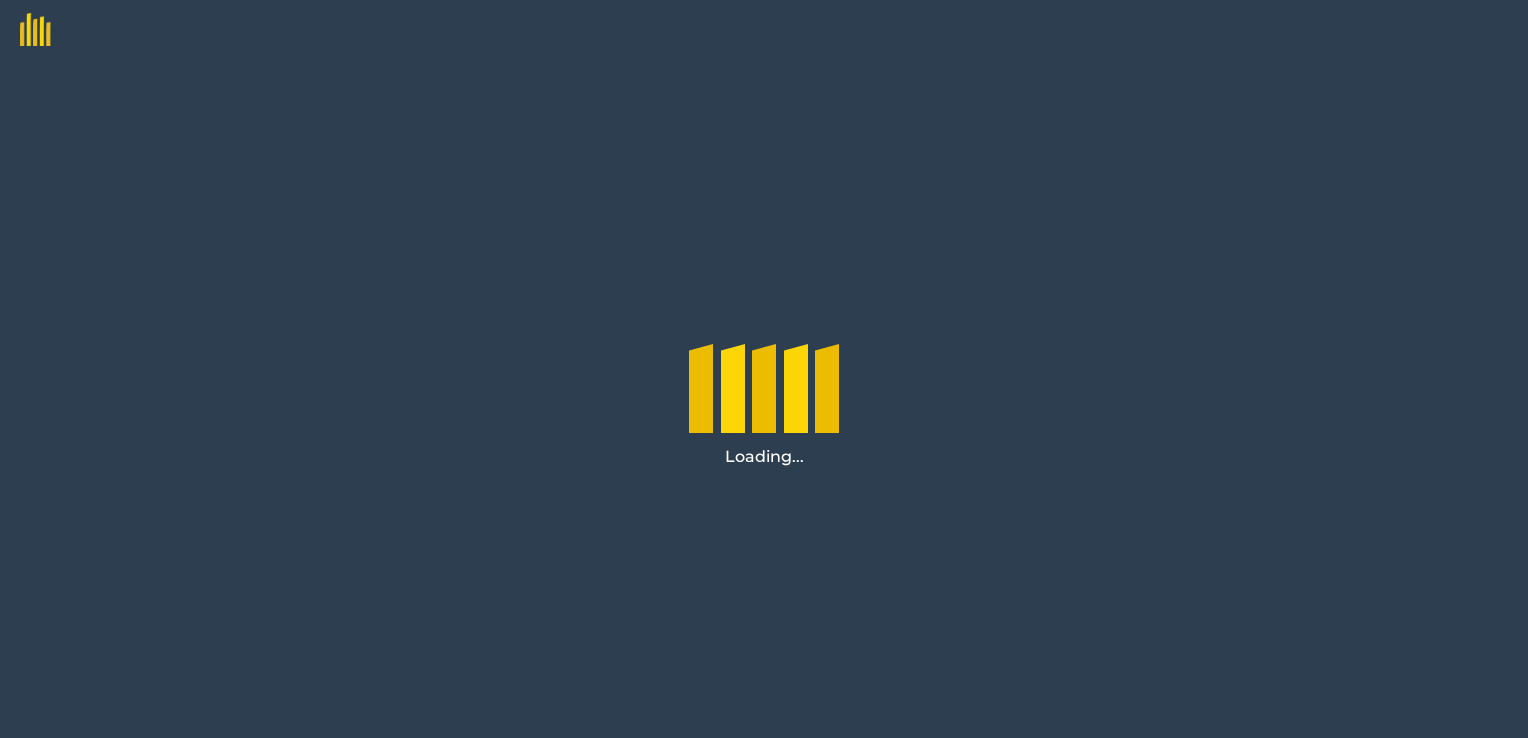 scroll, scrollTop: 0, scrollLeft: 0, axis: both 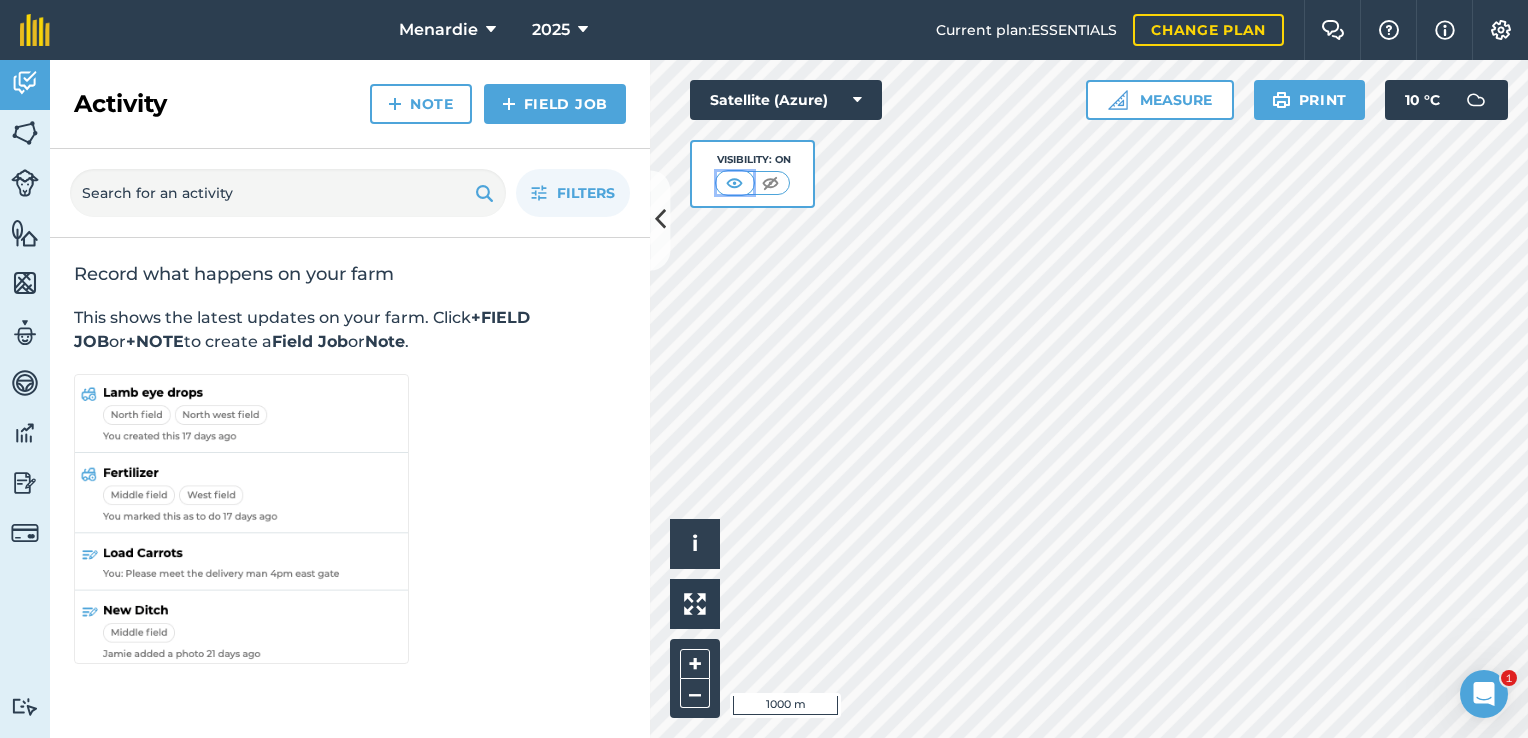 click at bounding box center [734, 183] 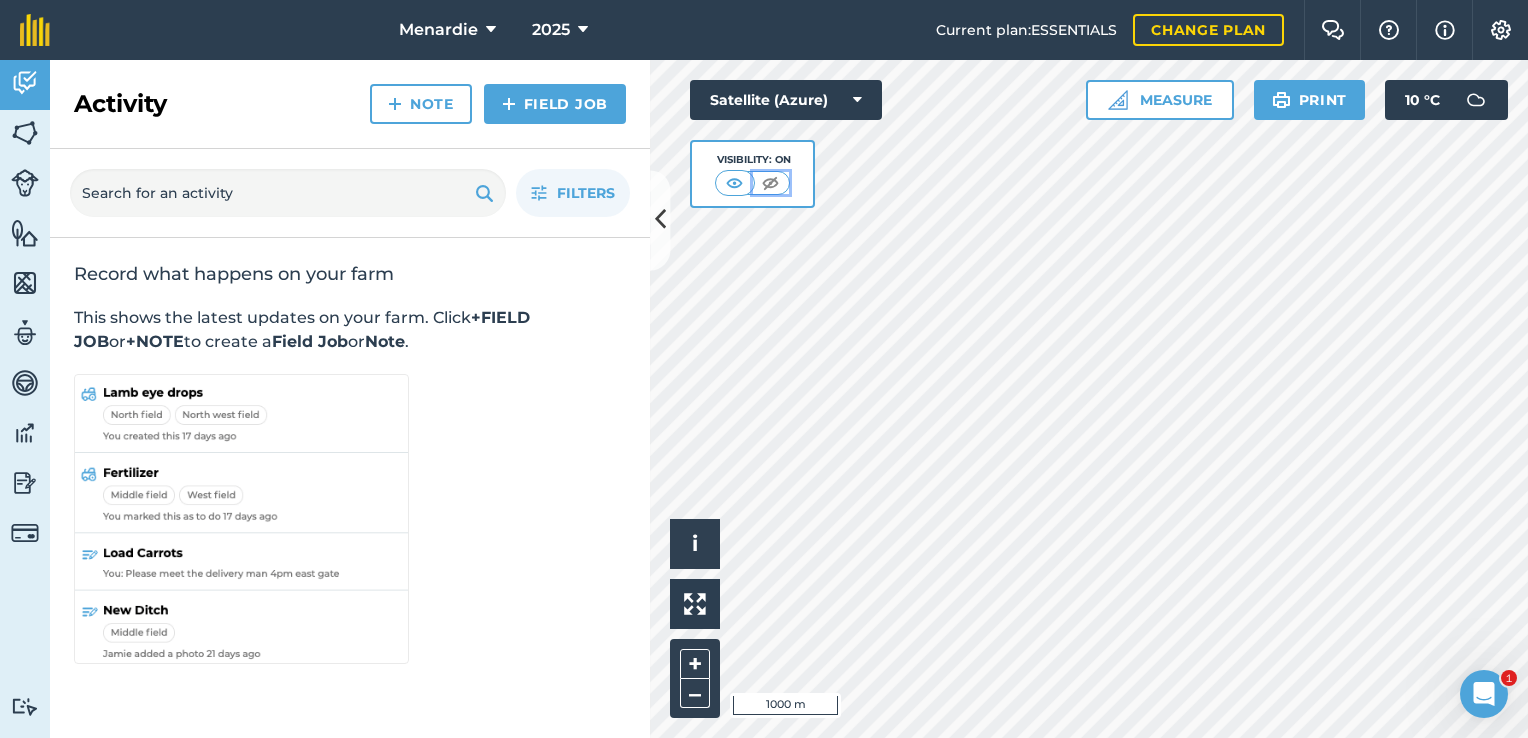 click at bounding box center [771, 183] 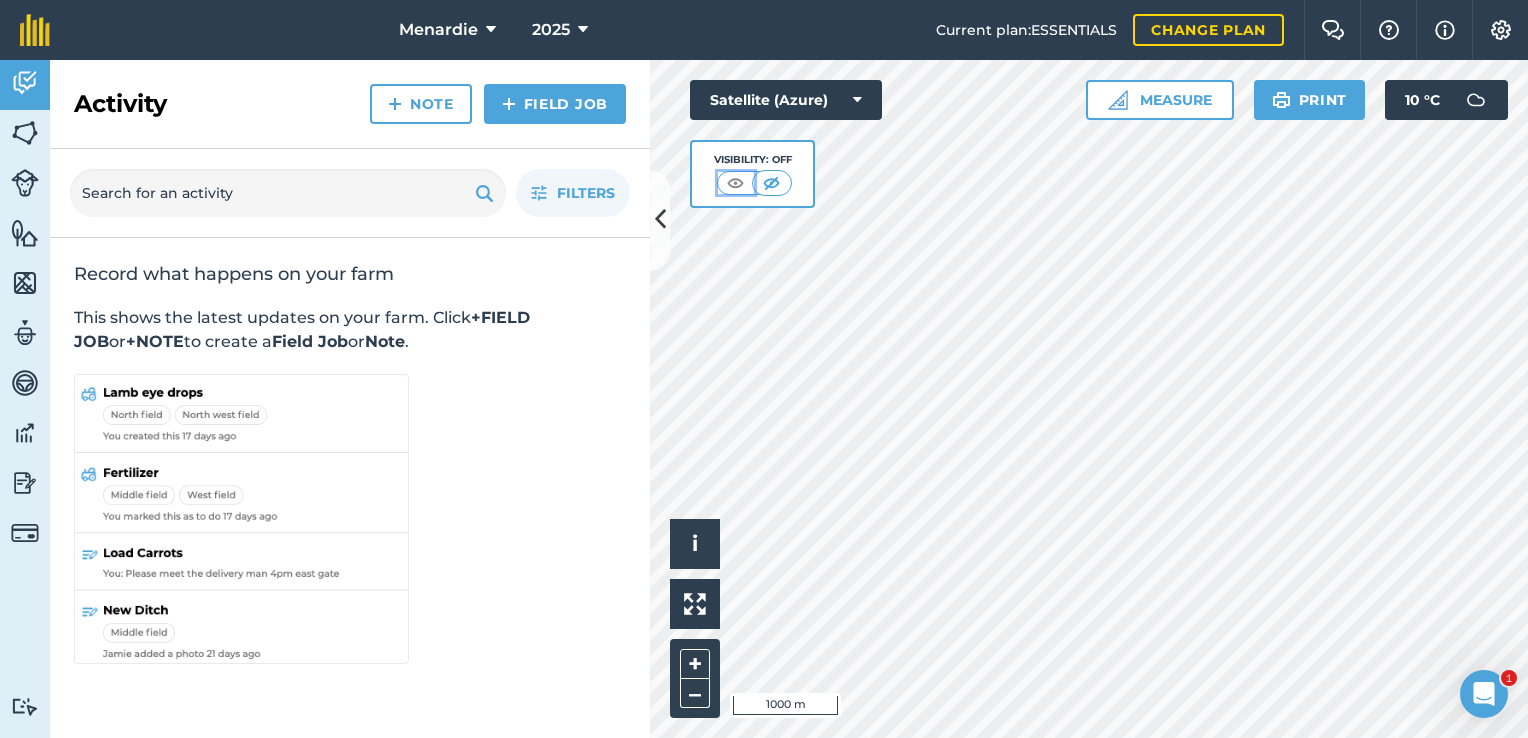 click at bounding box center [735, 183] 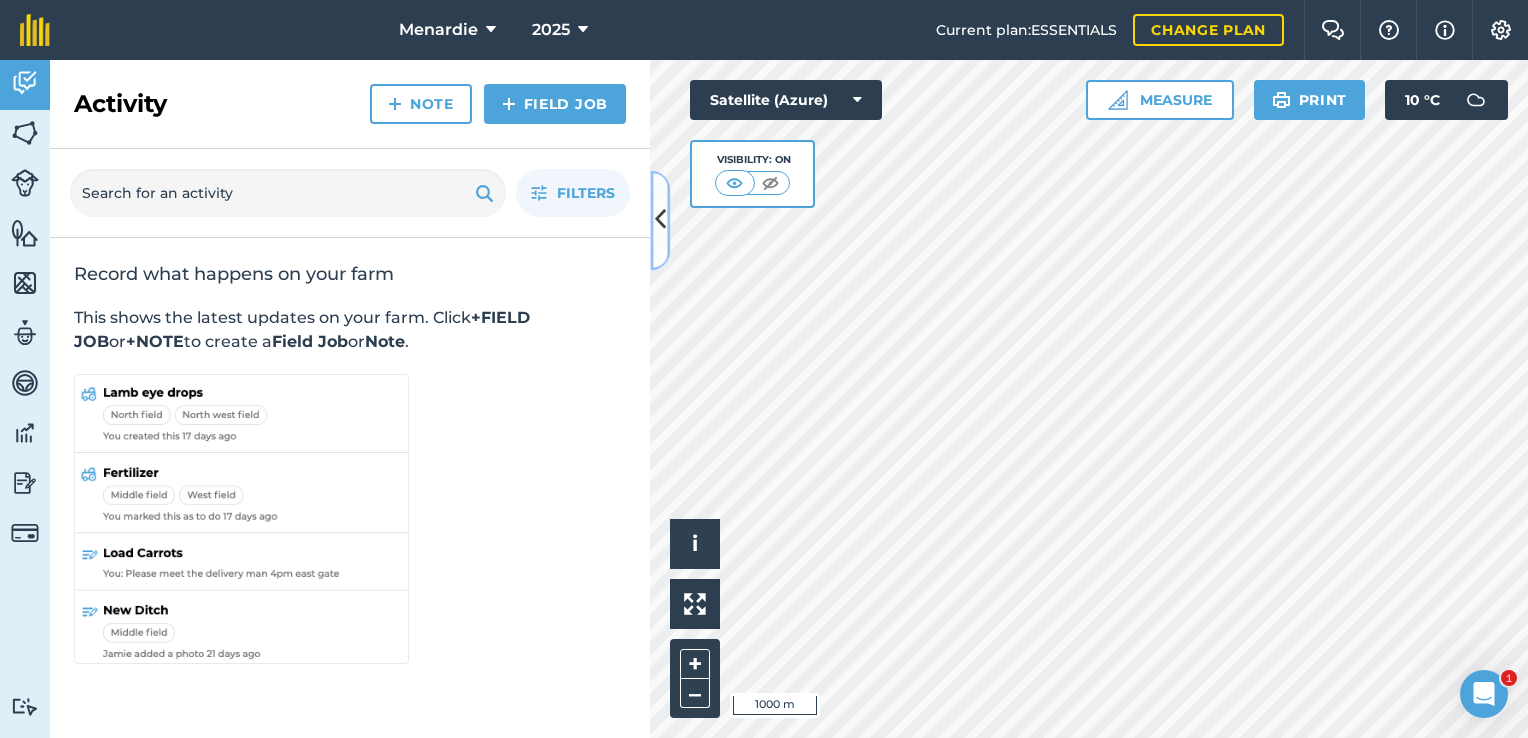 click at bounding box center (660, 220) 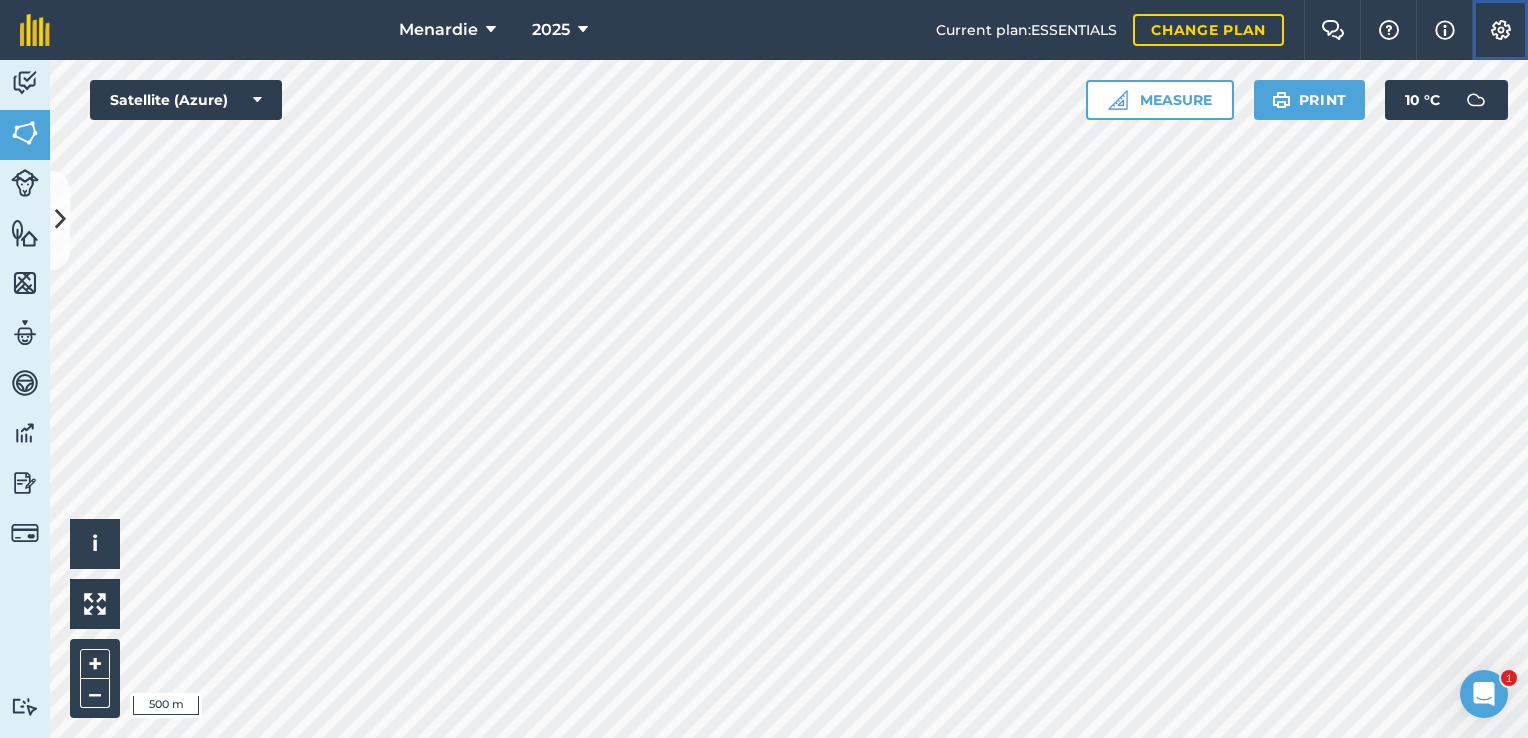 click at bounding box center [1501, 30] 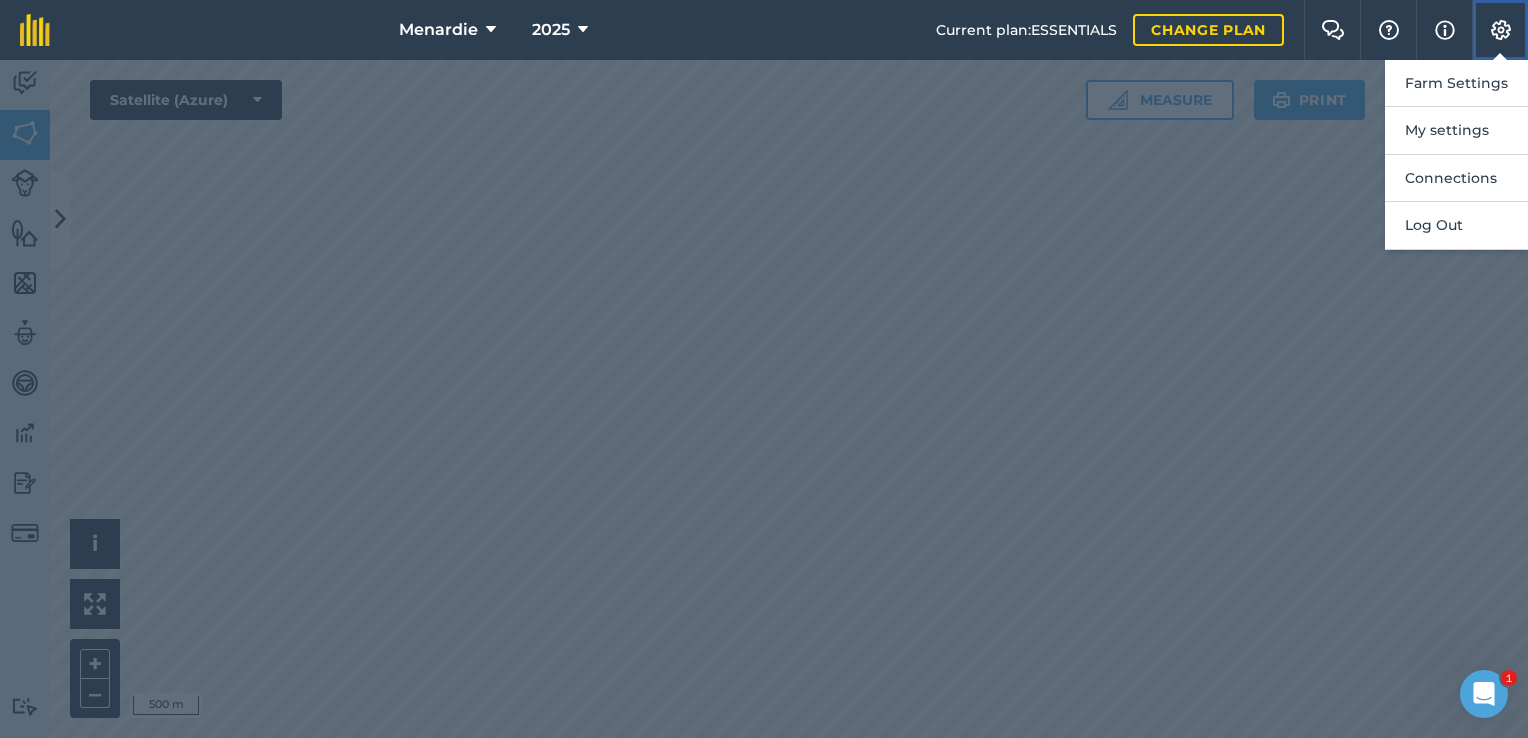 click at bounding box center [1501, 30] 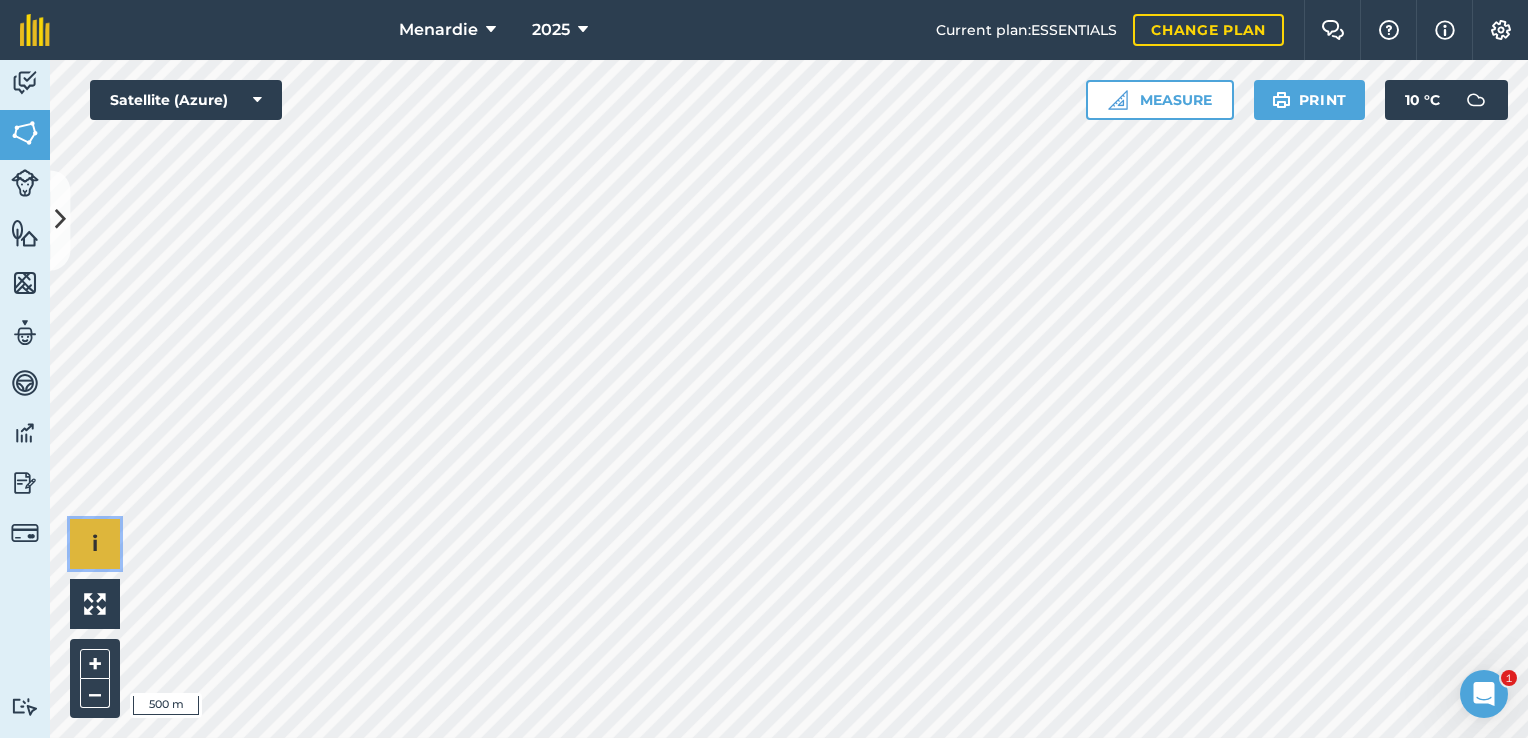 click on "i" at bounding box center (95, 544) 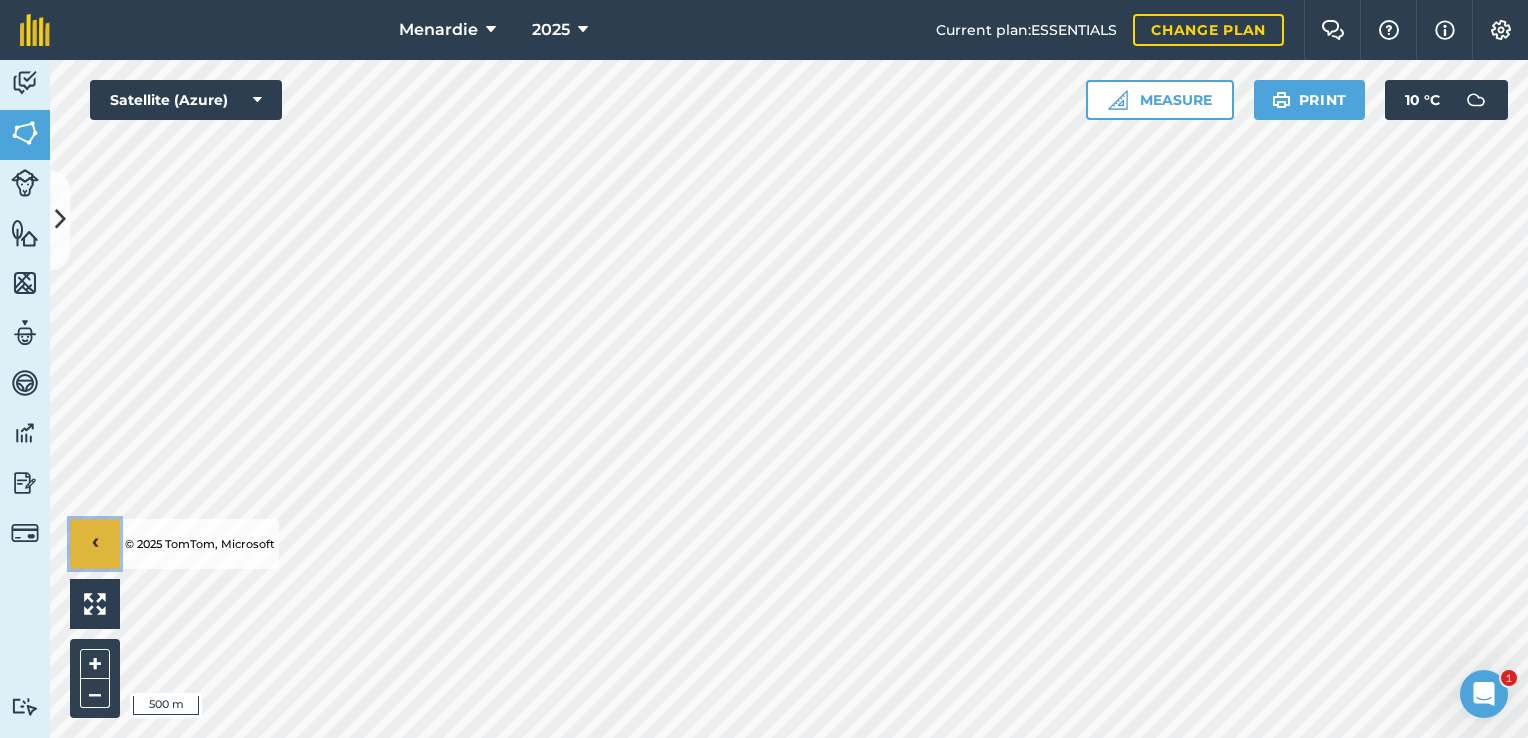 click on "›" at bounding box center (95, 544) 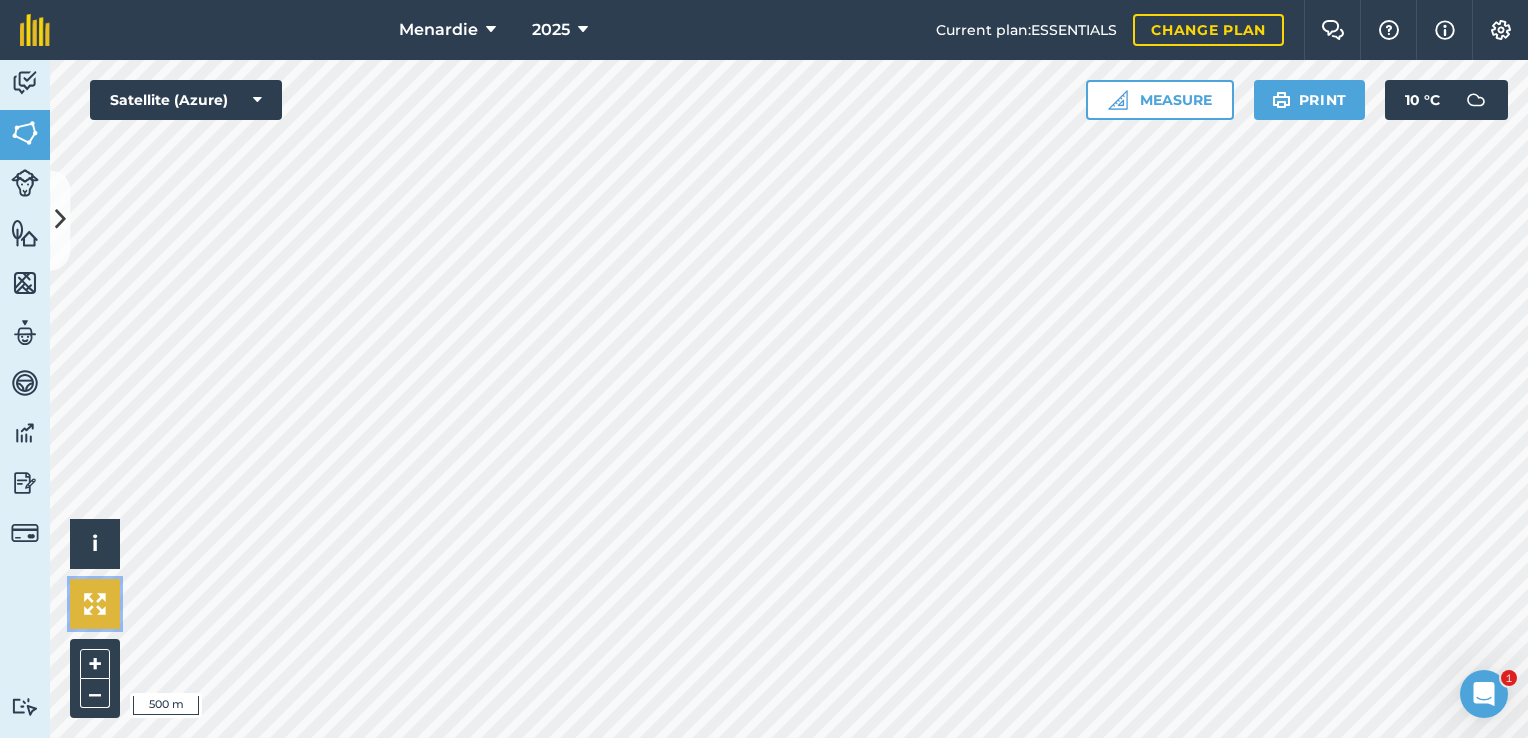 click at bounding box center (95, 604) 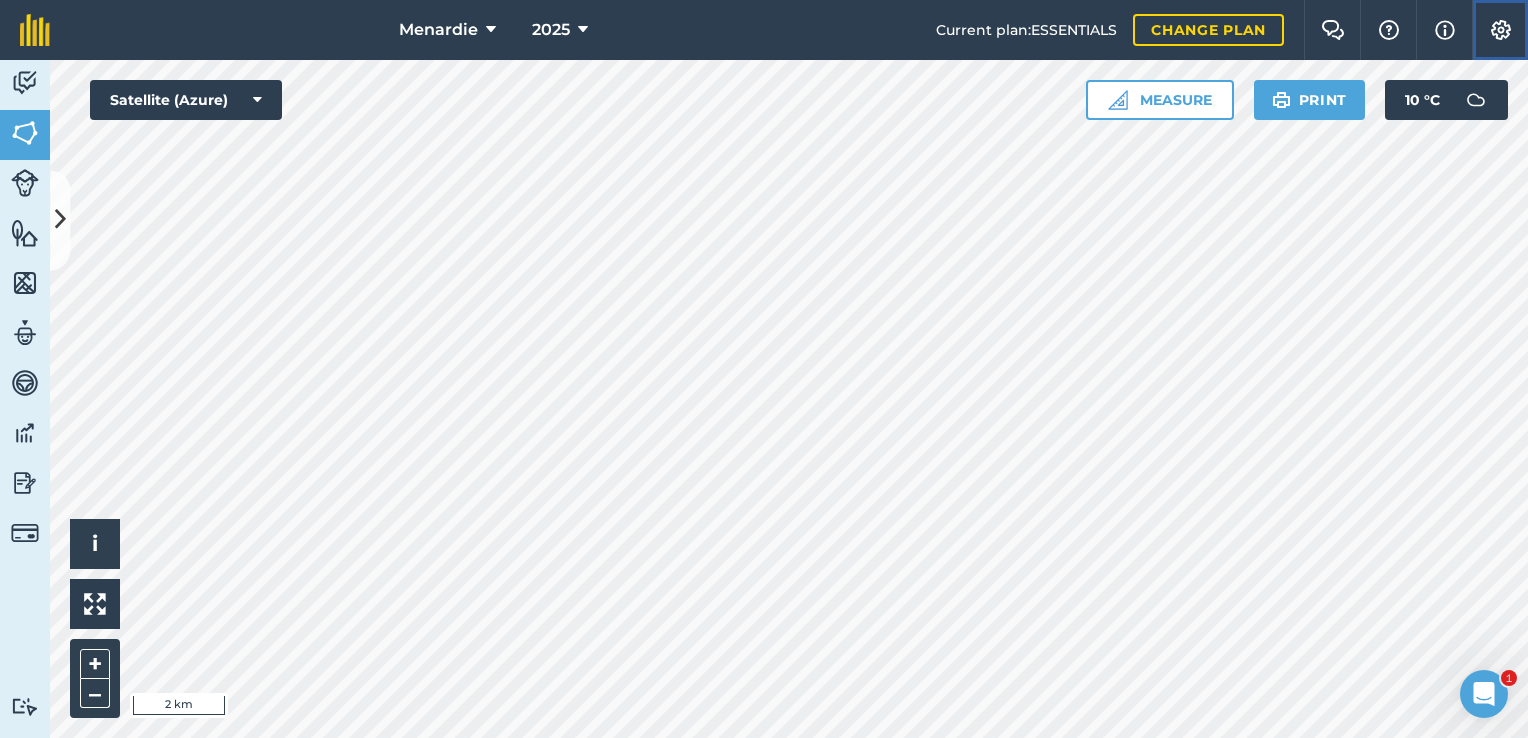 click at bounding box center [1501, 30] 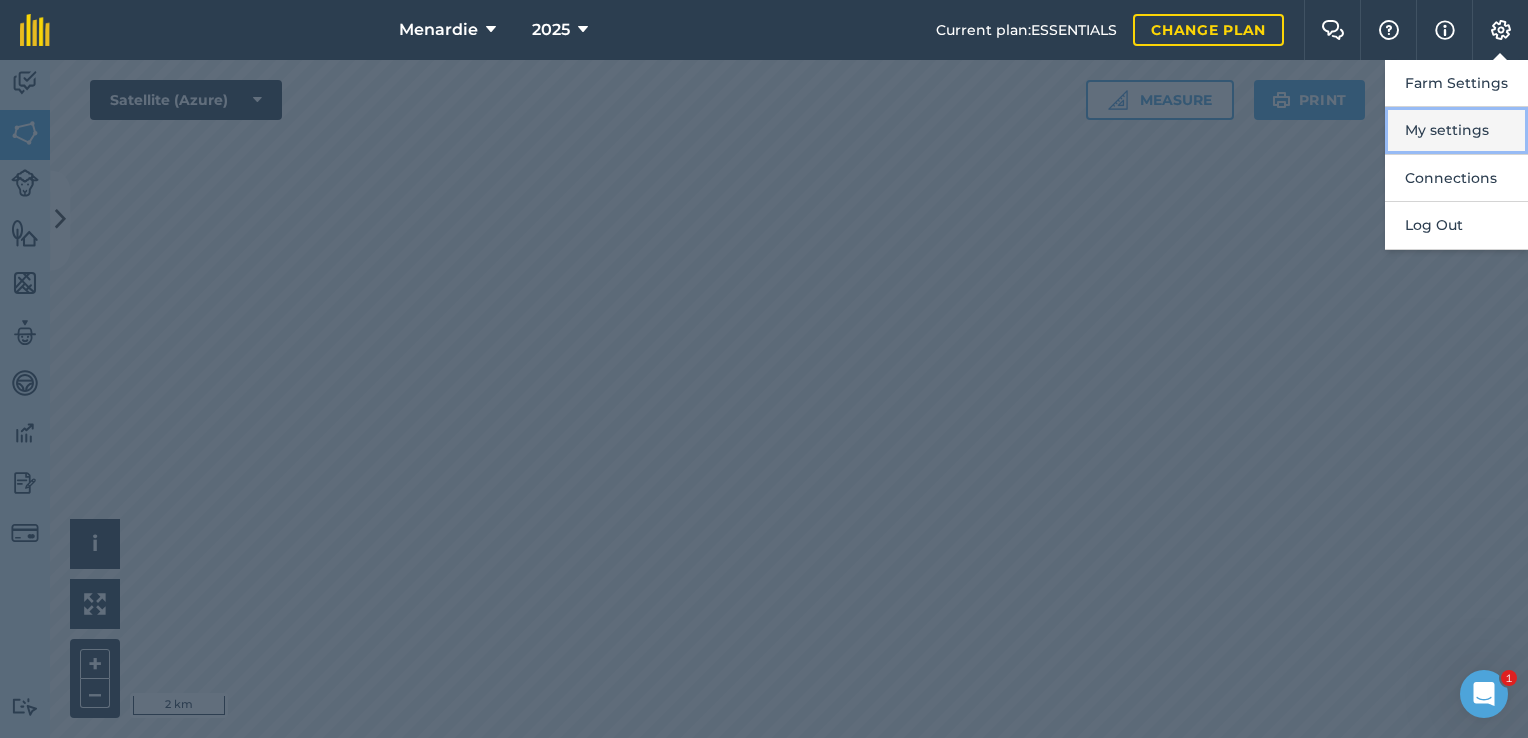click on "My settings" at bounding box center (1456, 130) 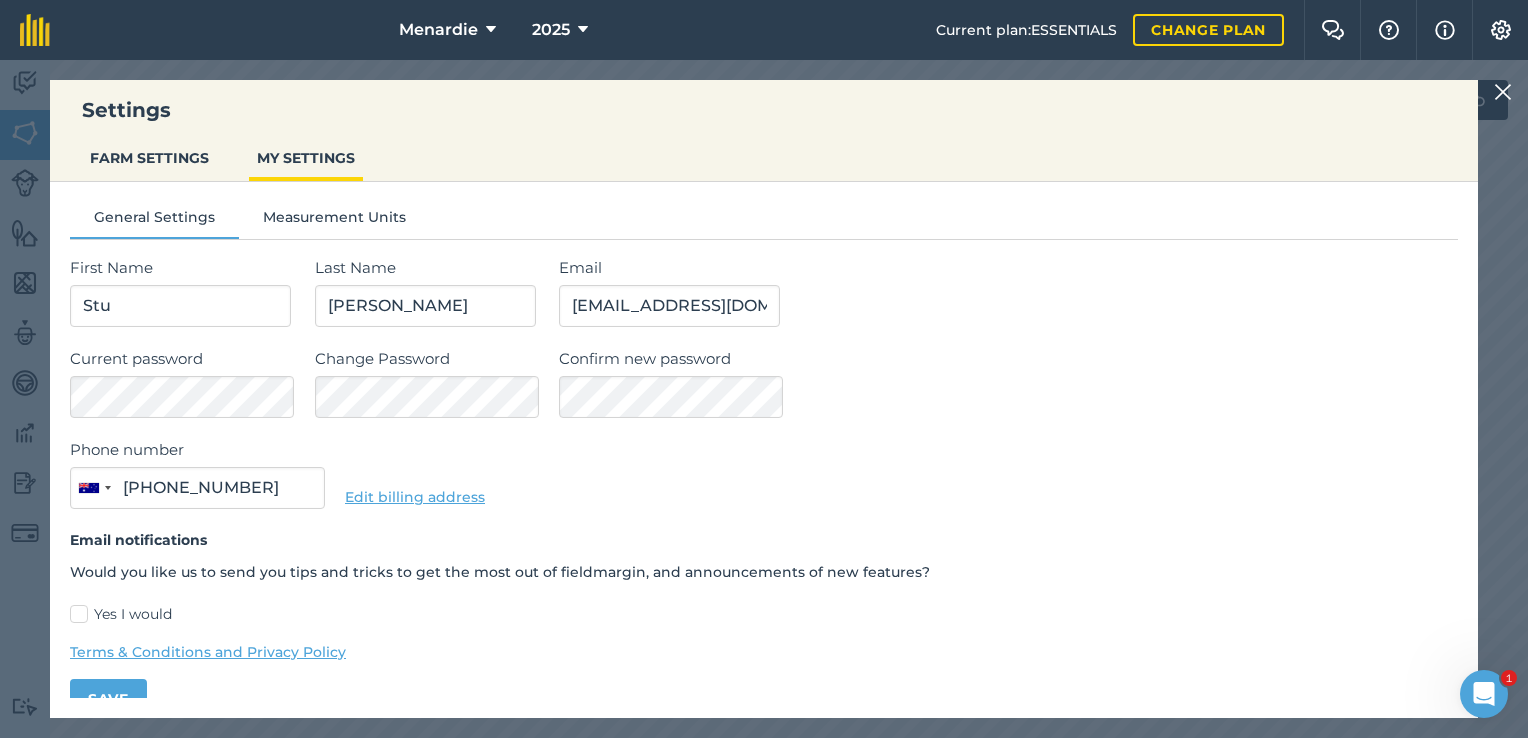 type on "0407 514 969" 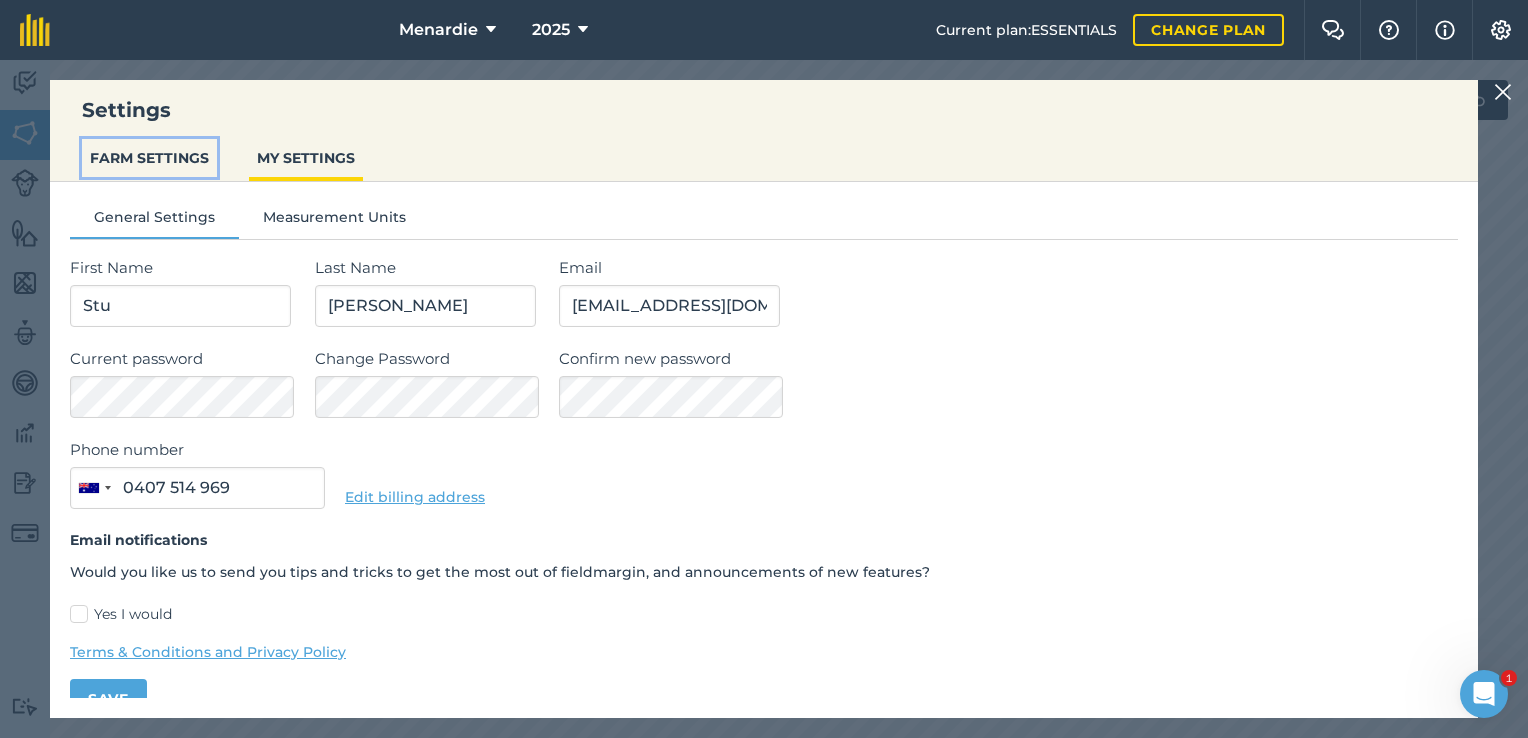 click on "FARM SETTINGS" at bounding box center [149, 158] 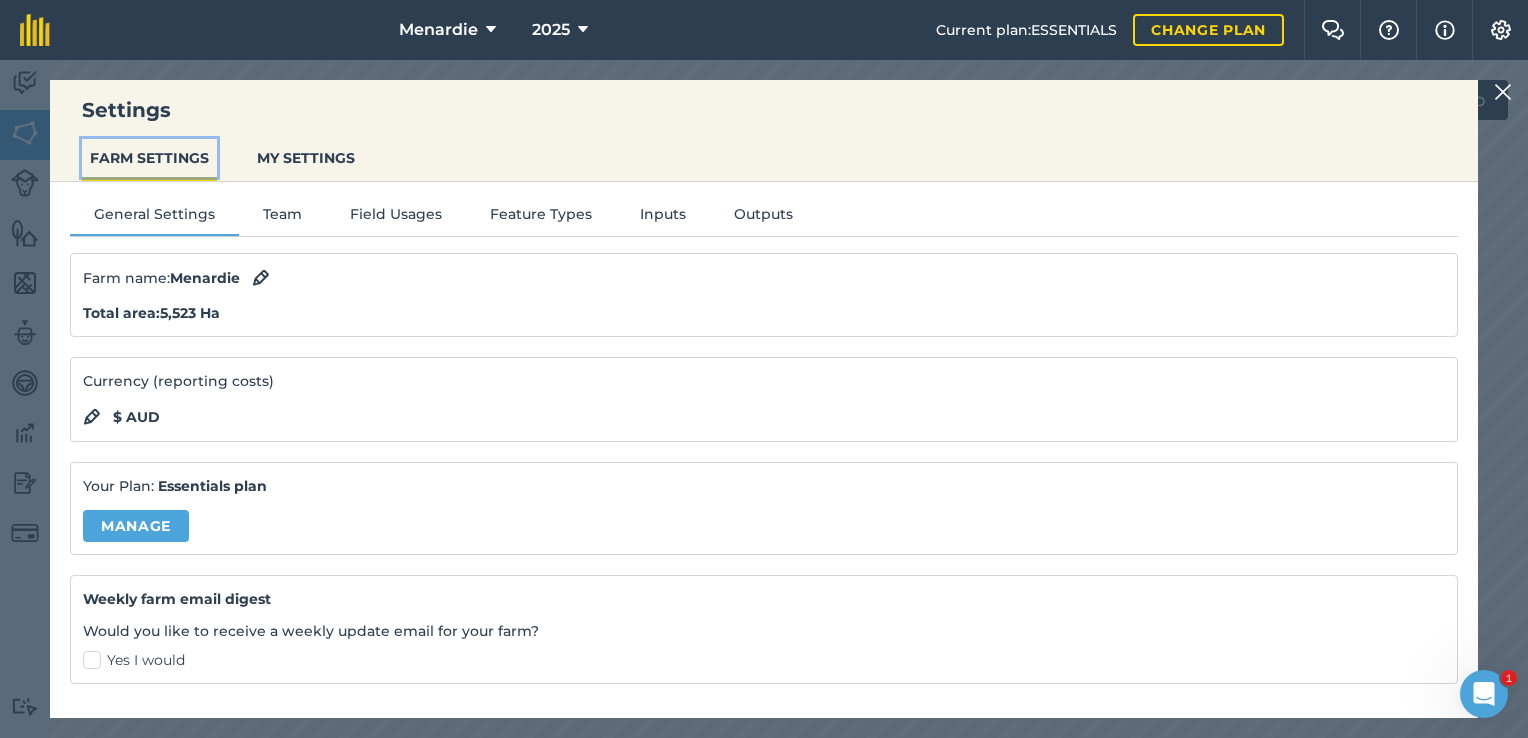 scroll, scrollTop: 0, scrollLeft: 0, axis: both 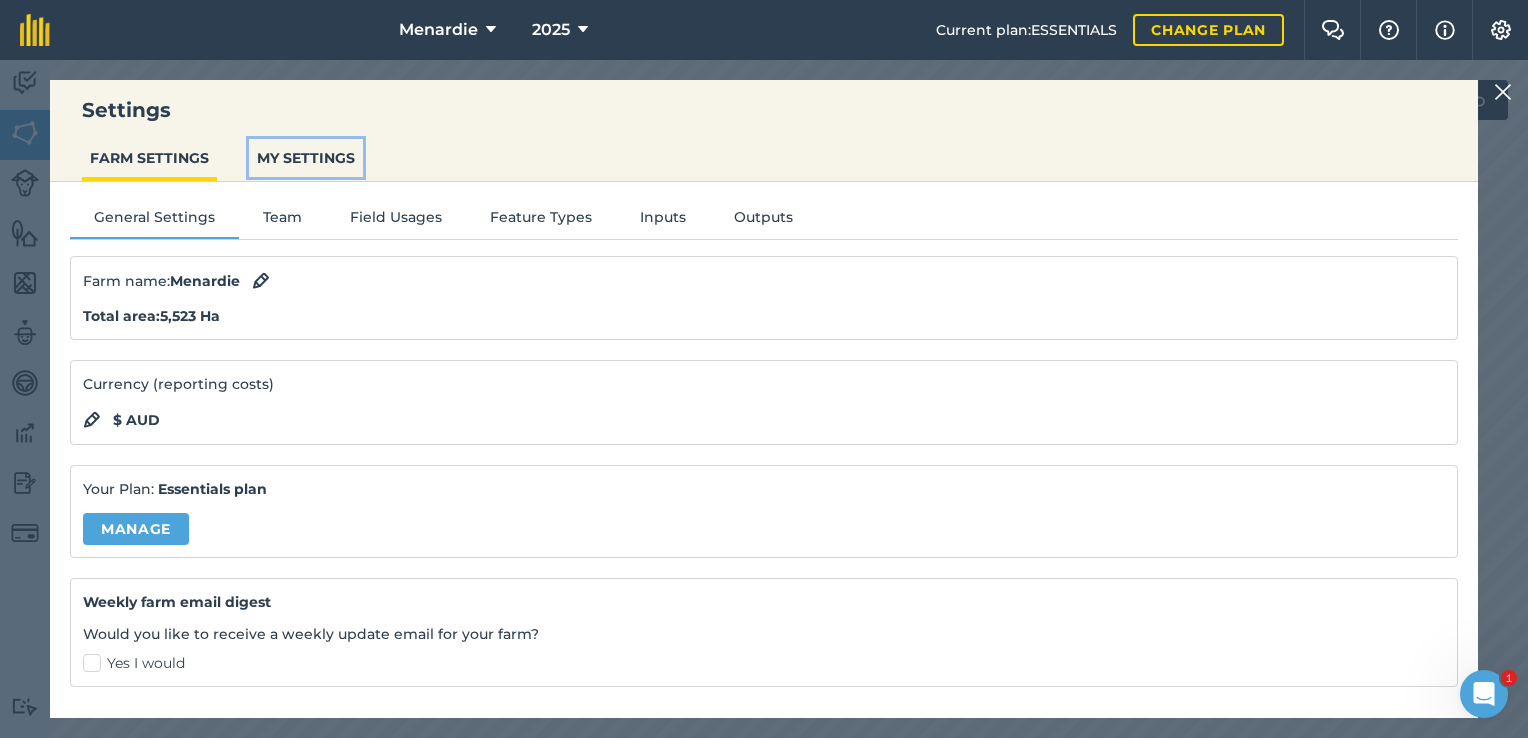click on "MY SETTINGS" at bounding box center [306, 158] 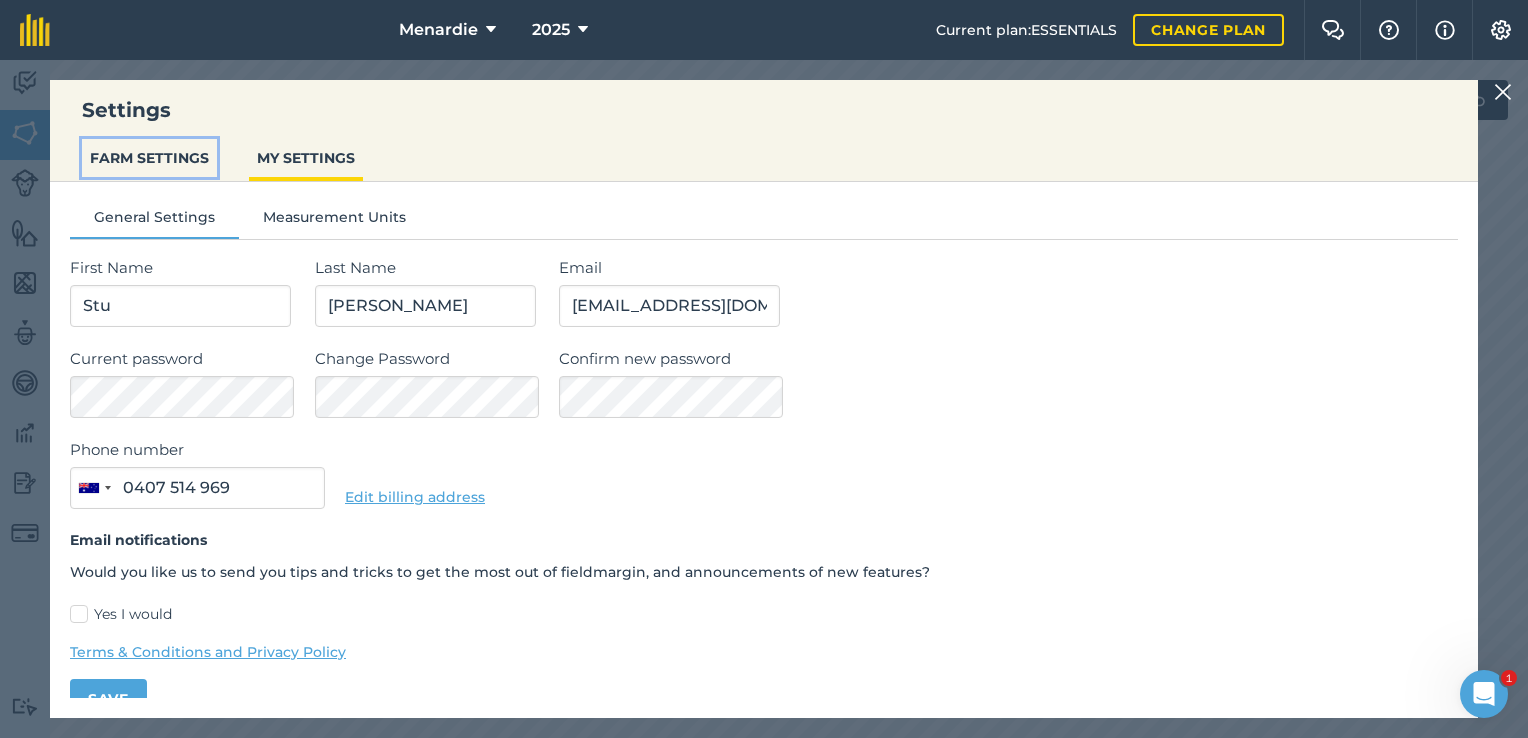 click on "FARM SETTINGS" at bounding box center (149, 158) 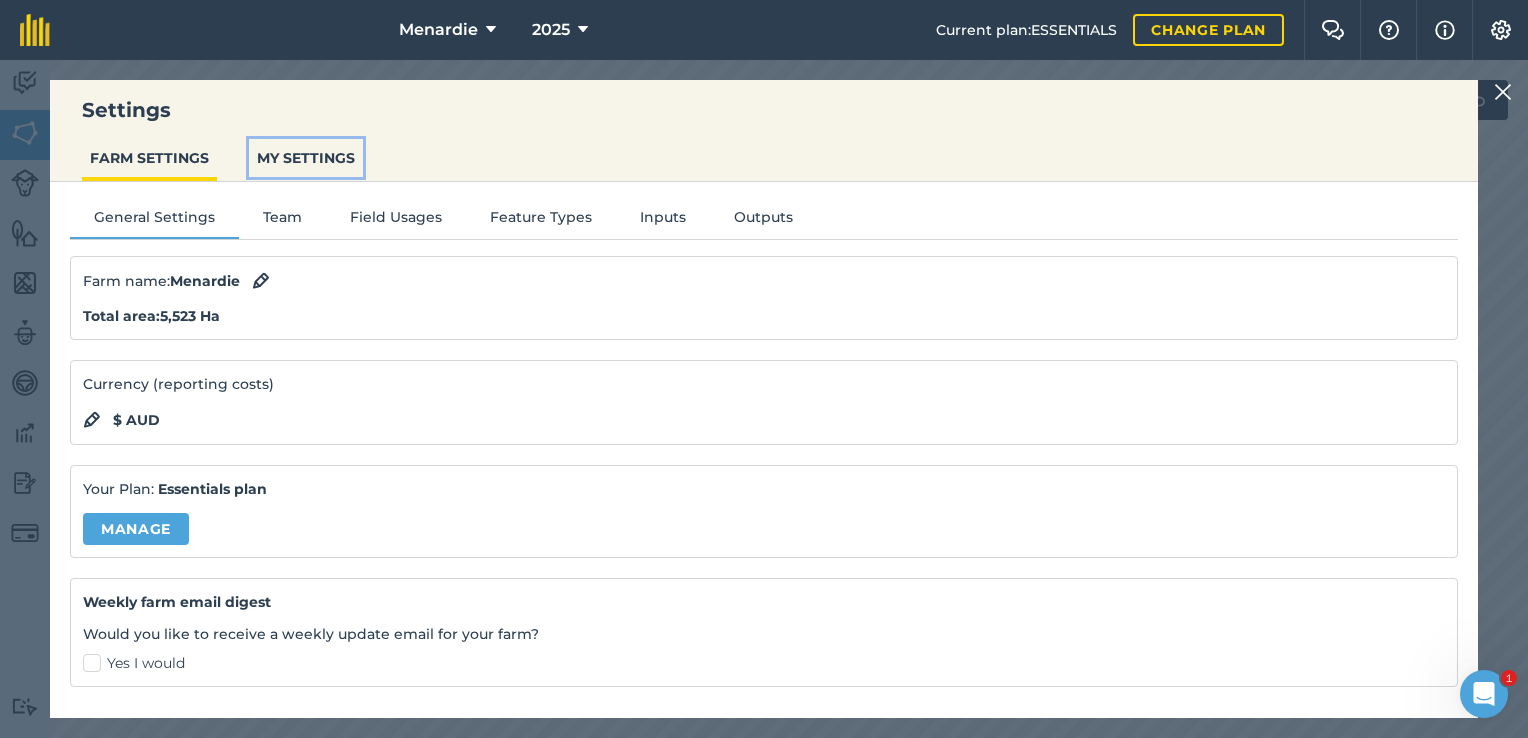 click on "MY SETTINGS" at bounding box center [306, 158] 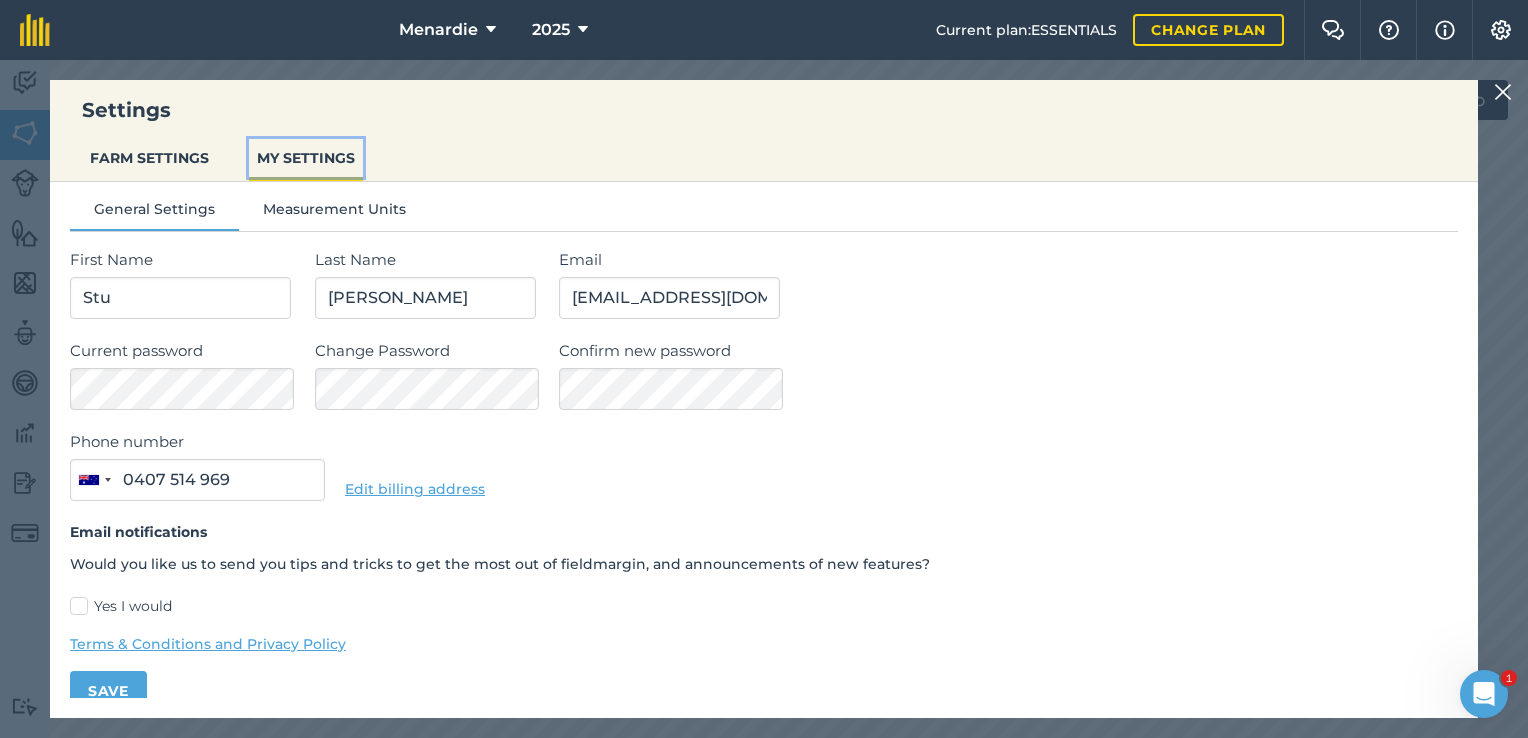 scroll, scrollTop: 0, scrollLeft: 0, axis: both 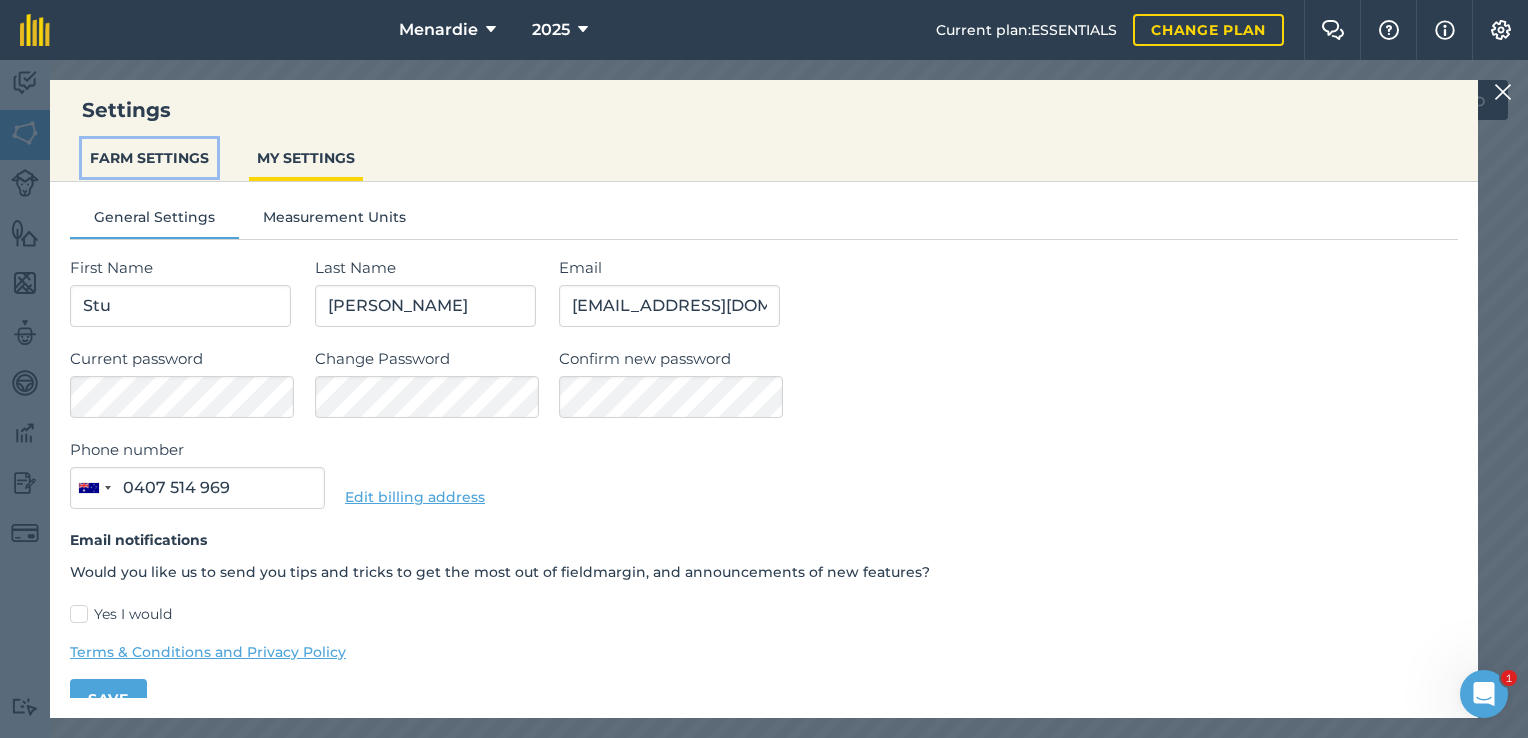 click on "FARM SETTINGS" at bounding box center (149, 158) 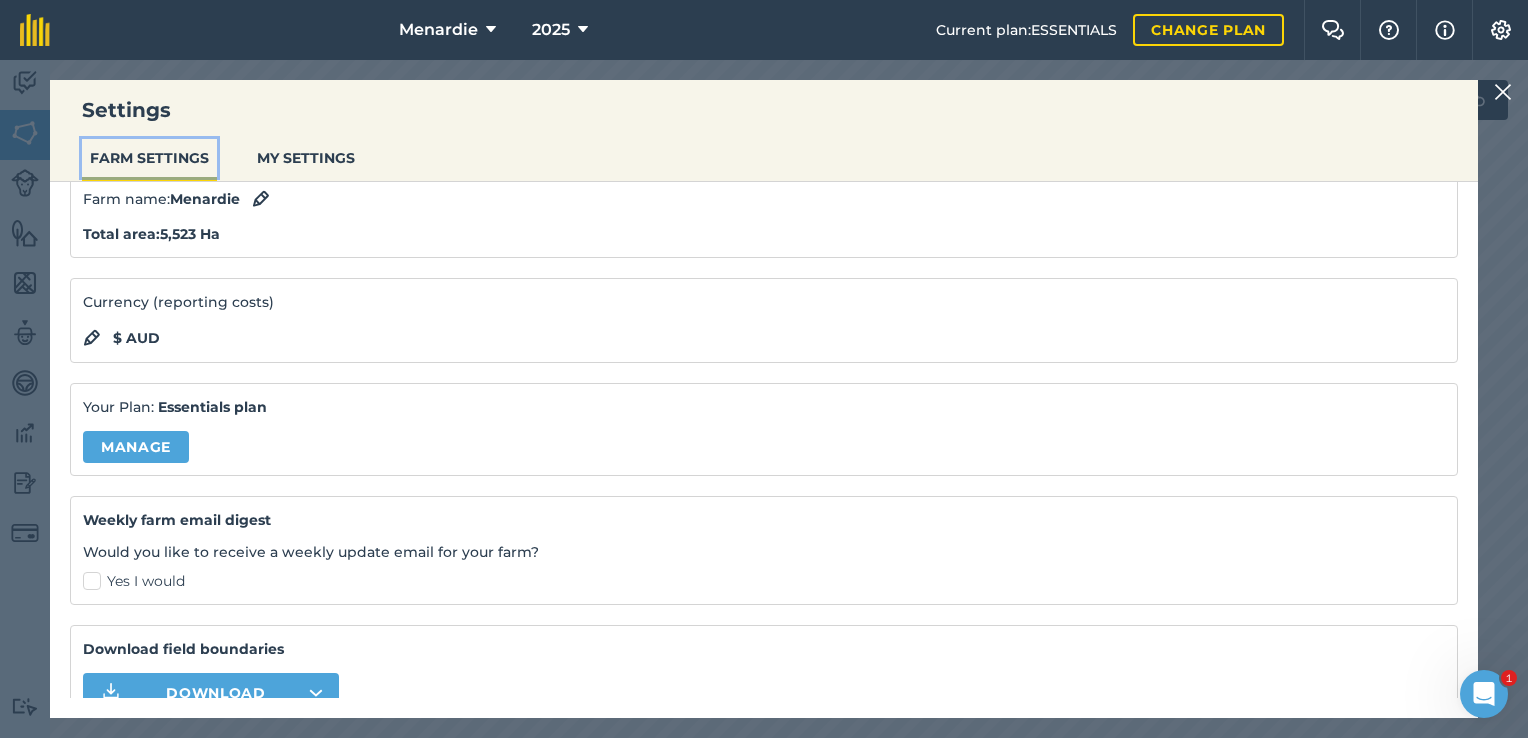 scroll, scrollTop: 0, scrollLeft: 0, axis: both 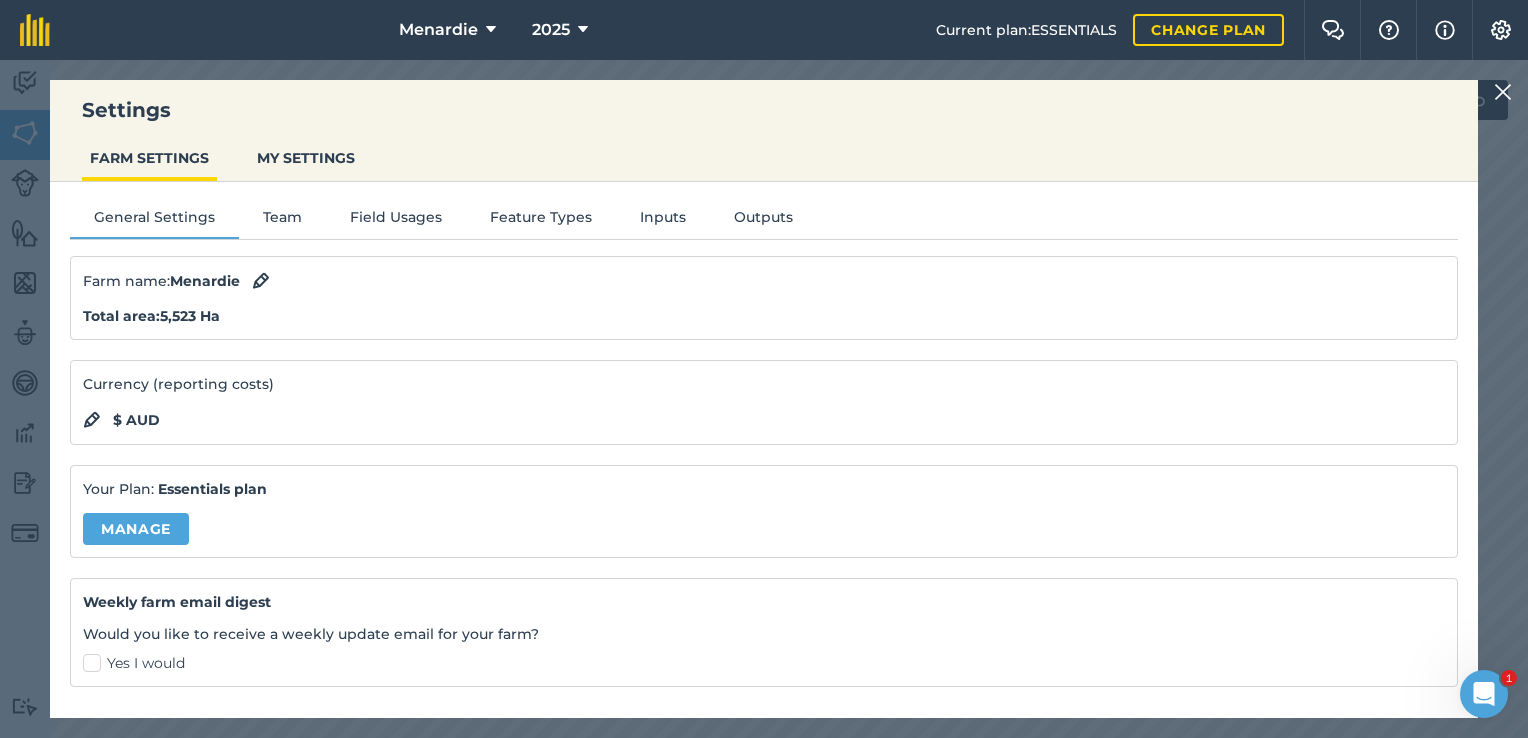 drag, startPoint x: 241, startPoint y: 205, endPoint x: 329, endPoint y: 229, distance: 91.214035 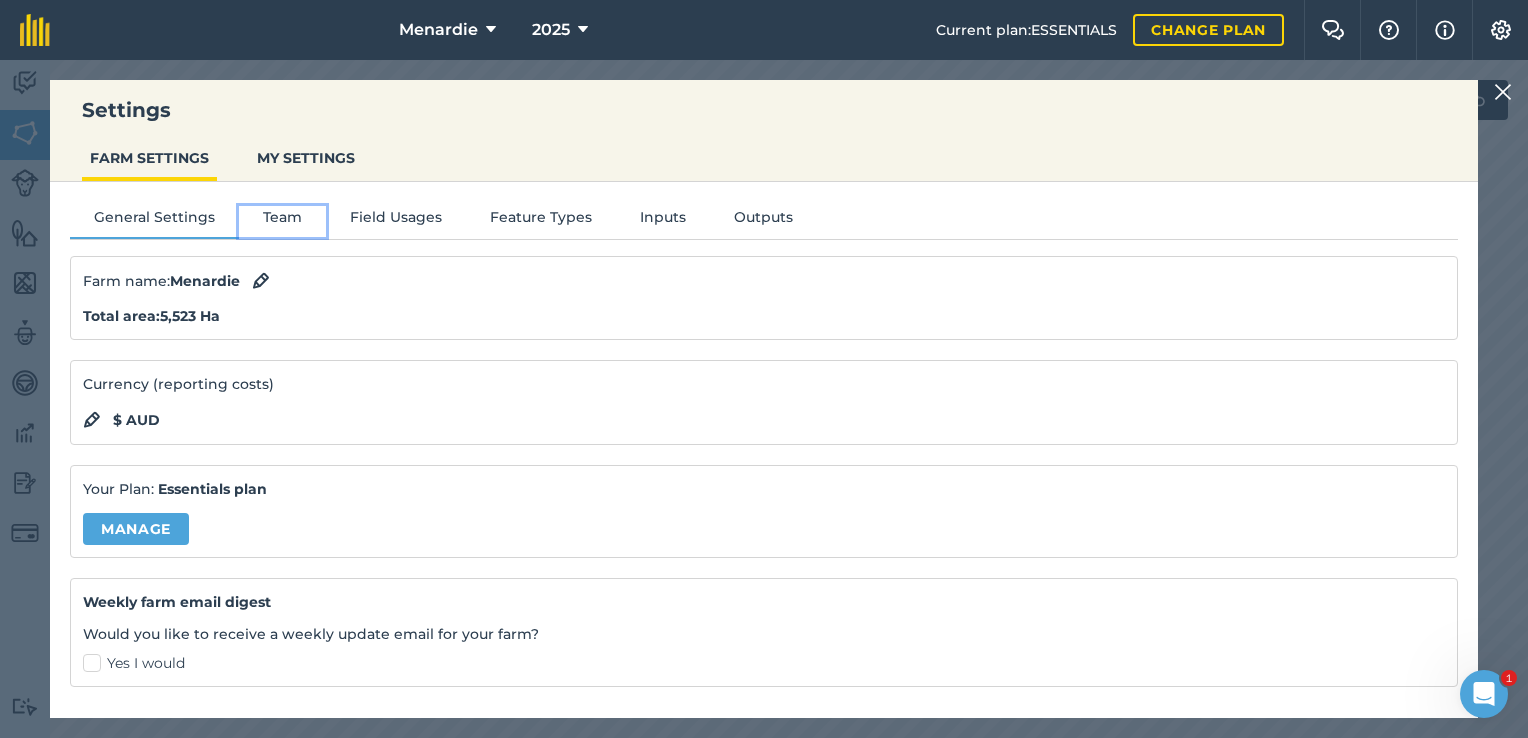 click on "Team" at bounding box center (282, 221) 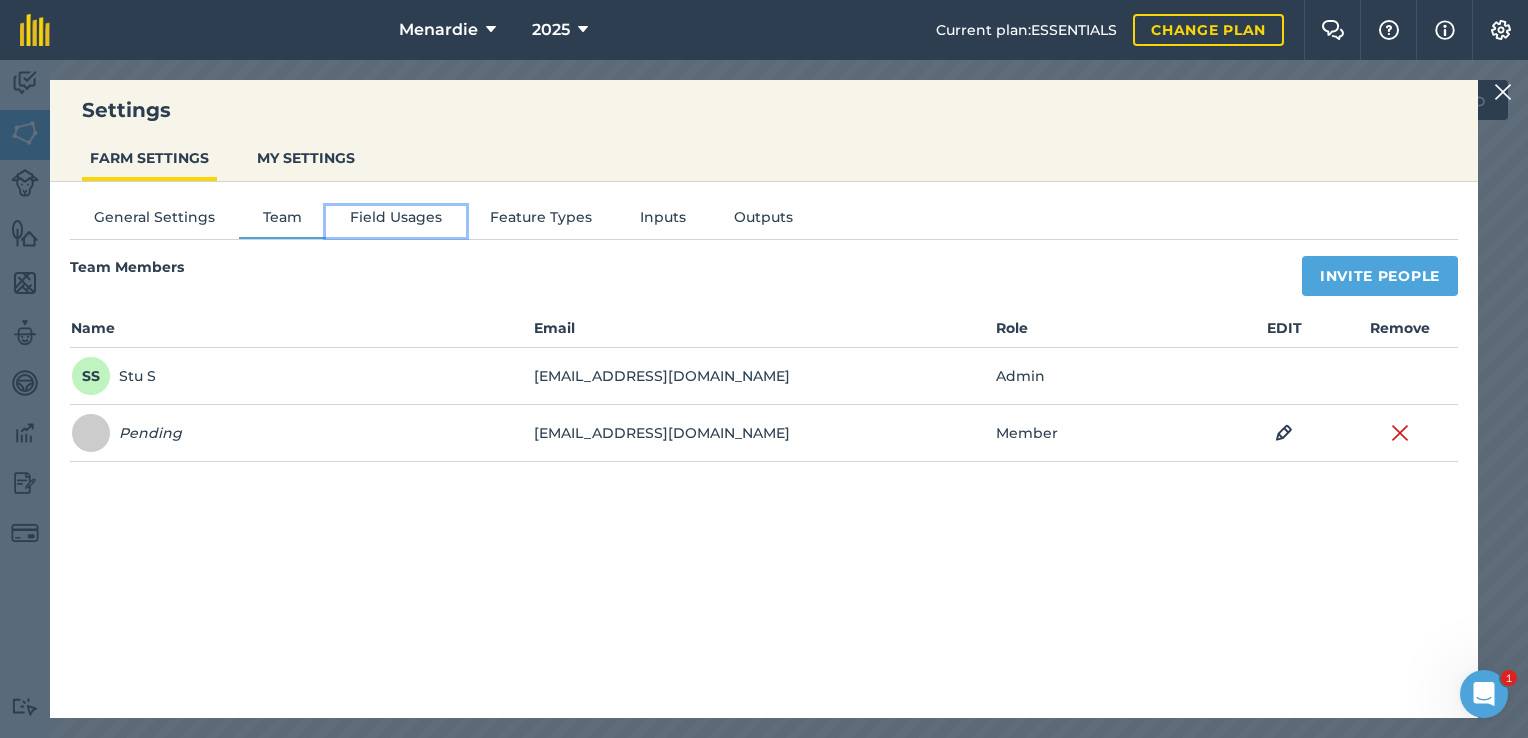 click on "Field Usages" at bounding box center (396, 221) 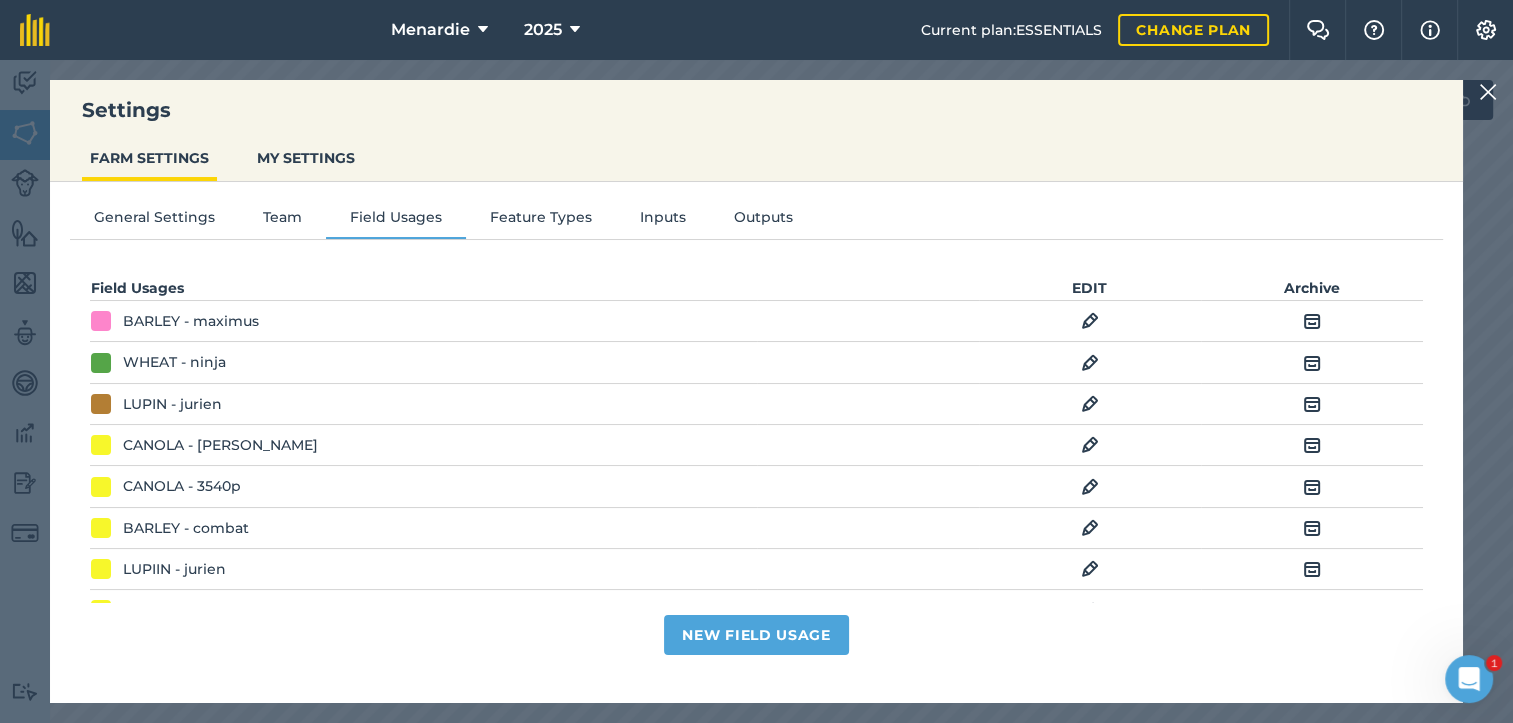 click at bounding box center [1090, 569] 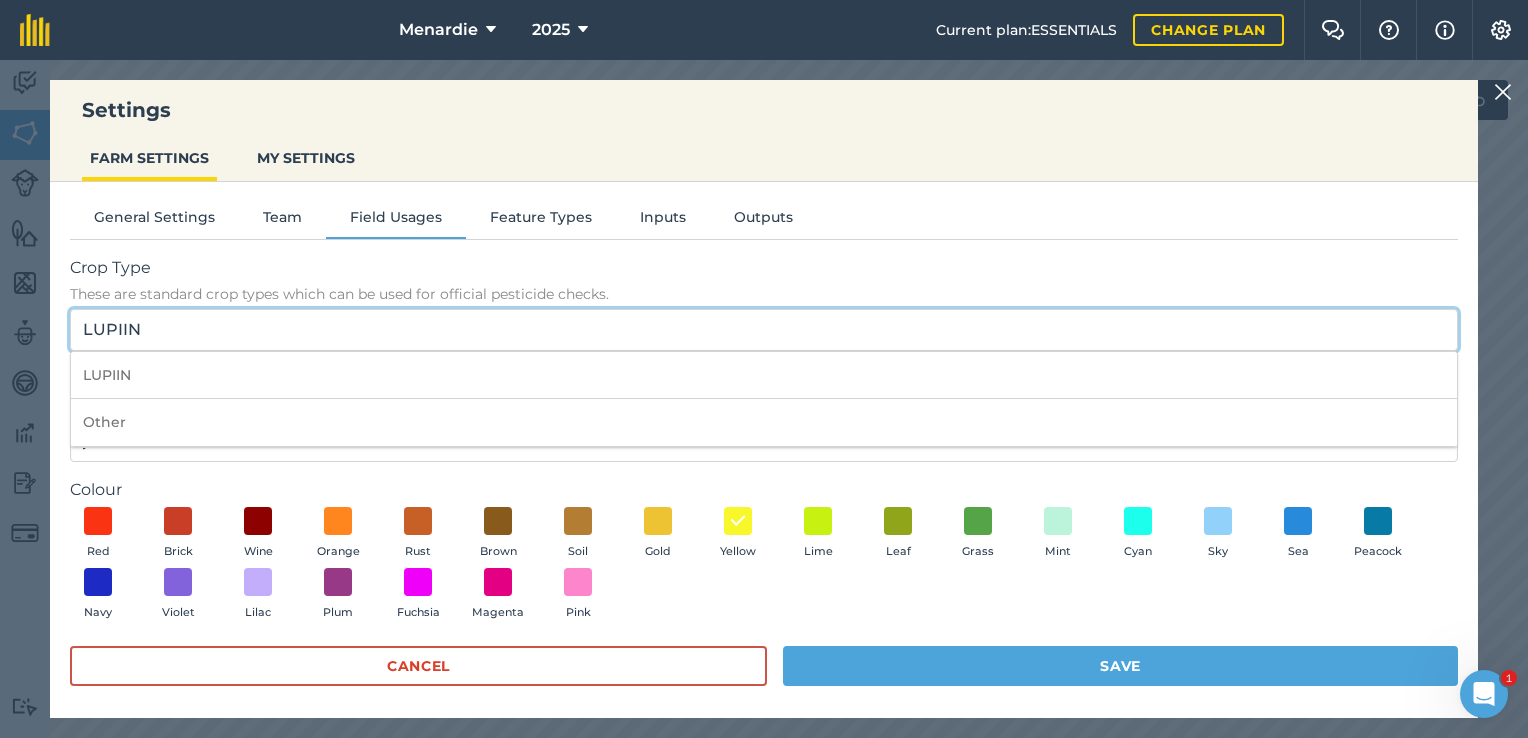 click on "LUPIIN" at bounding box center [764, 330] 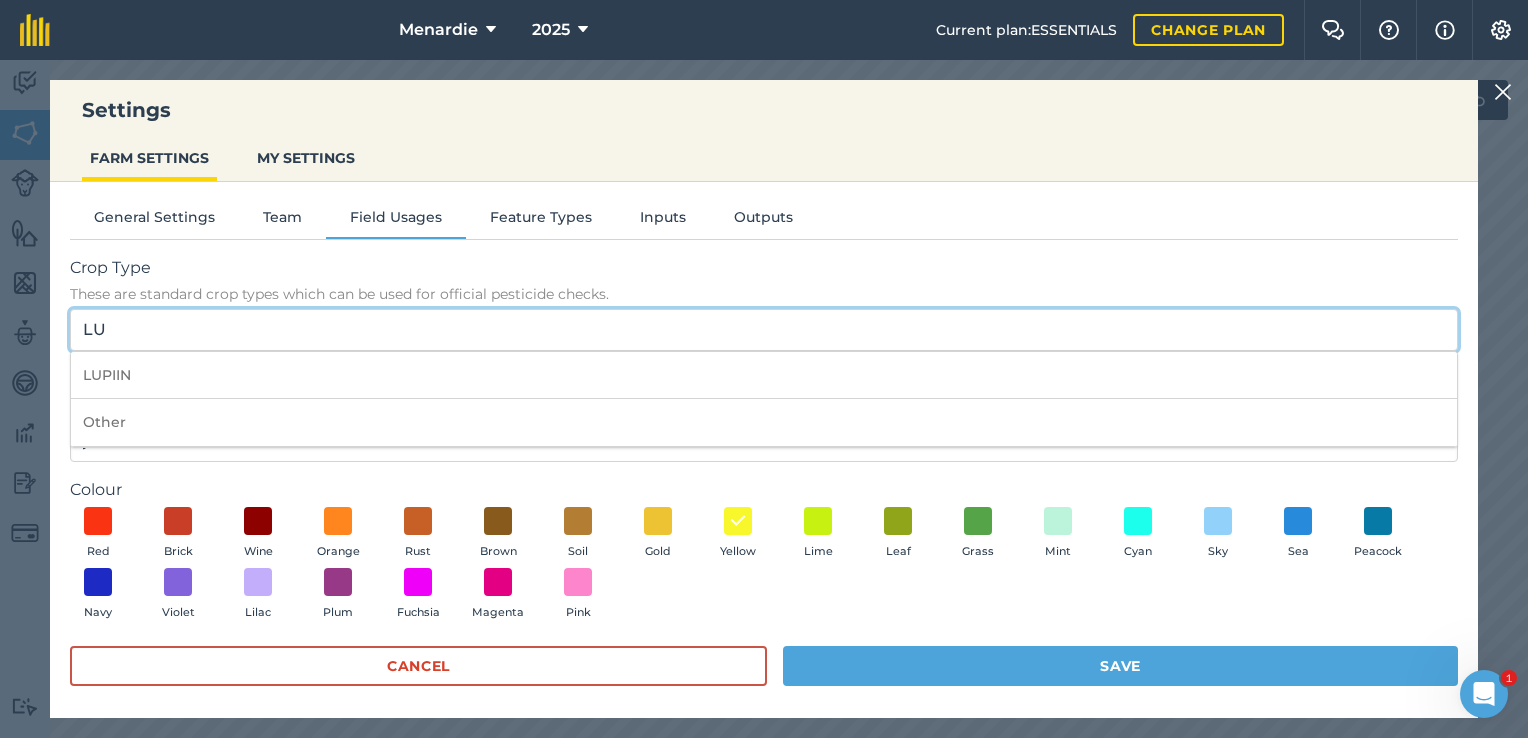 type on "L" 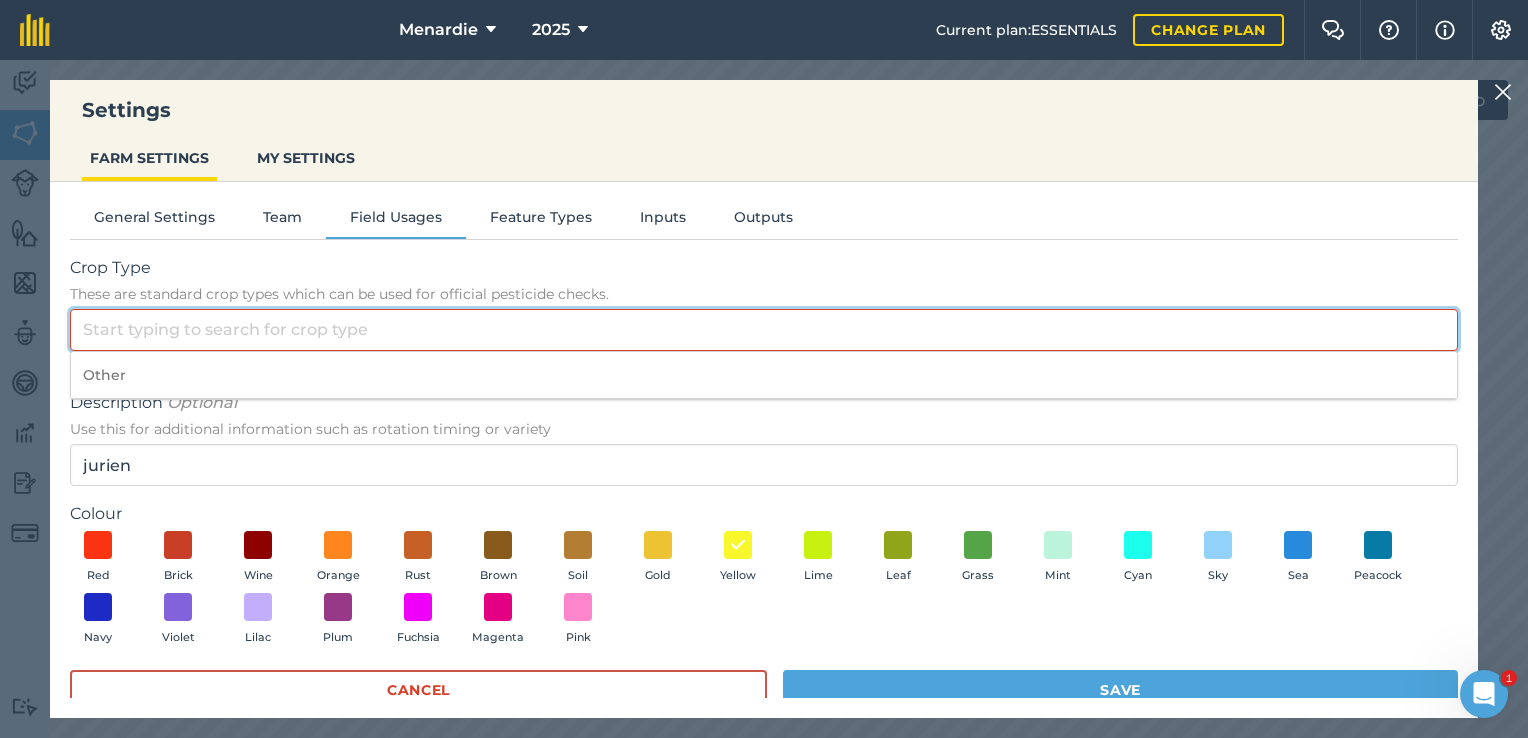 type 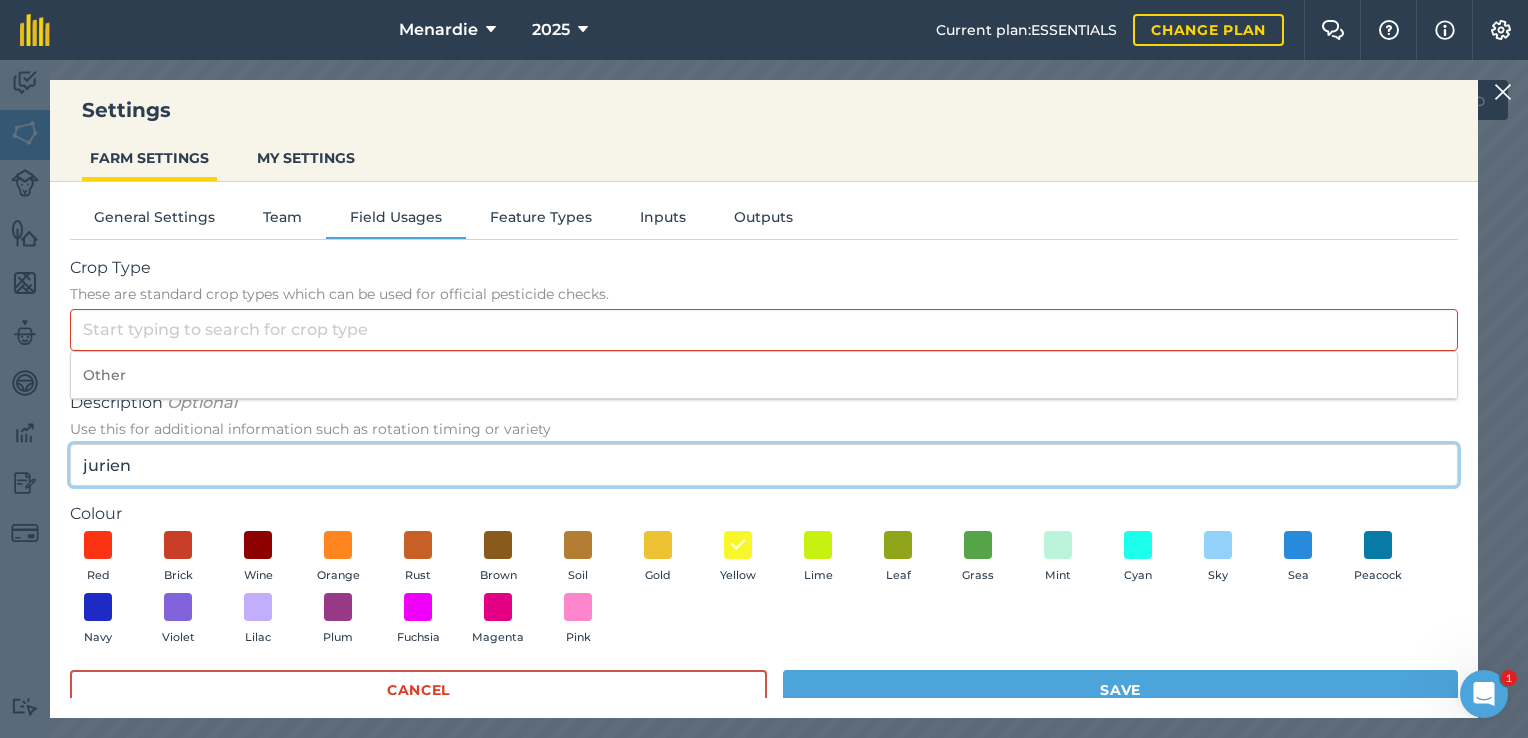 click on "jurien" at bounding box center (764, 465) 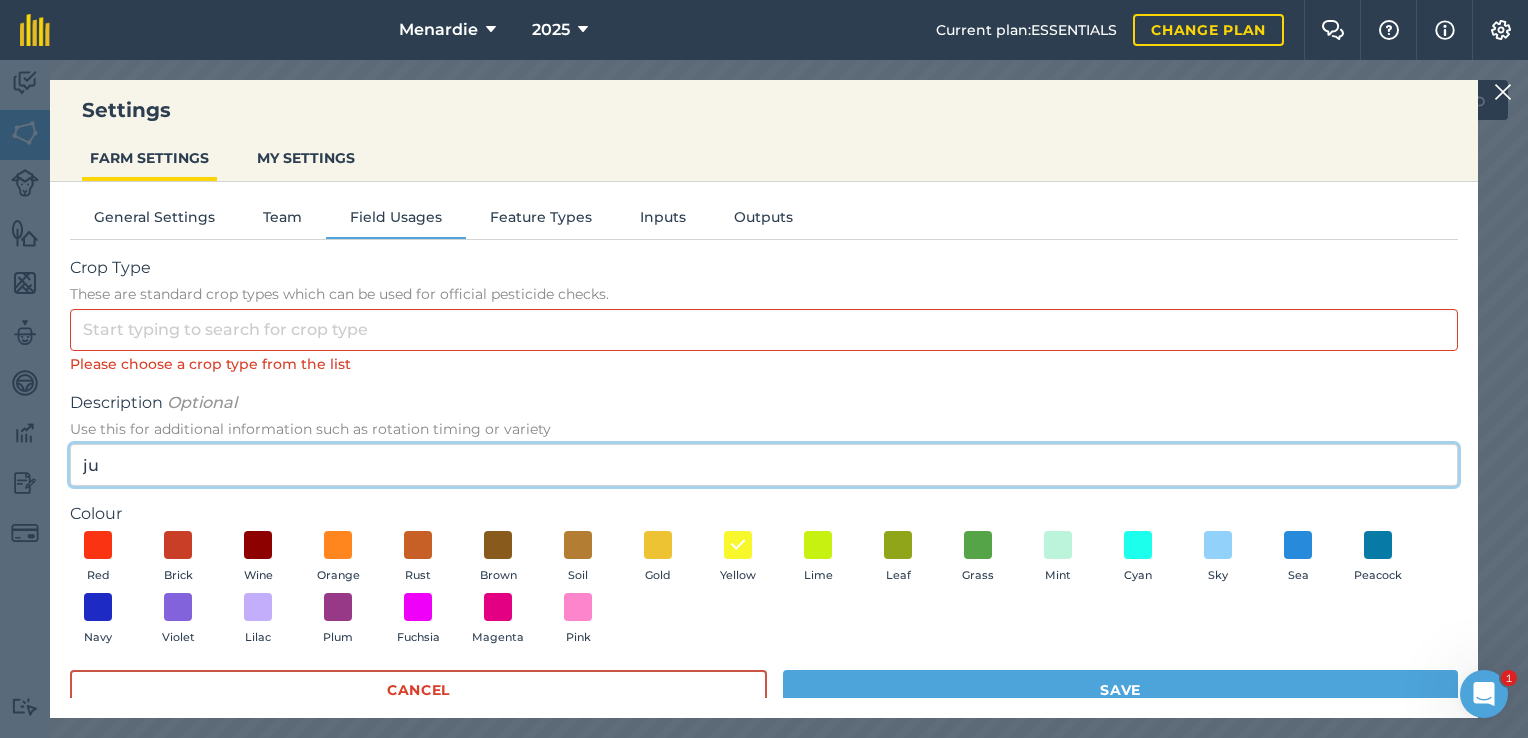 type on "j" 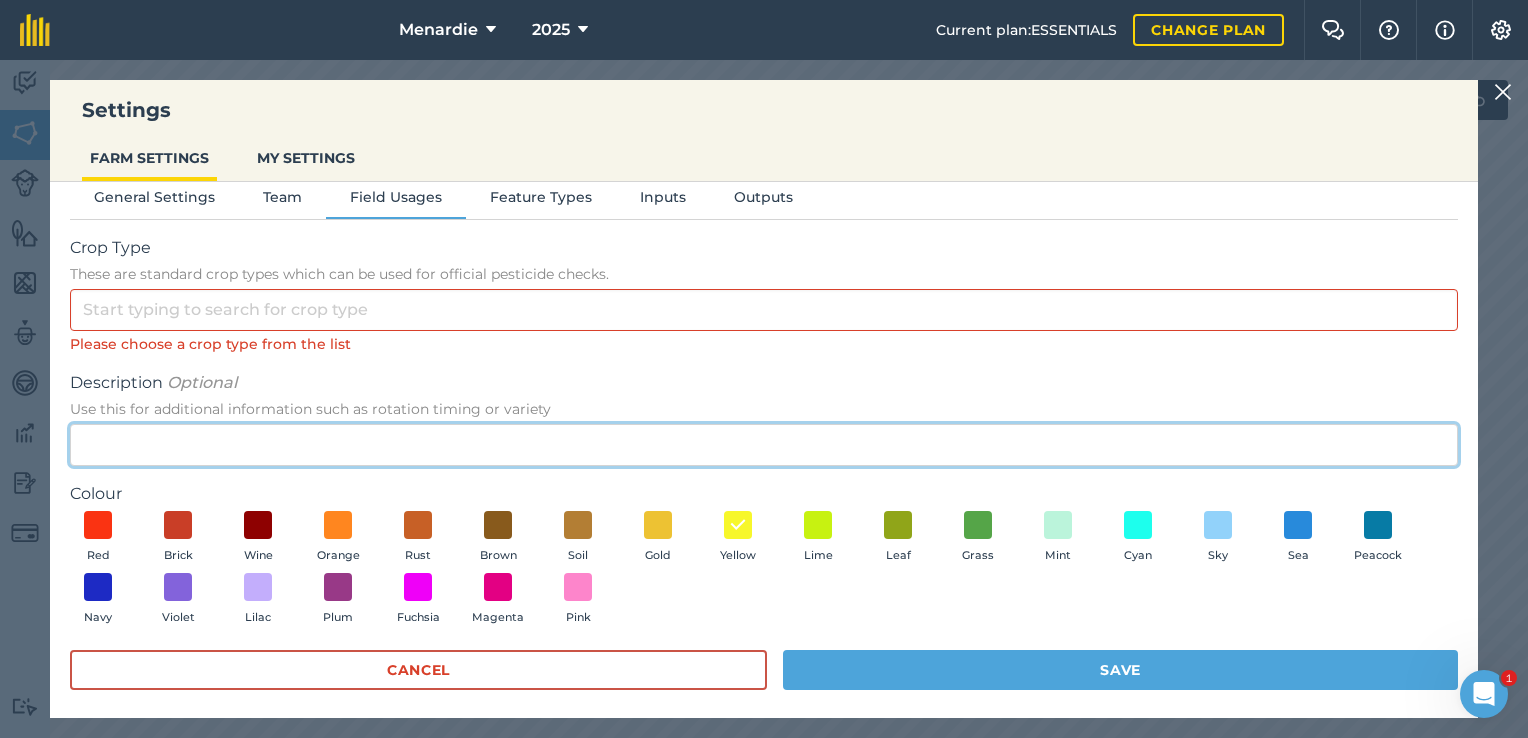scroll, scrollTop: 30, scrollLeft: 0, axis: vertical 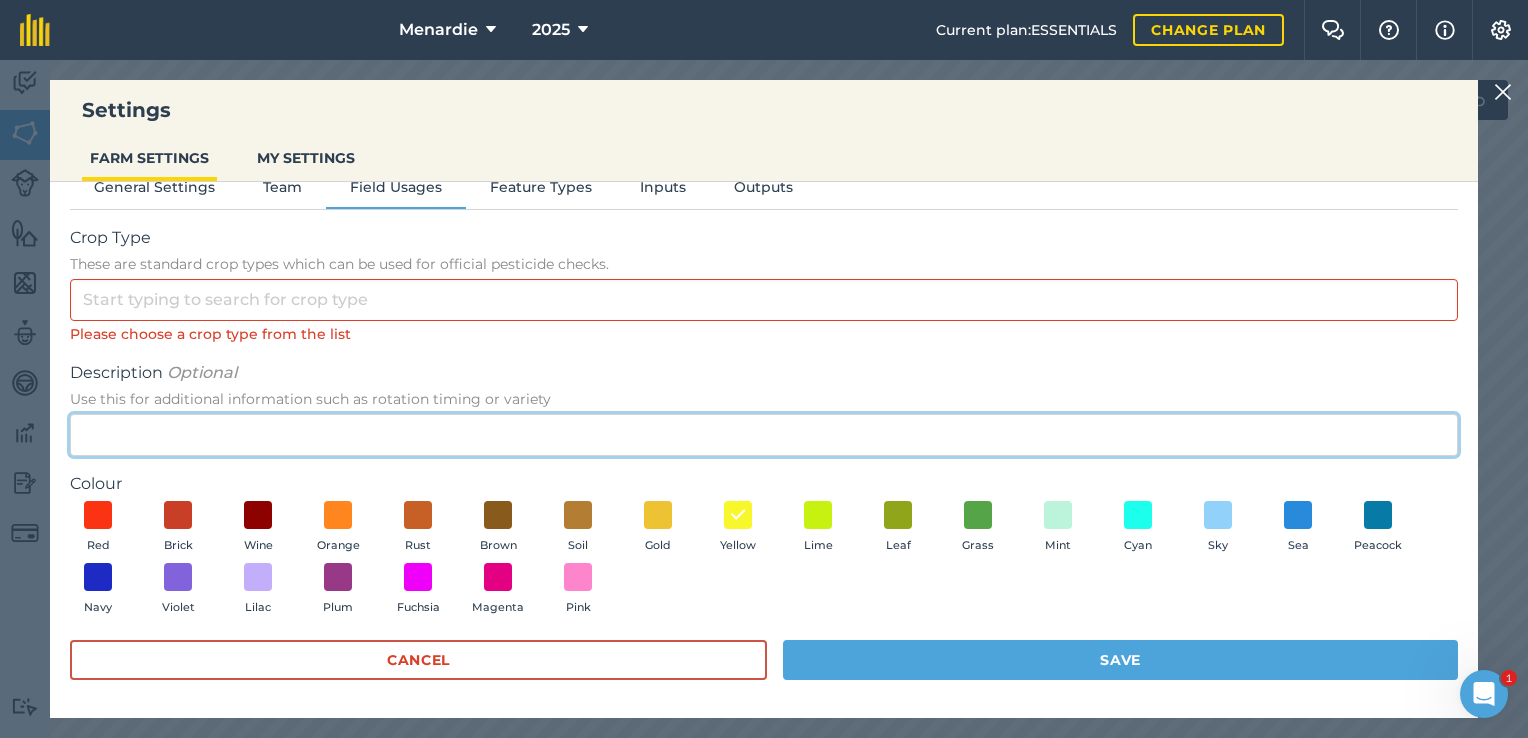 type 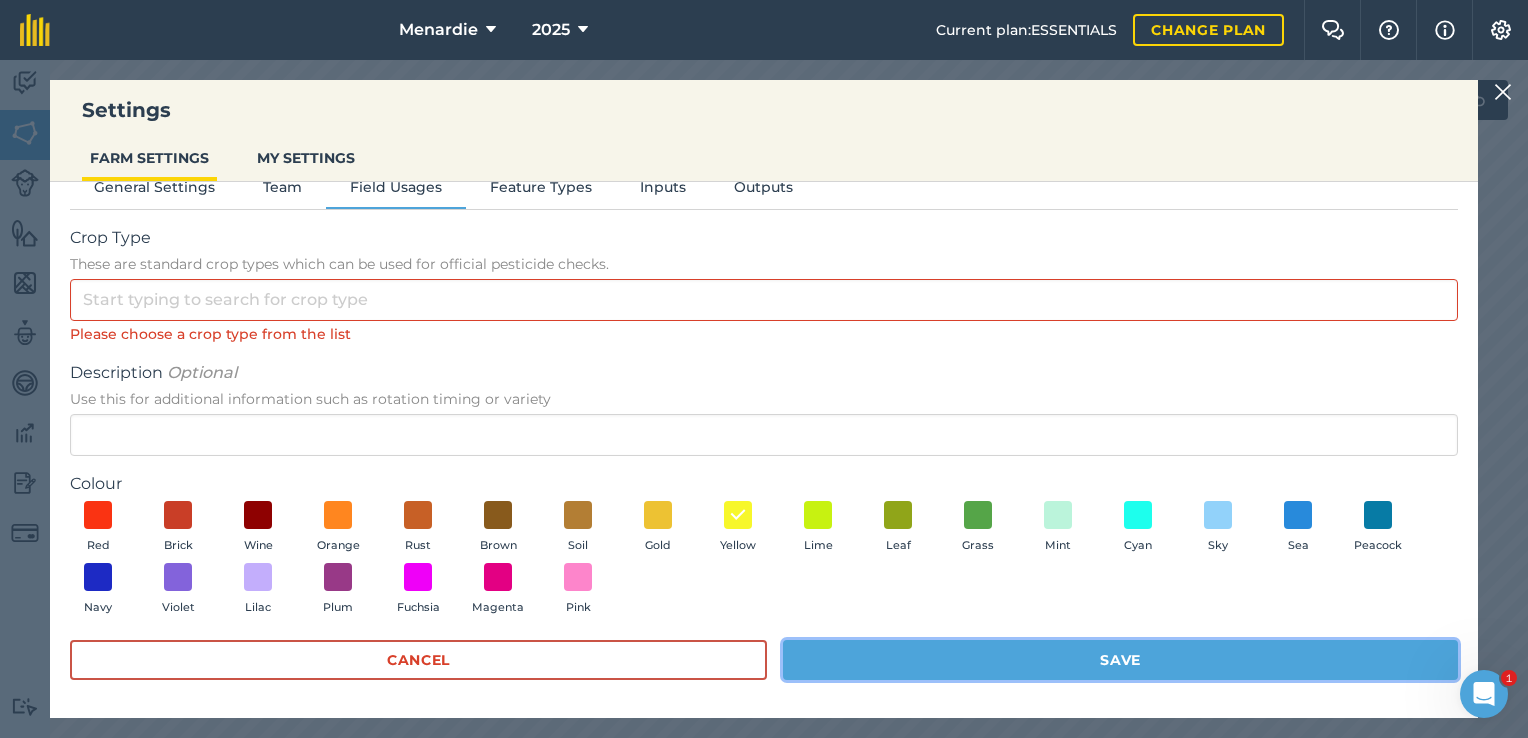 click on "Save" at bounding box center (1120, 660) 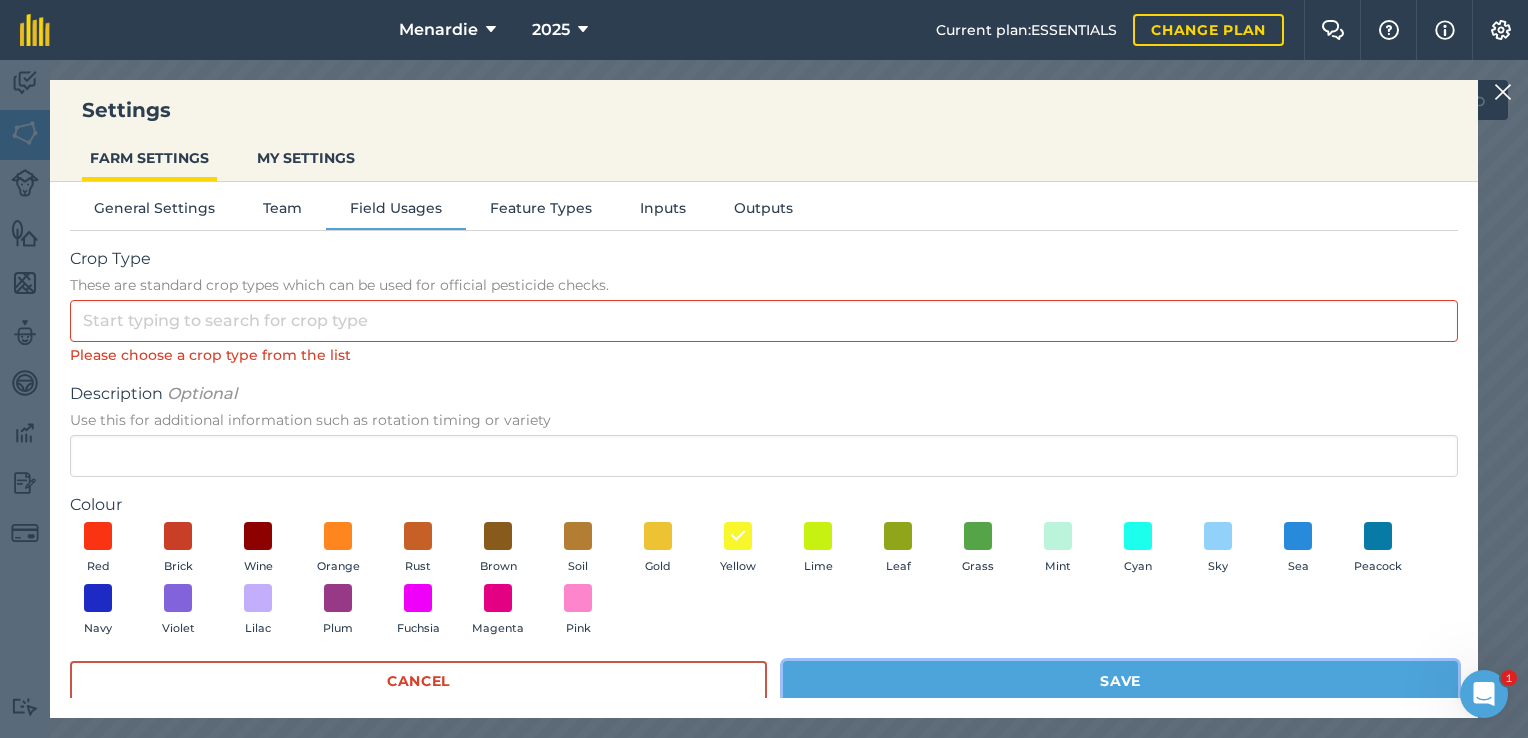 scroll, scrollTop: 0, scrollLeft: 0, axis: both 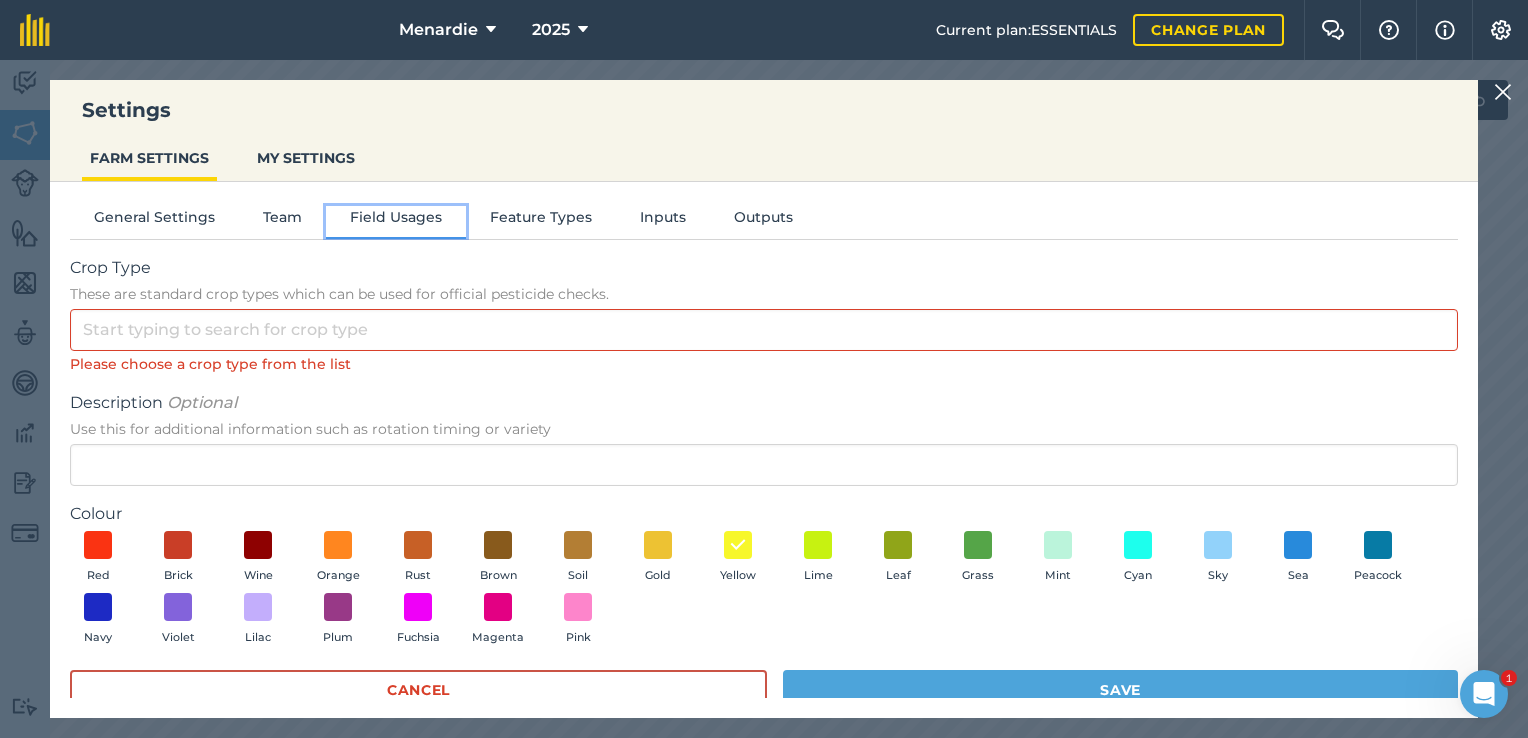 click on "Field Usages" at bounding box center [396, 221] 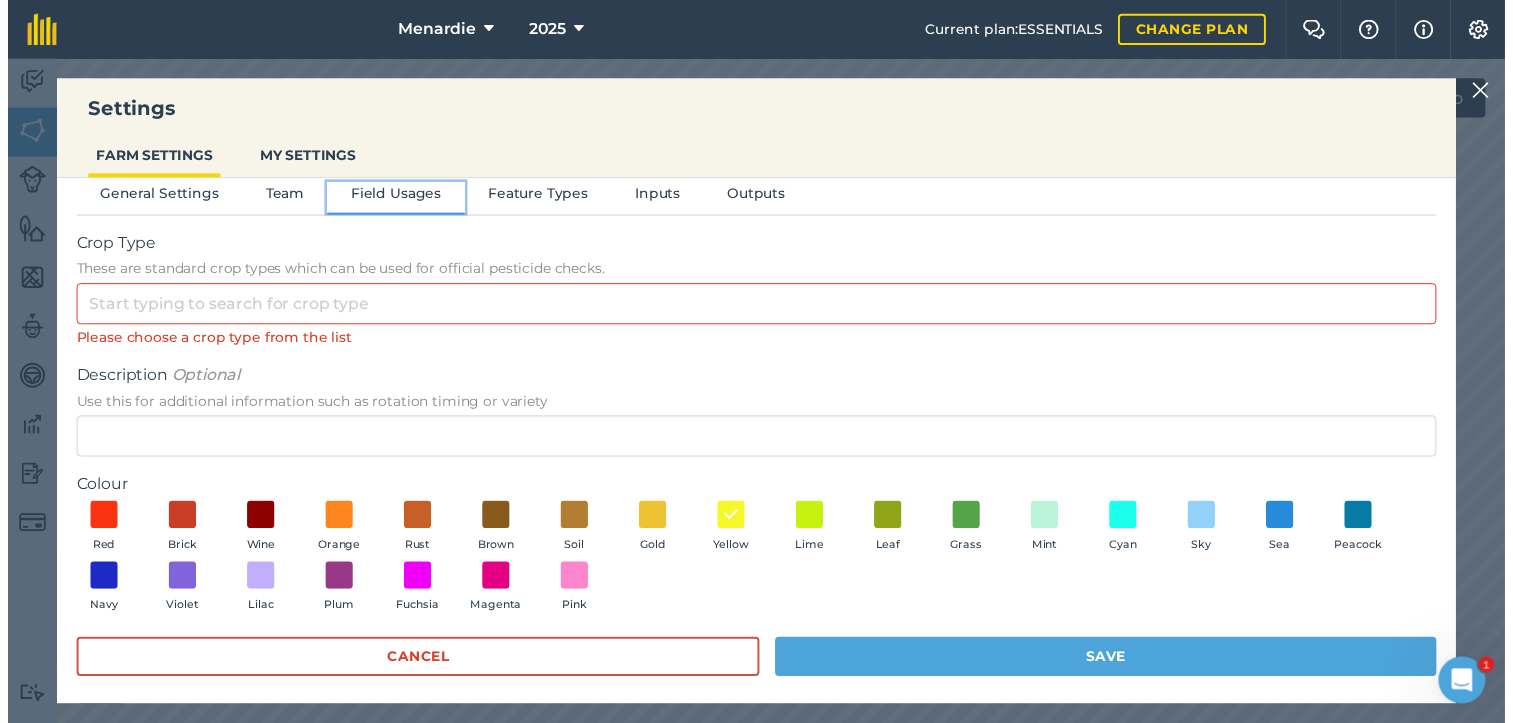 scroll, scrollTop: 30, scrollLeft: 0, axis: vertical 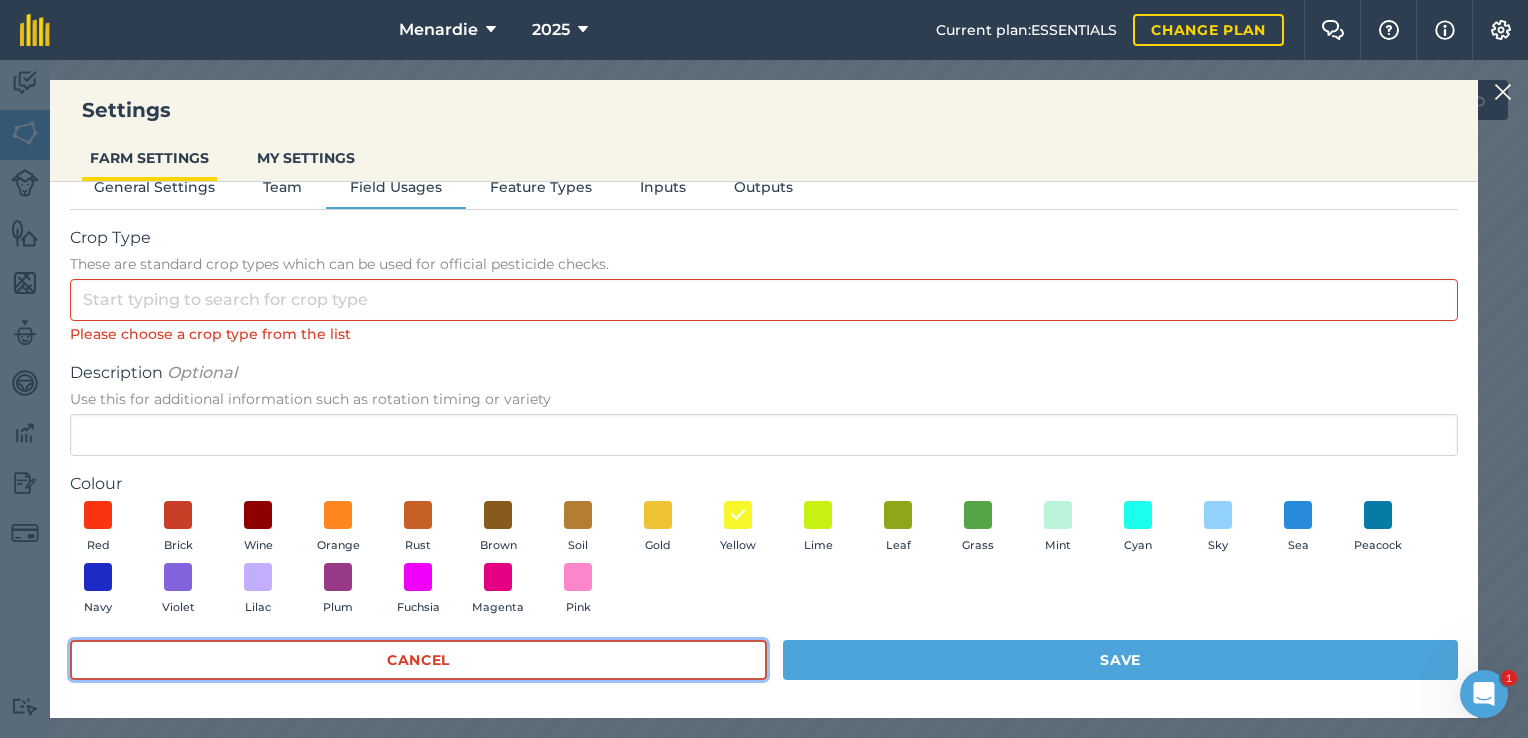 click on "Cancel" at bounding box center (418, 660) 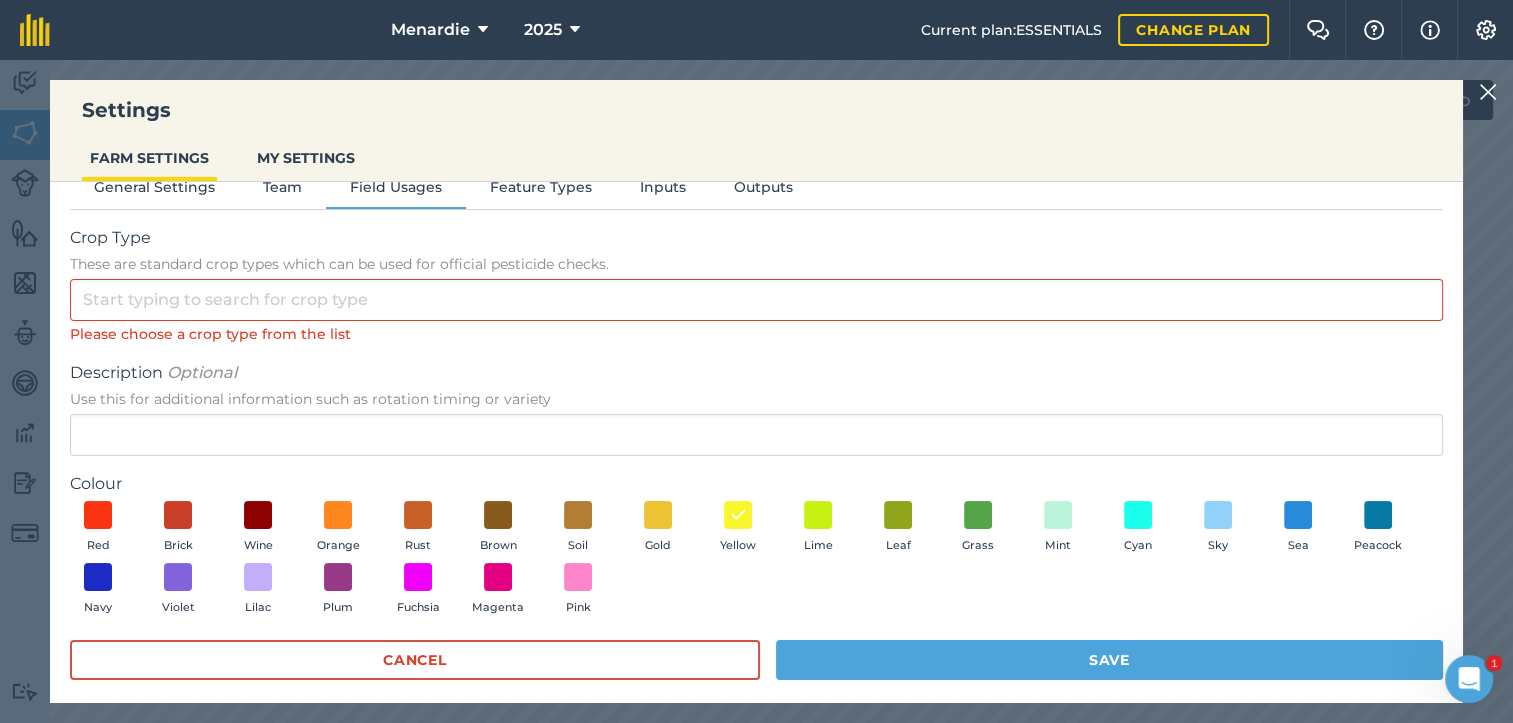 scroll, scrollTop: 0, scrollLeft: 0, axis: both 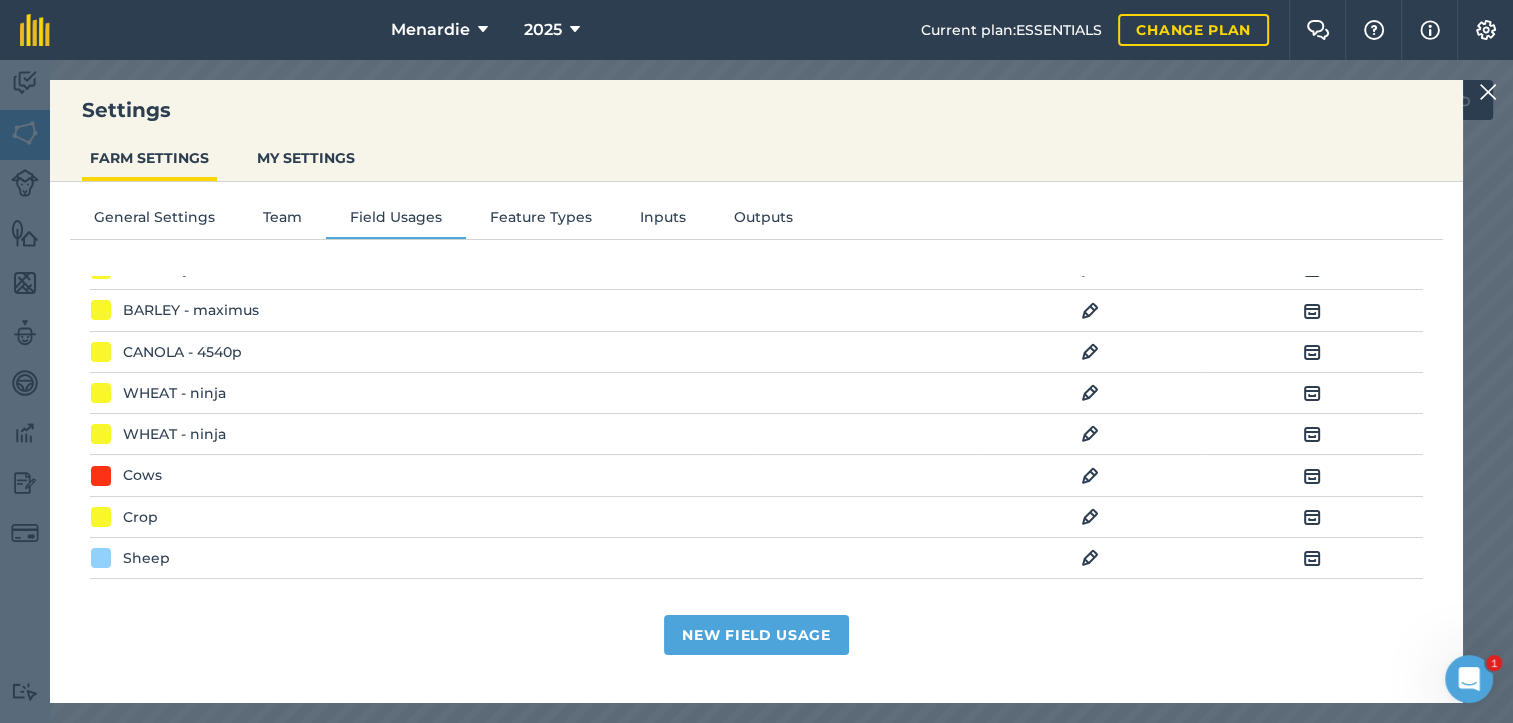 click on "EDIT" at bounding box center [1090, 516] 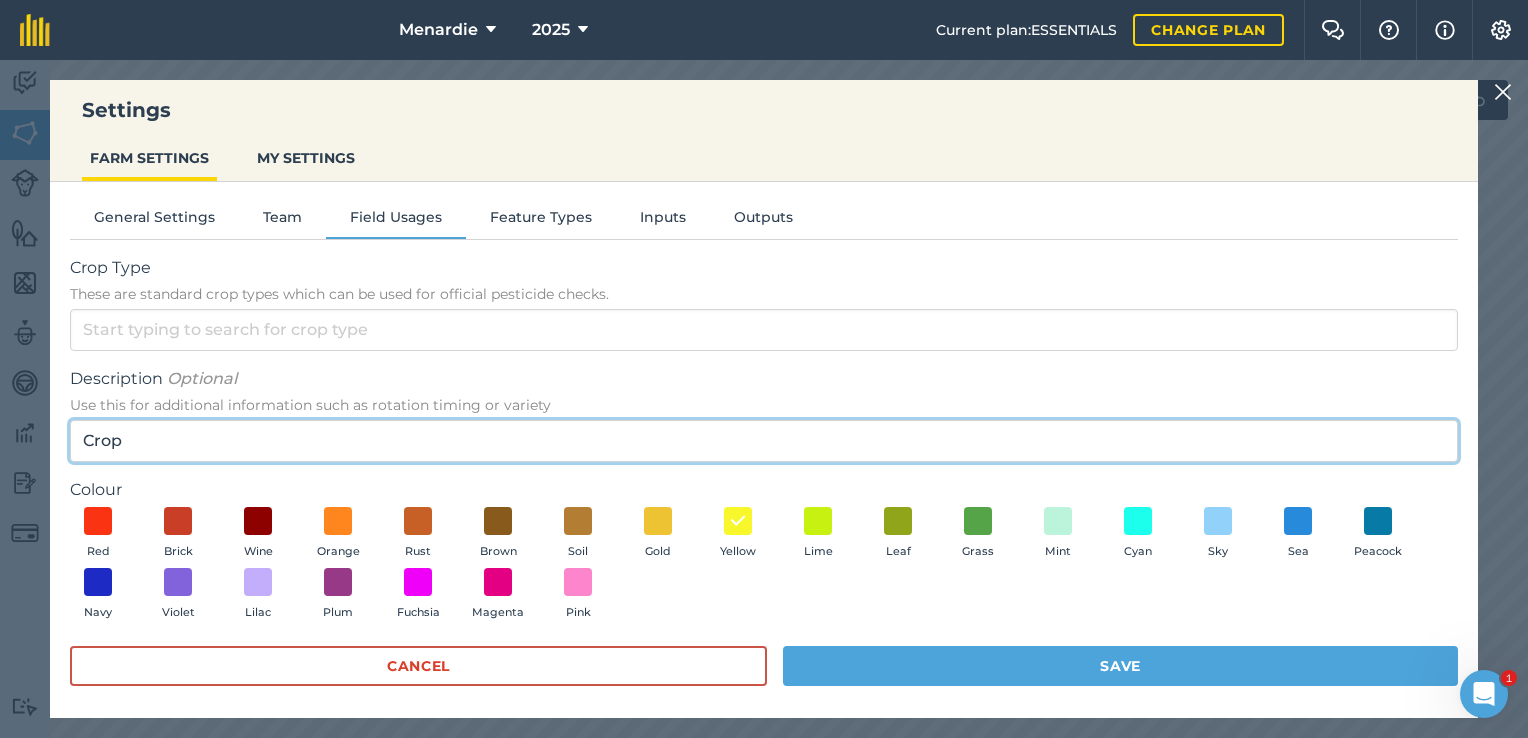 click on "Crop" at bounding box center (764, 441) 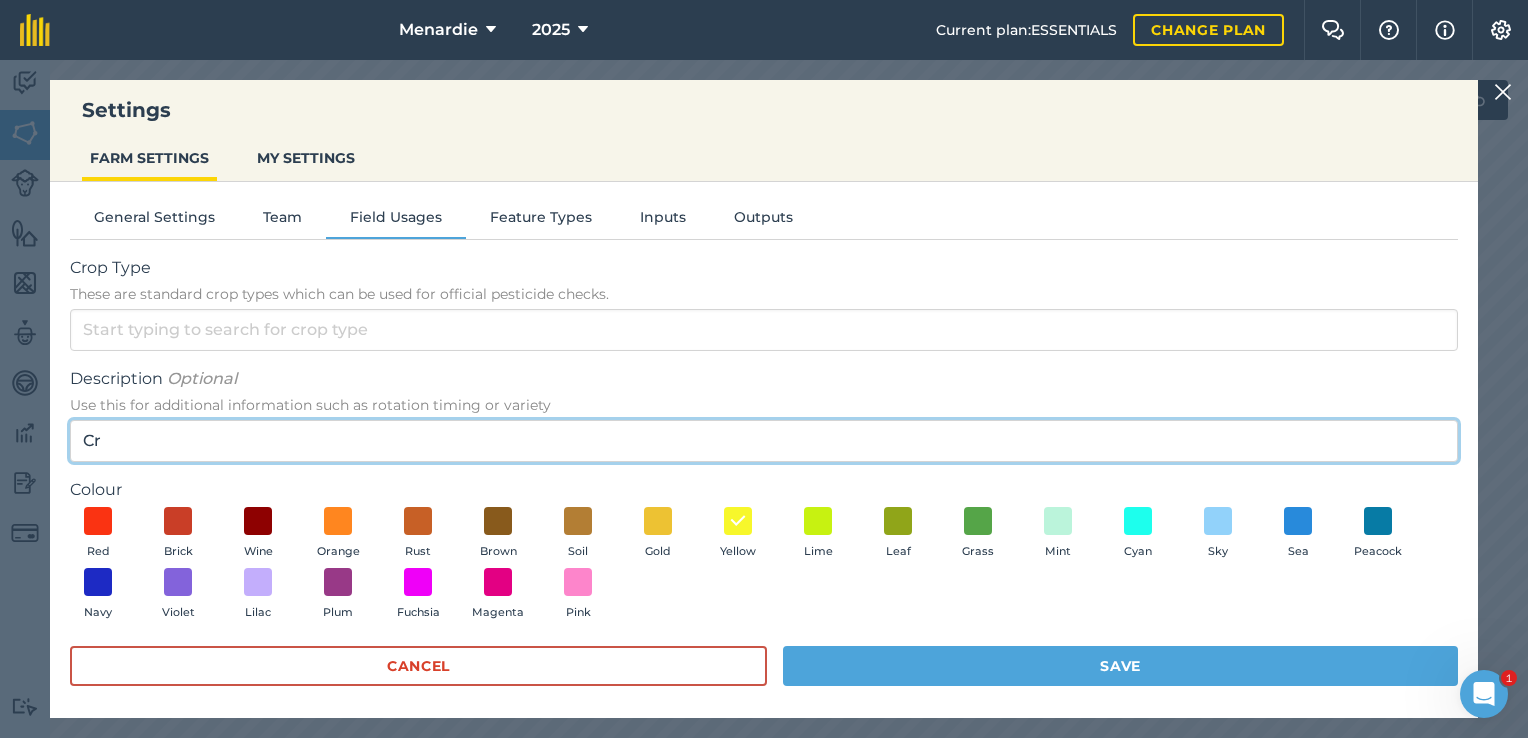 type on "C" 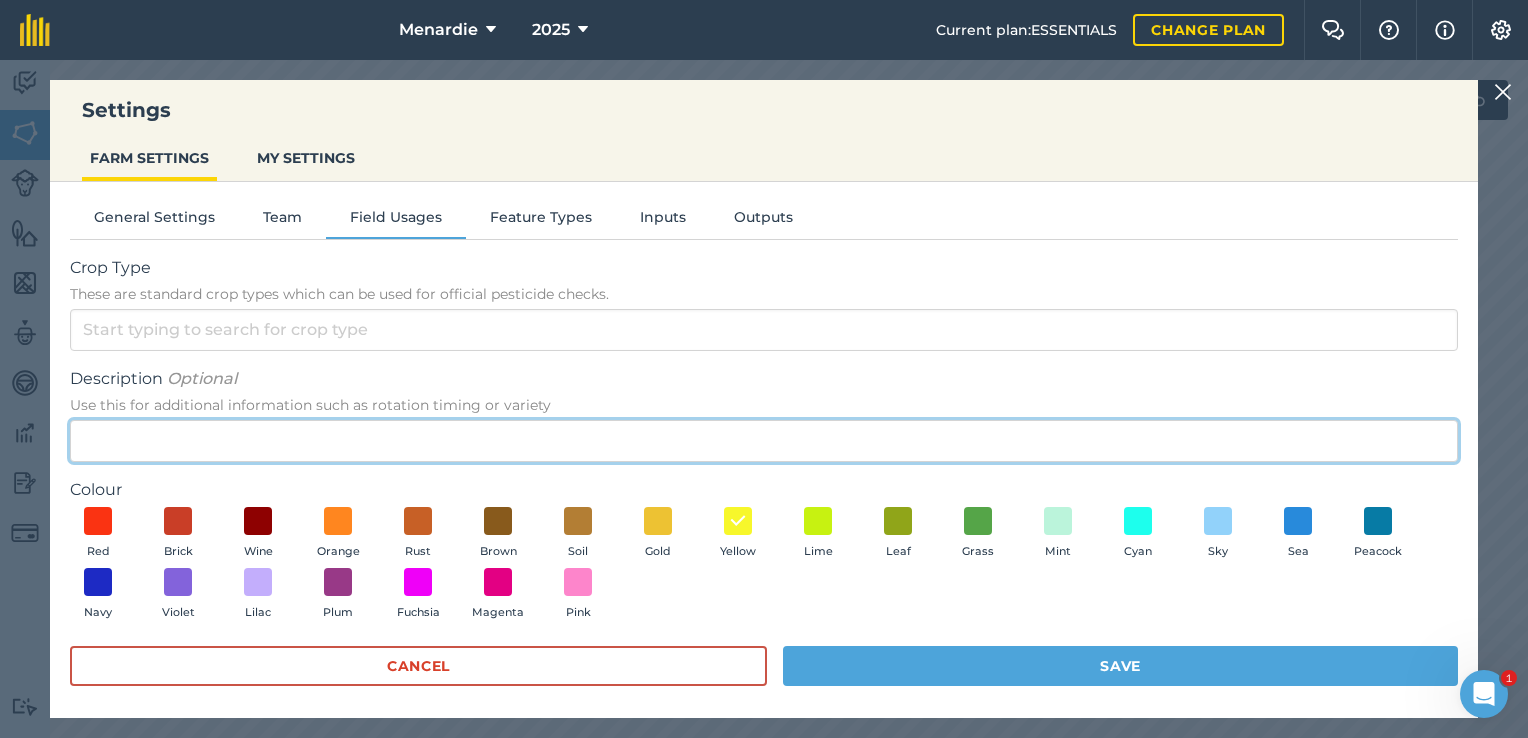type 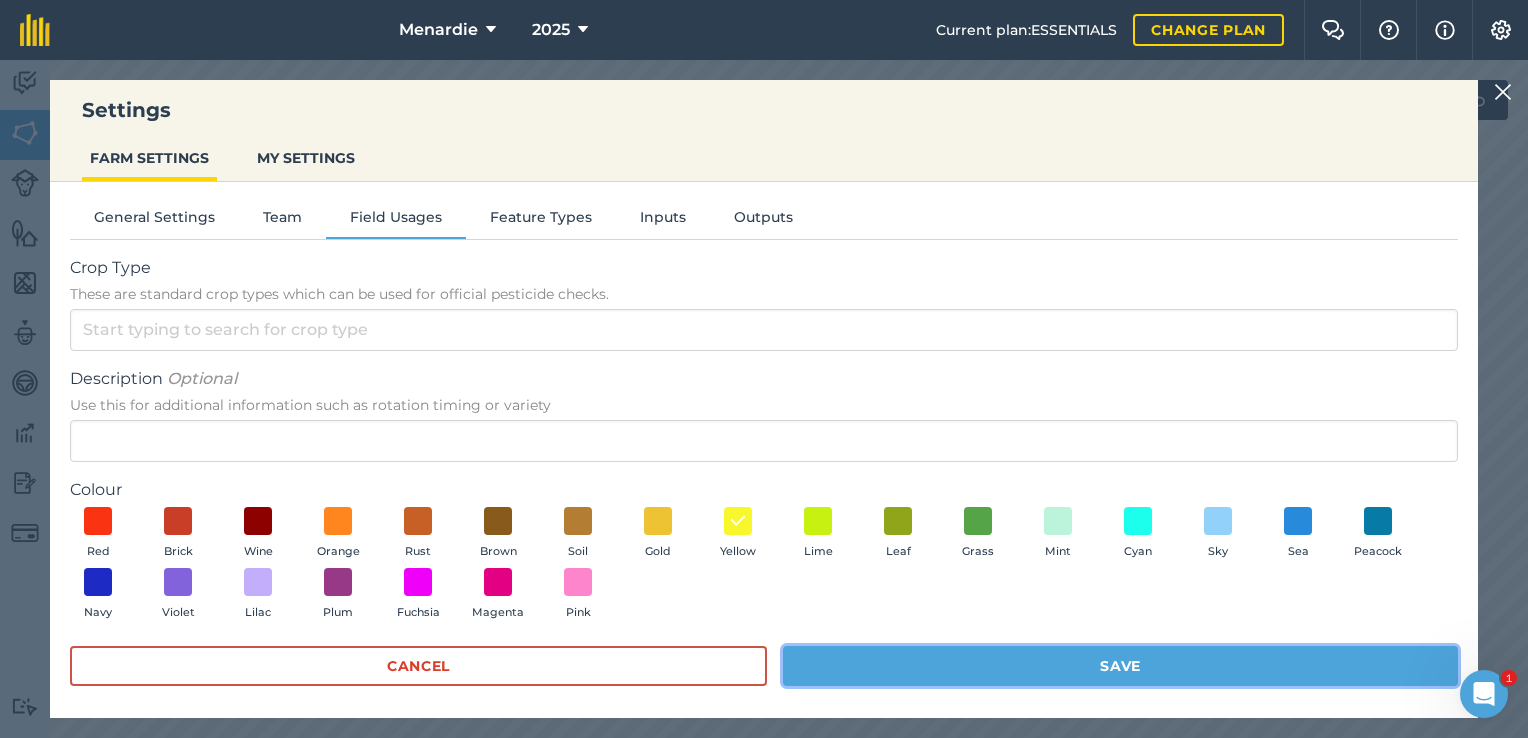 click on "Save" at bounding box center (1120, 666) 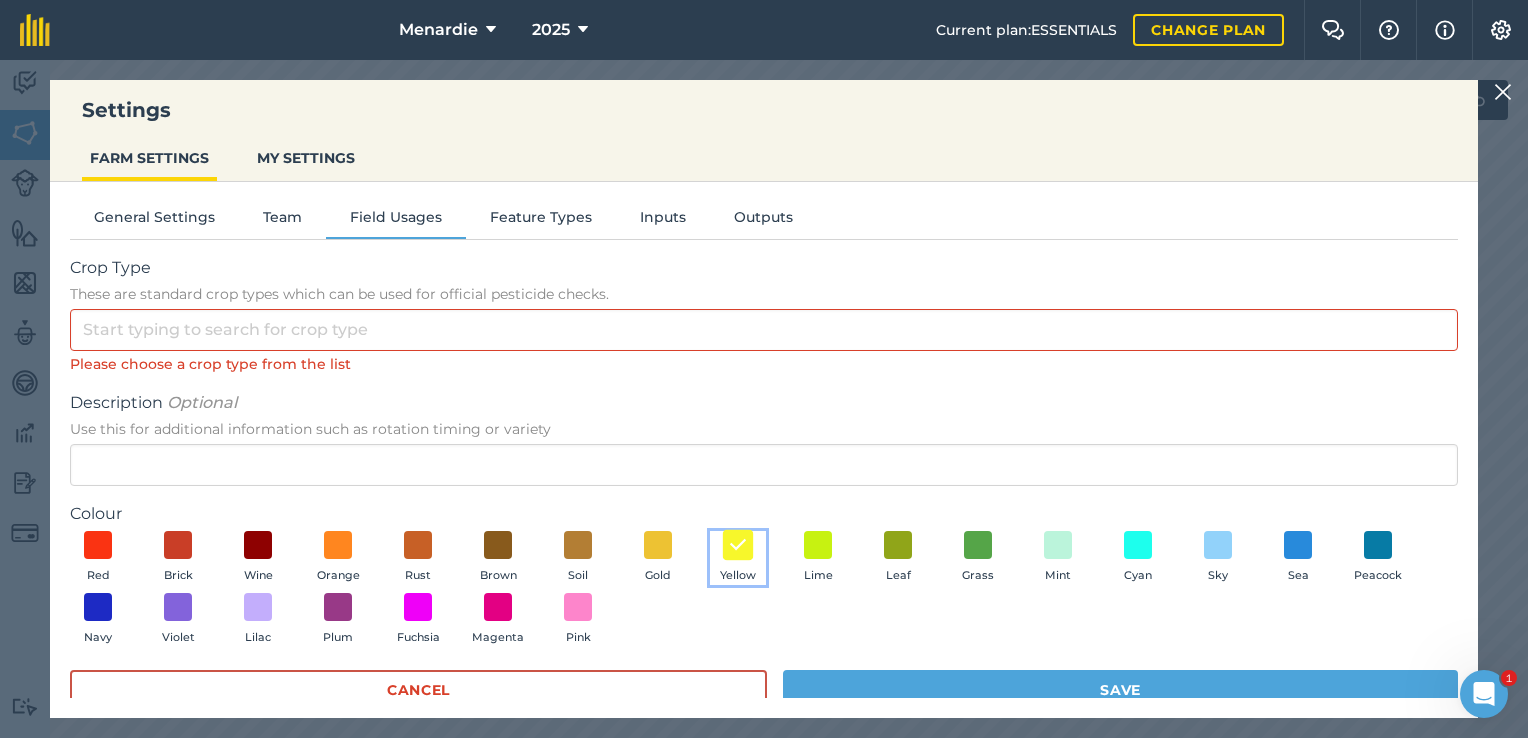 click at bounding box center [738, 545] 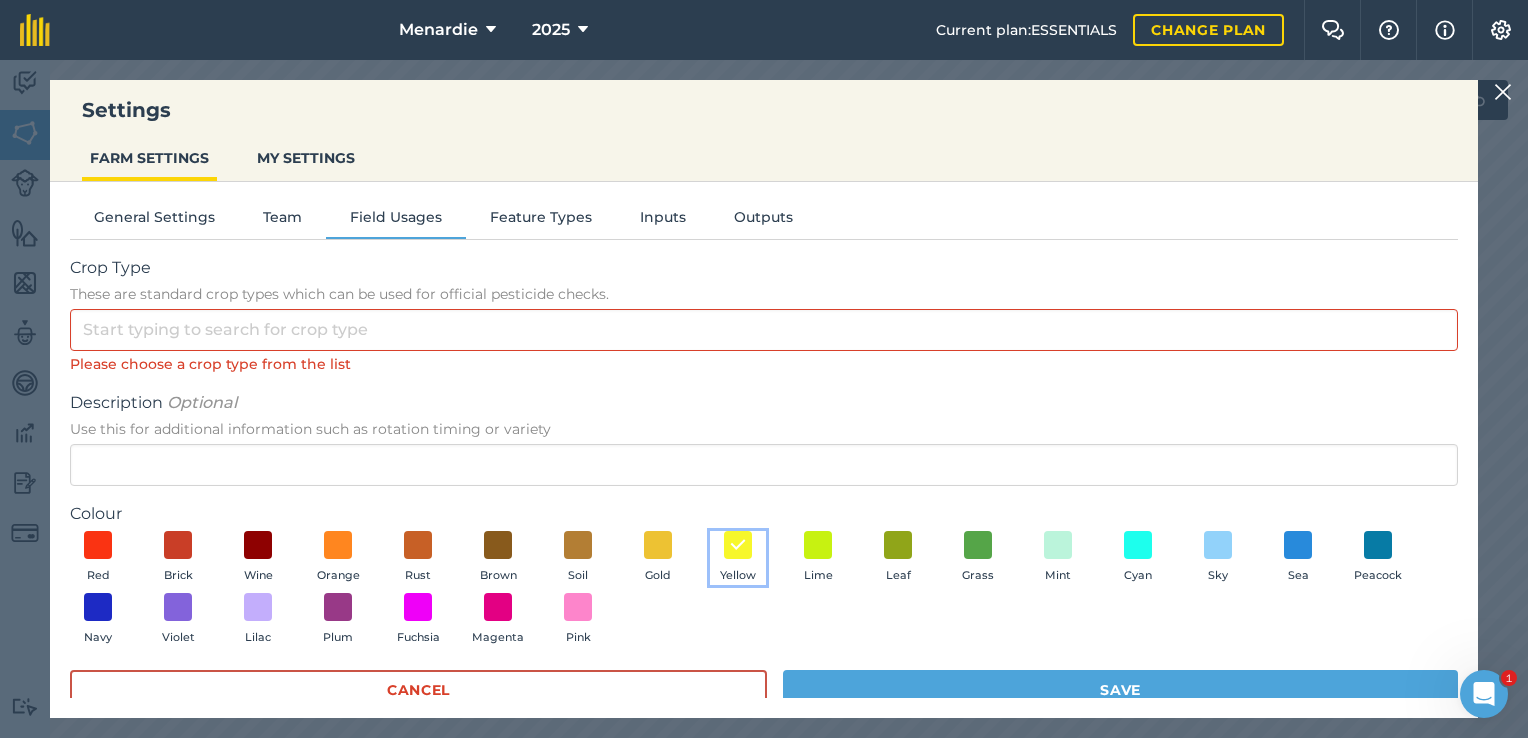 click on "Yellow" at bounding box center [738, 558] 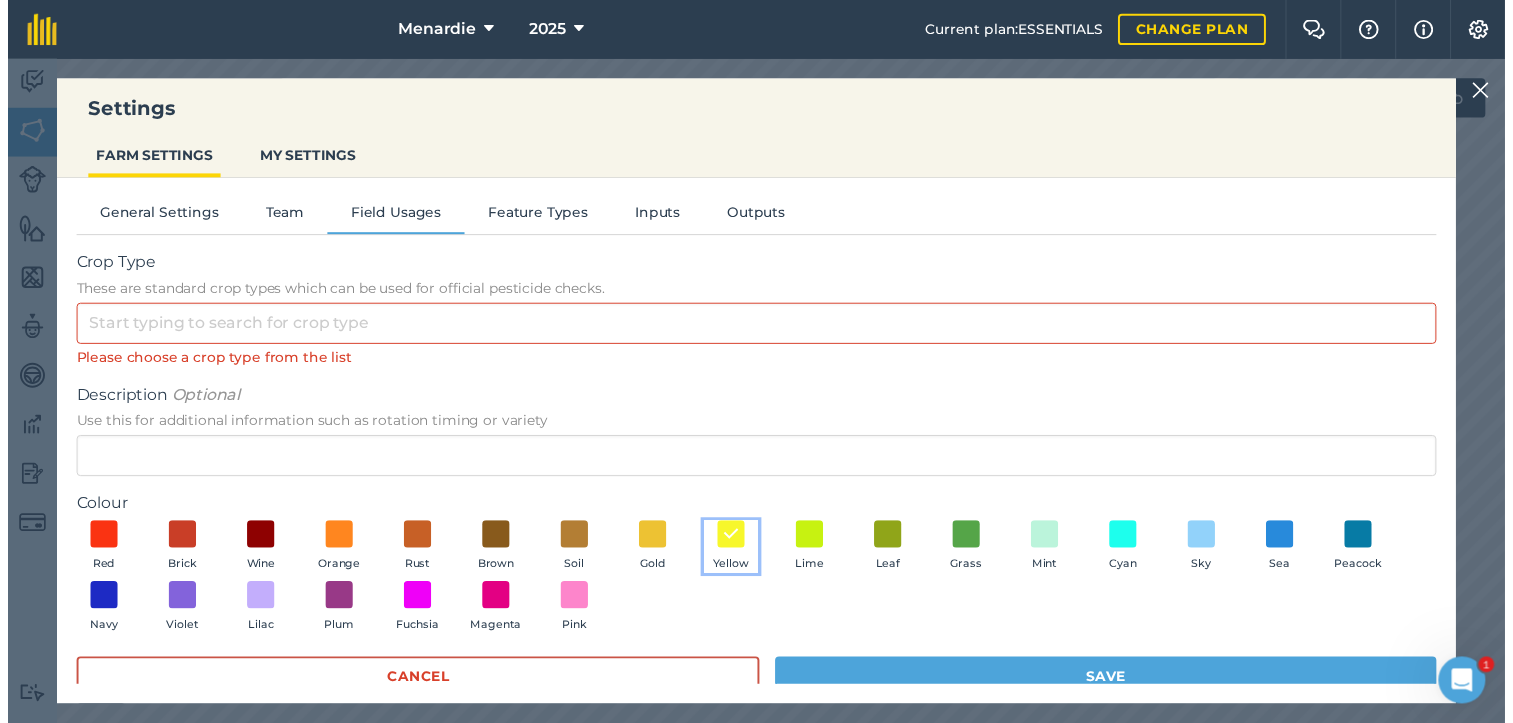 scroll, scrollTop: 30, scrollLeft: 0, axis: vertical 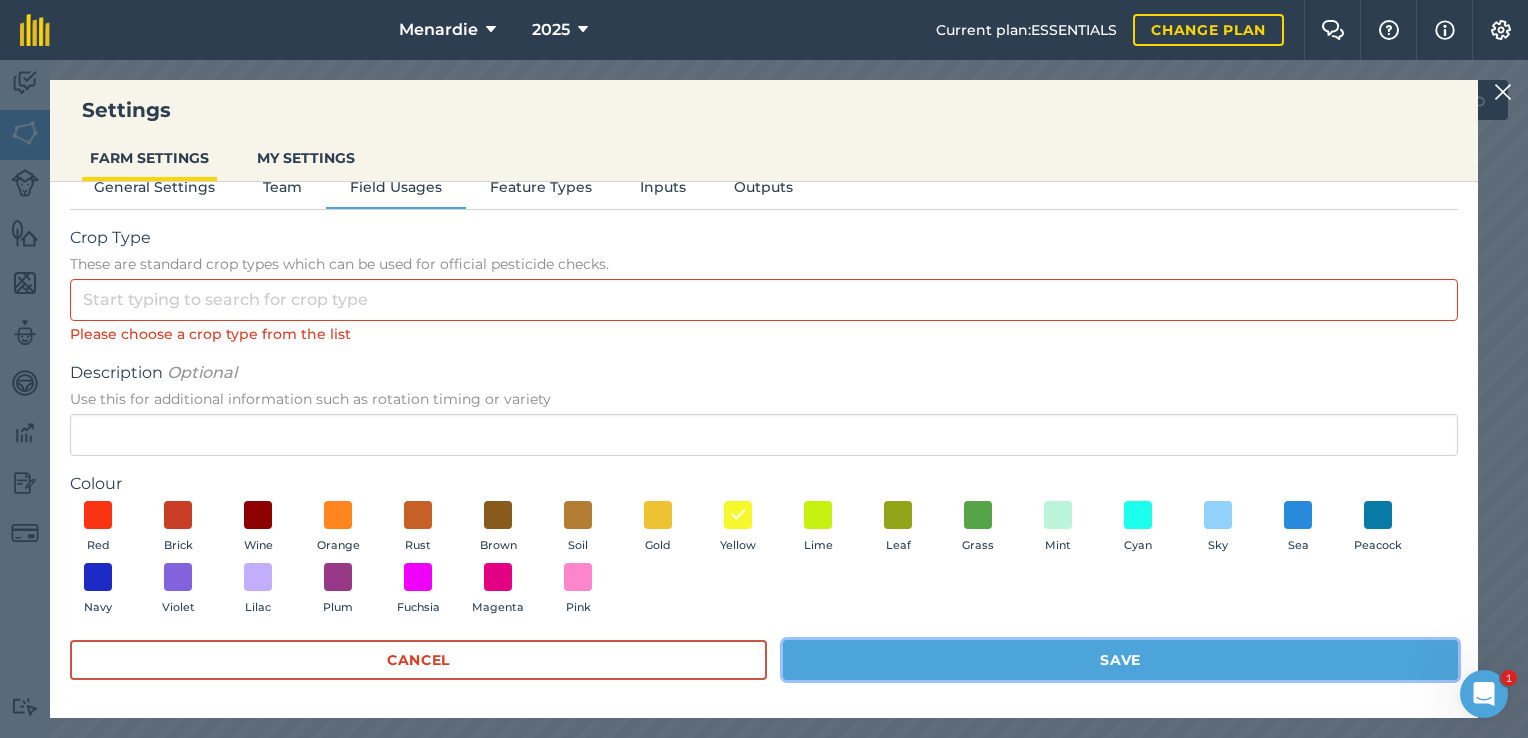 click on "Save" at bounding box center (1120, 660) 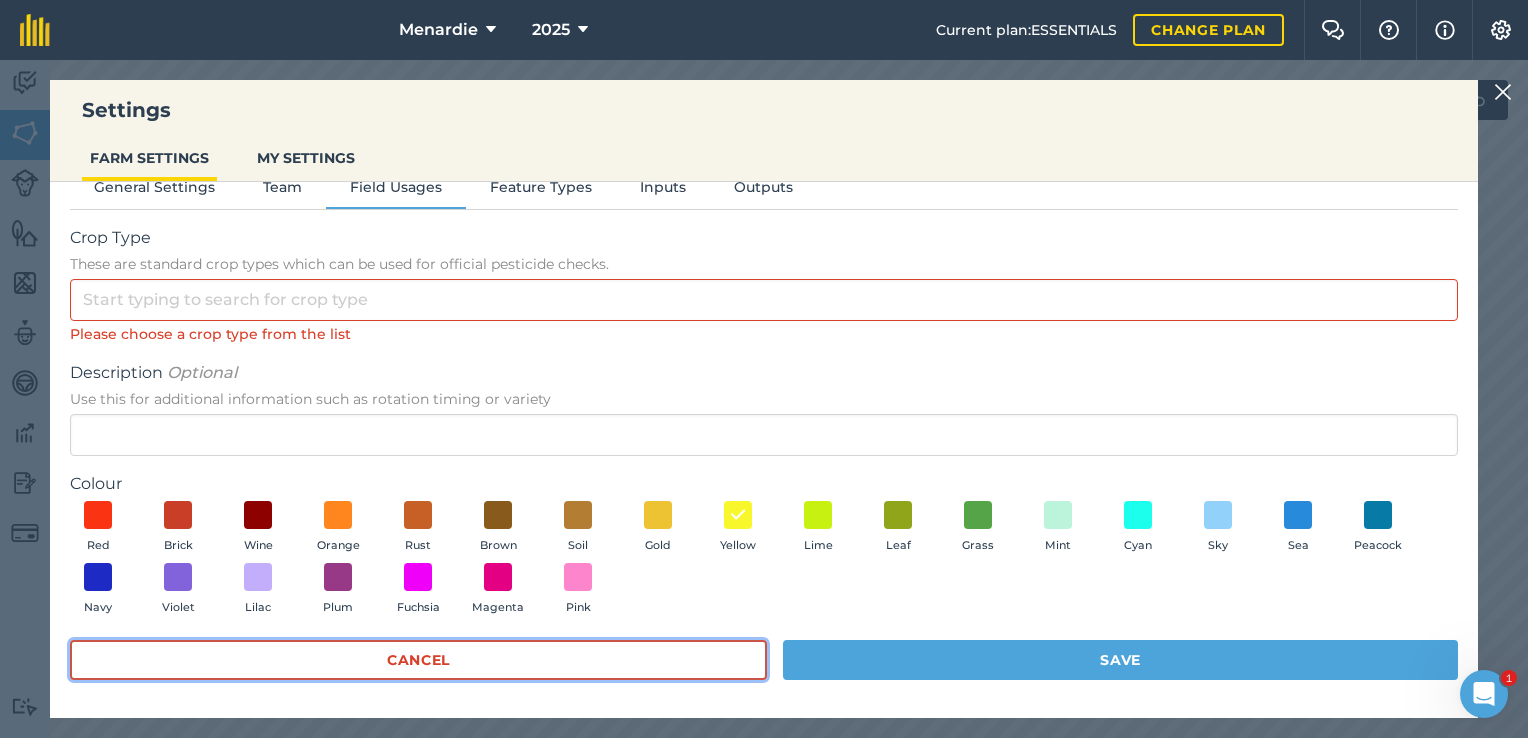 click on "Cancel" at bounding box center [418, 660] 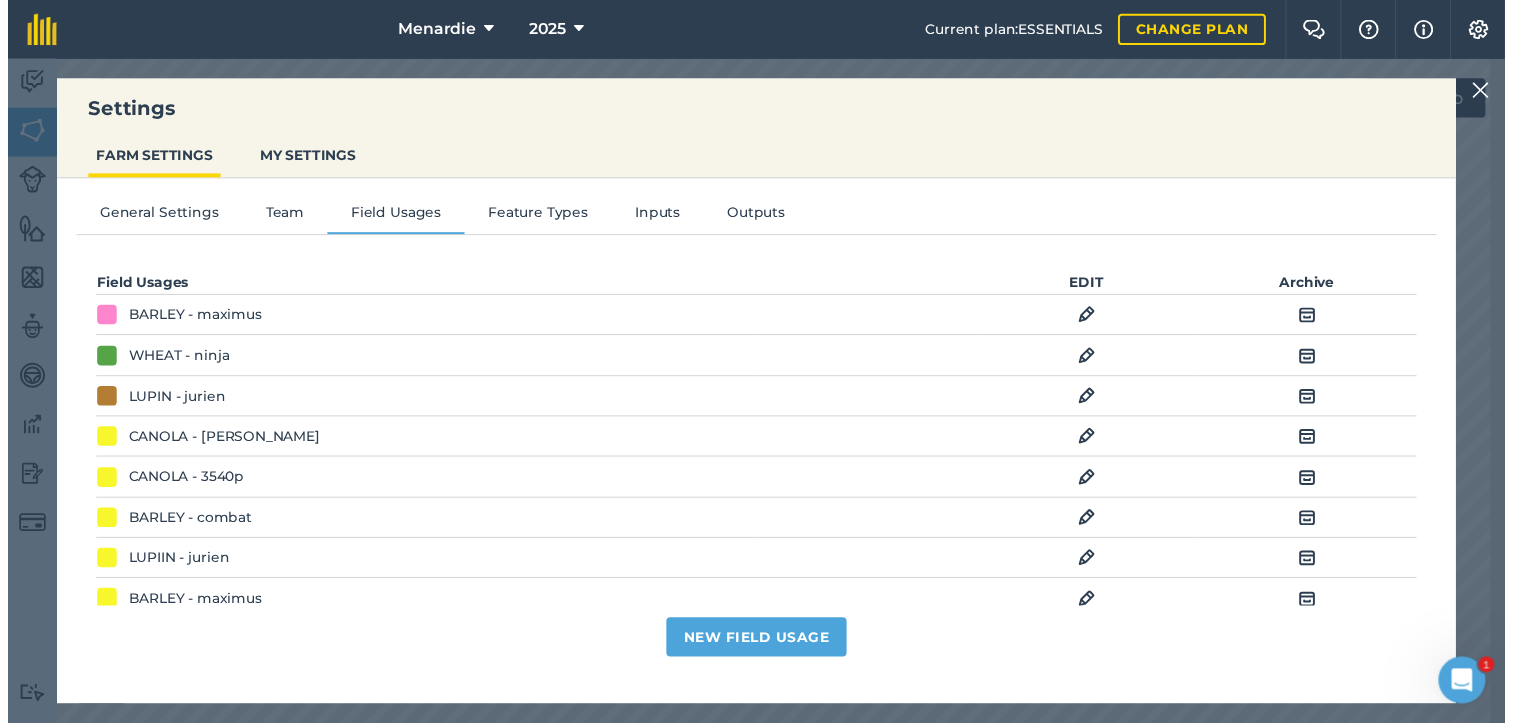 scroll, scrollTop: 0, scrollLeft: 0, axis: both 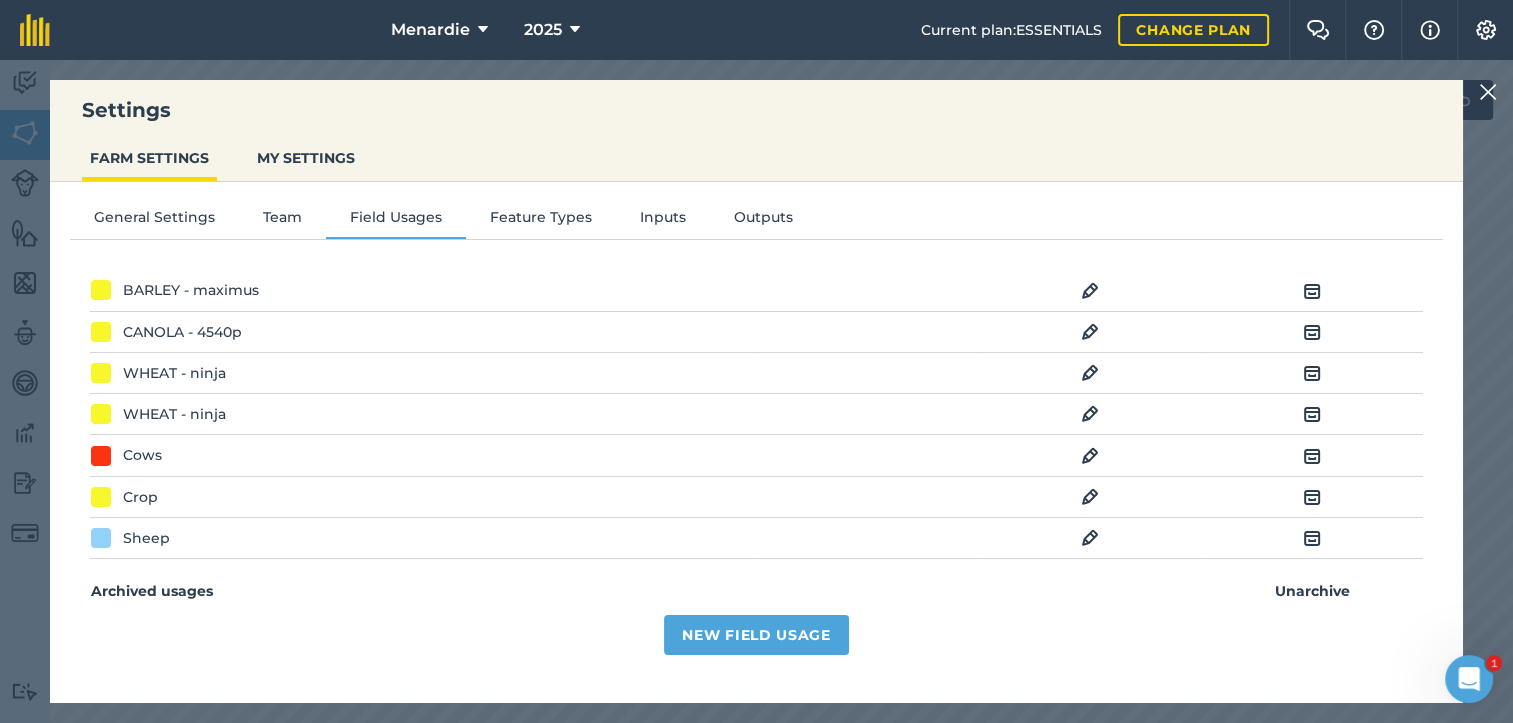 click on "Unarchive" at bounding box center [1312, 591] 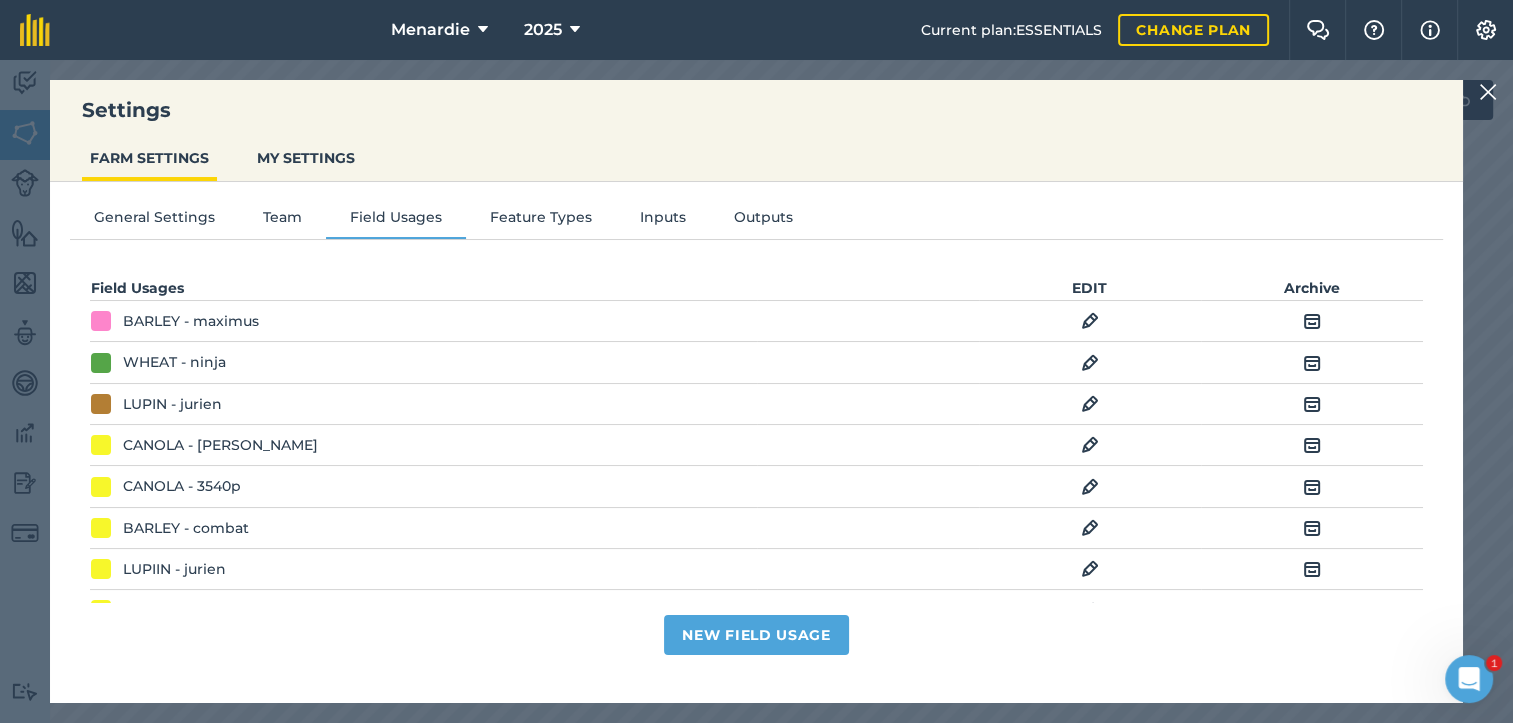 scroll, scrollTop: 100, scrollLeft: 0, axis: vertical 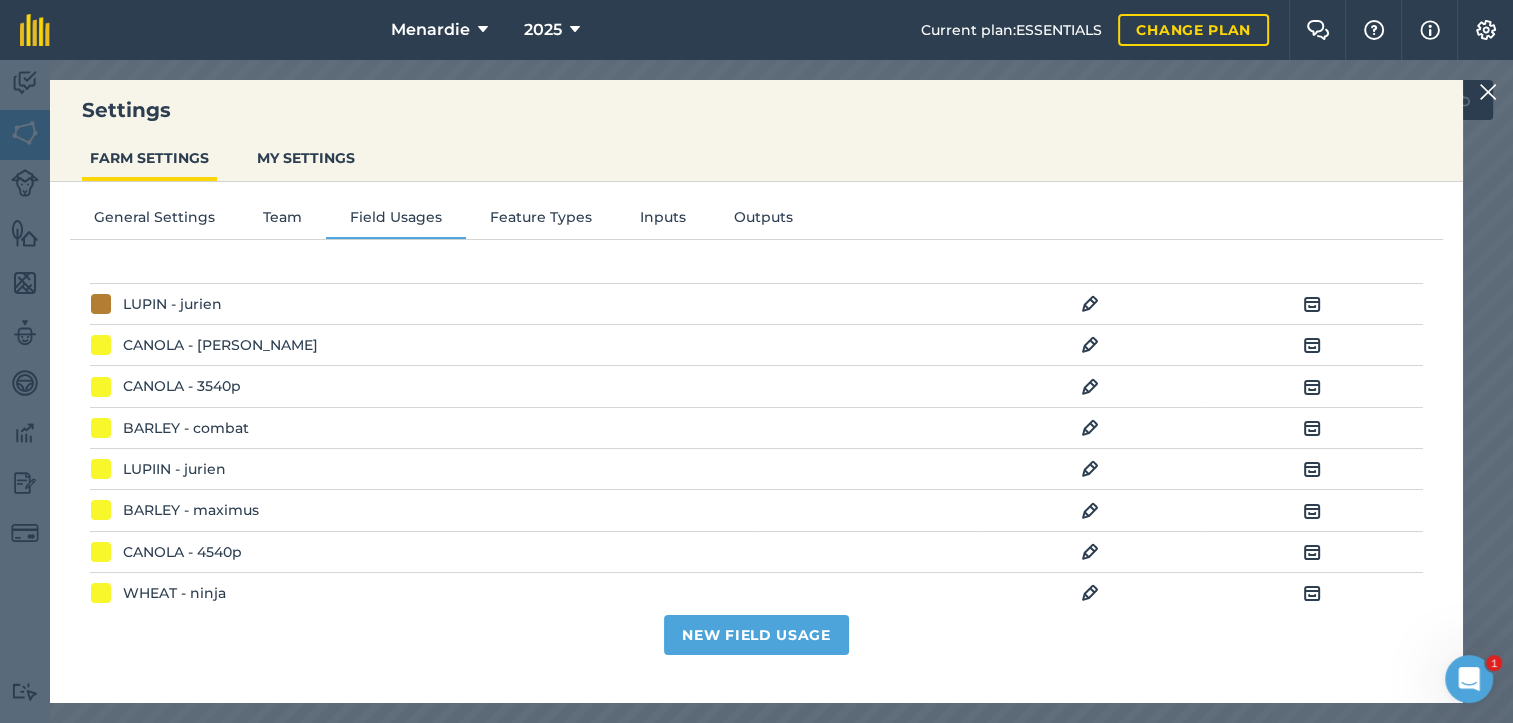 click on "BARLEY - combat" at bounding box center (423, 428) 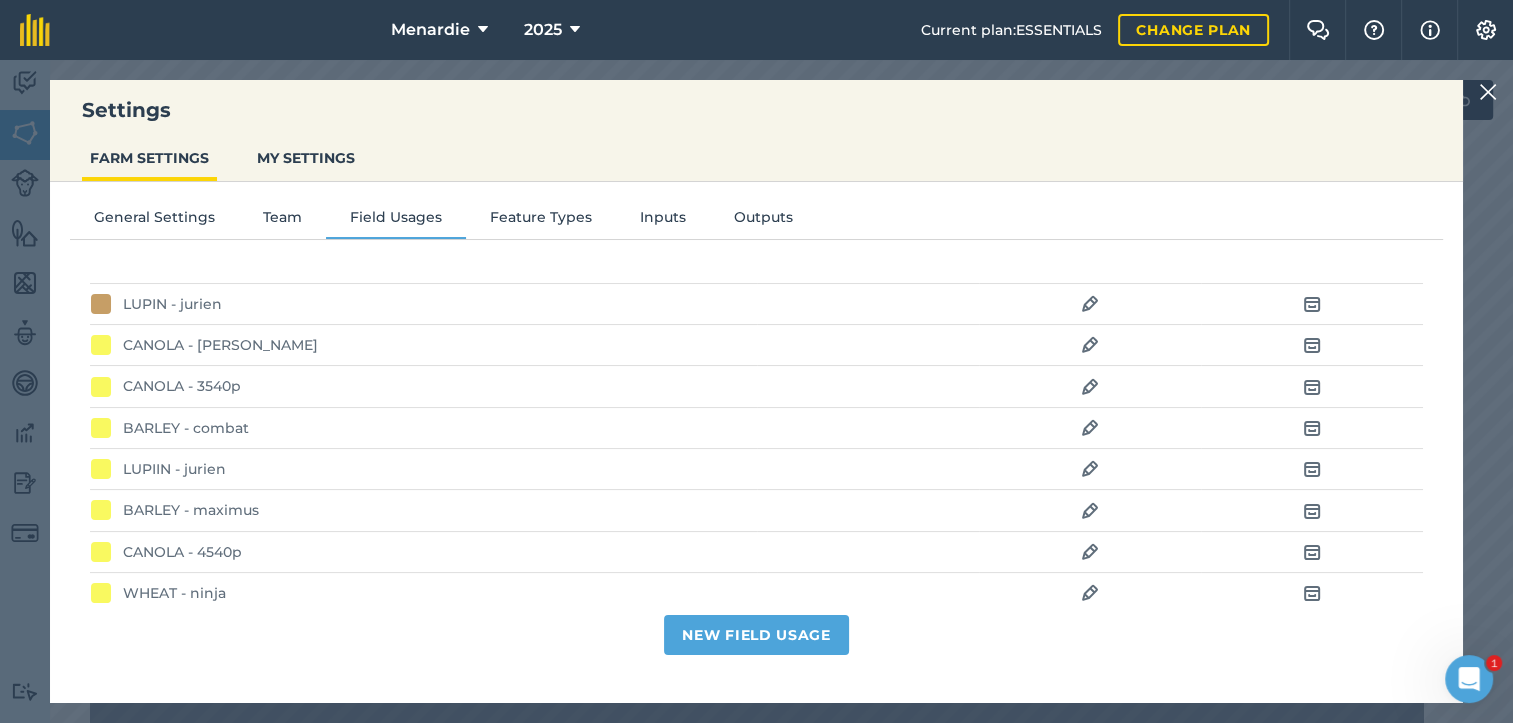 click at bounding box center [1090, 428] 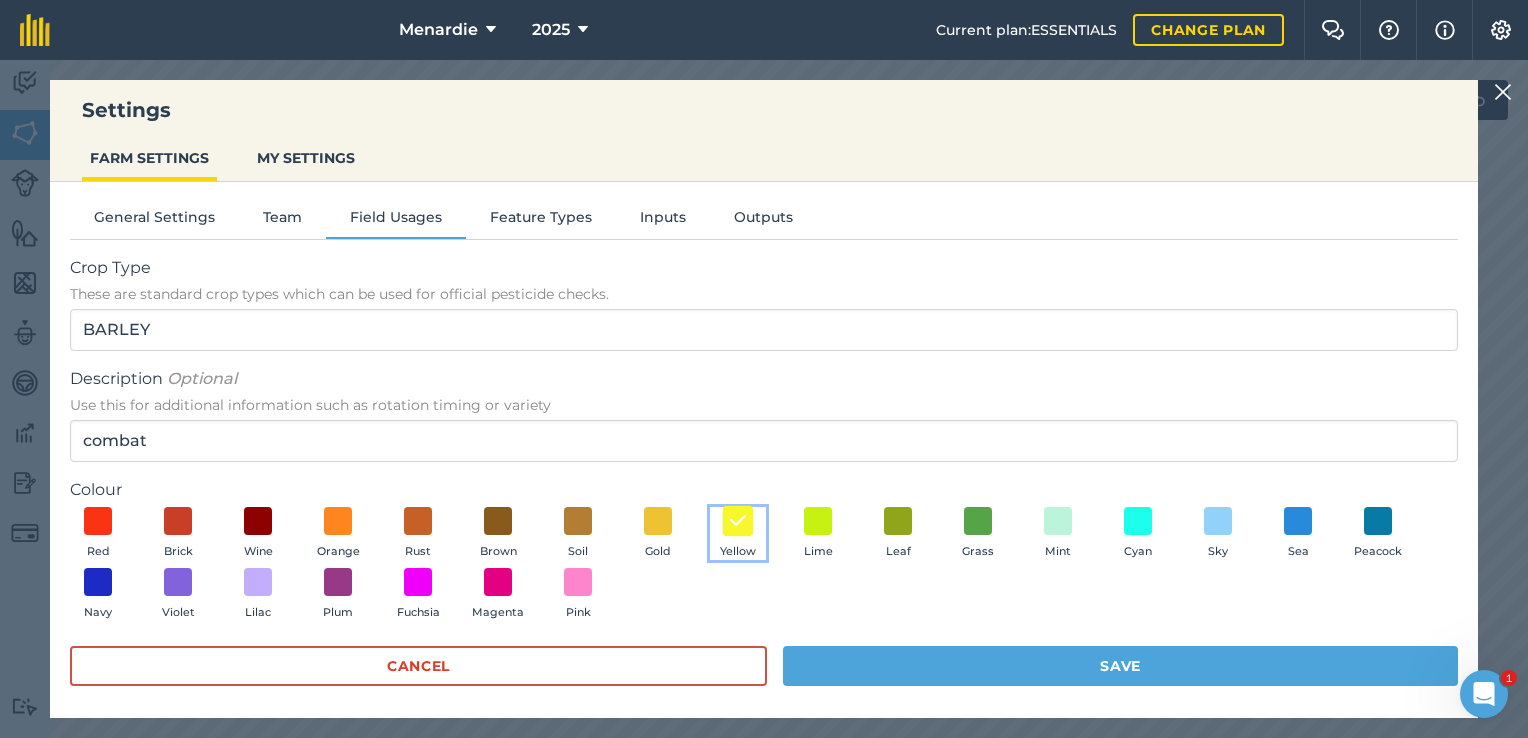 click at bounding box center (738, 521) 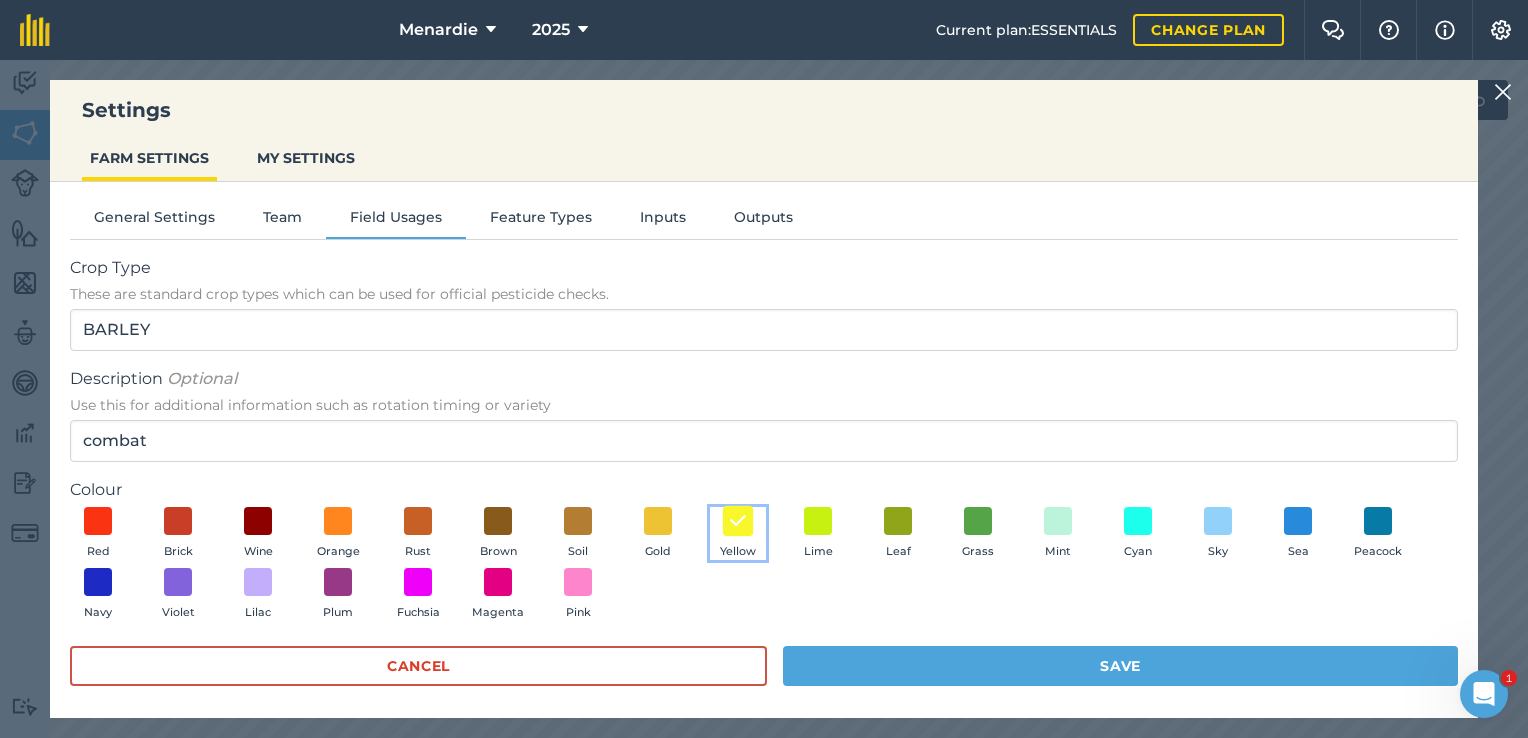 click at bounding box center [738, 520] 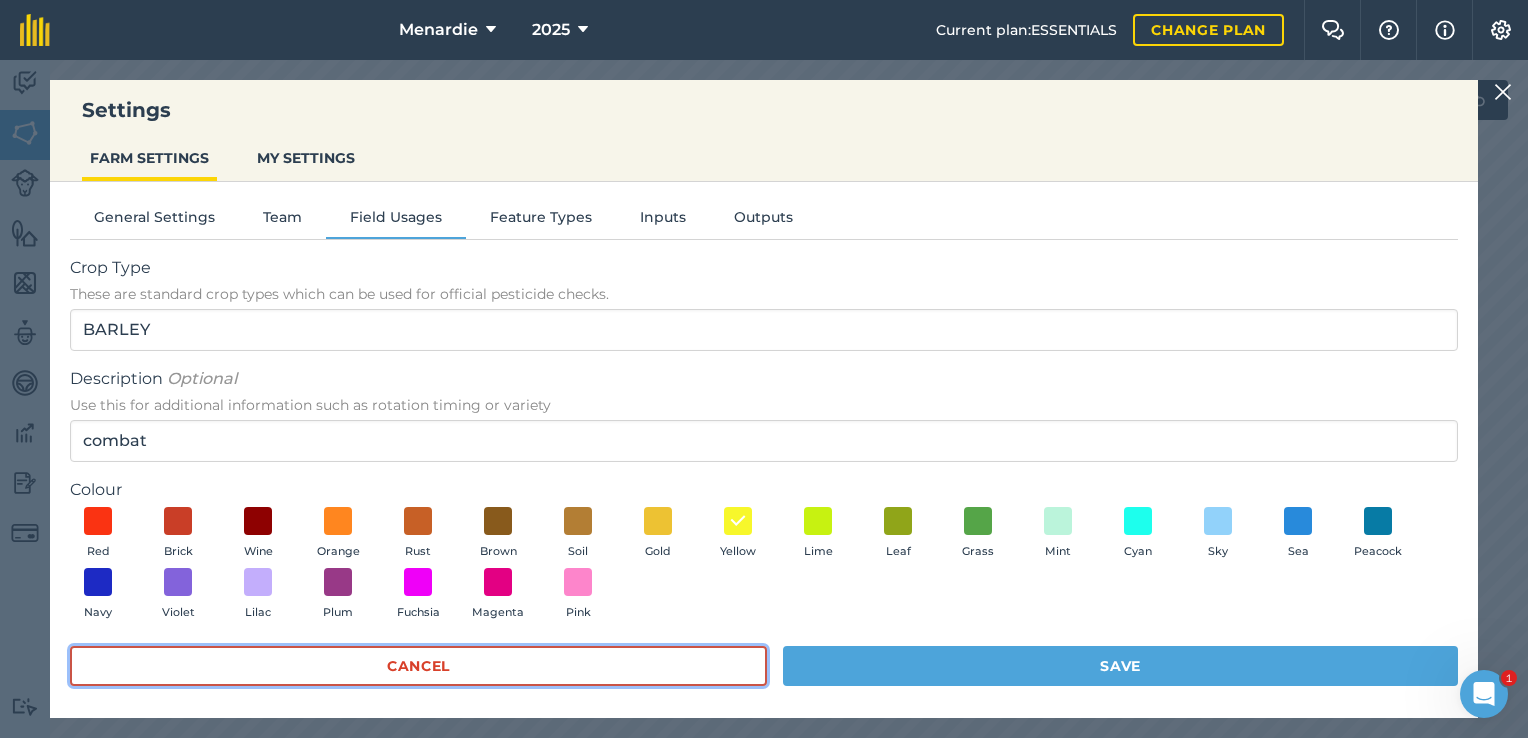 click on "Cancel" at bounding box center (418, 666) 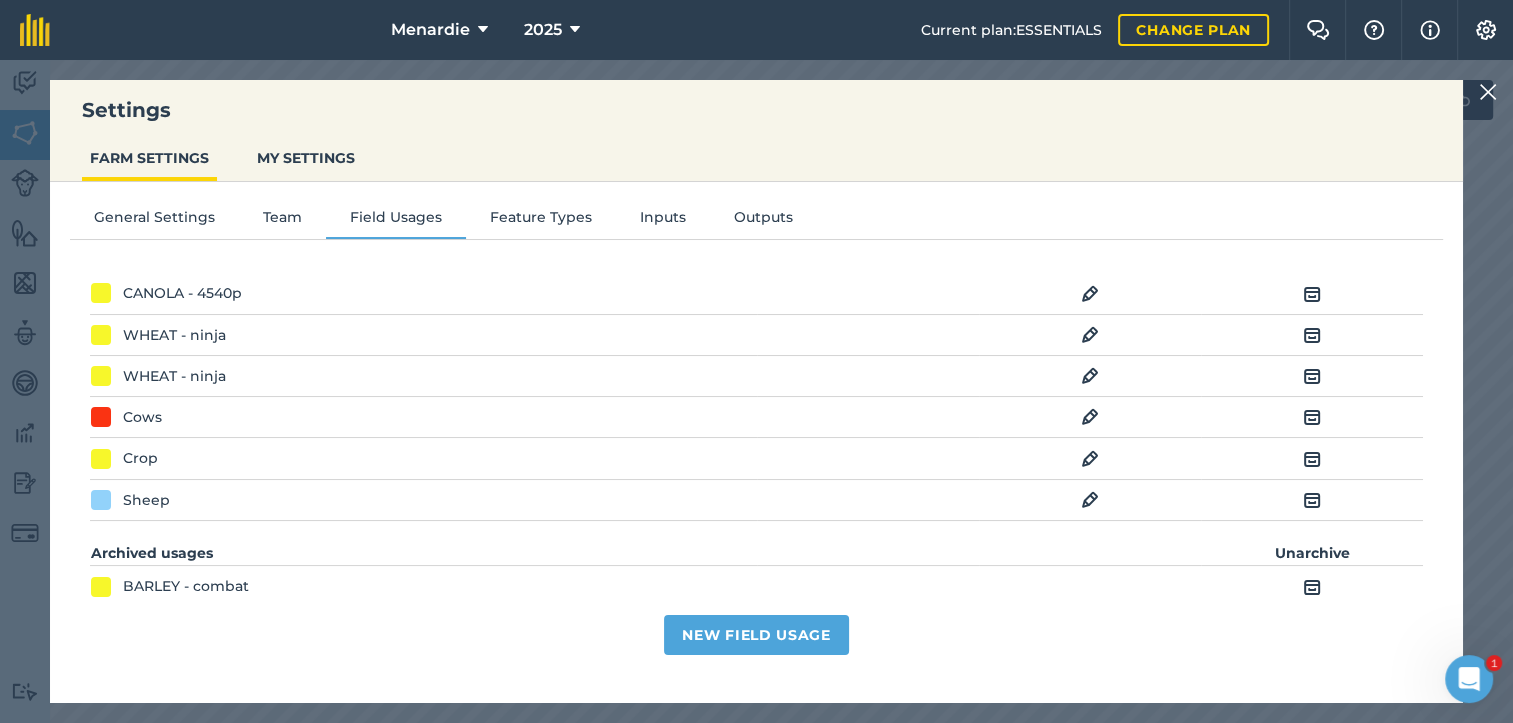 scroll, scrollTop: 321, scrollLeft: 0, axis: vertical 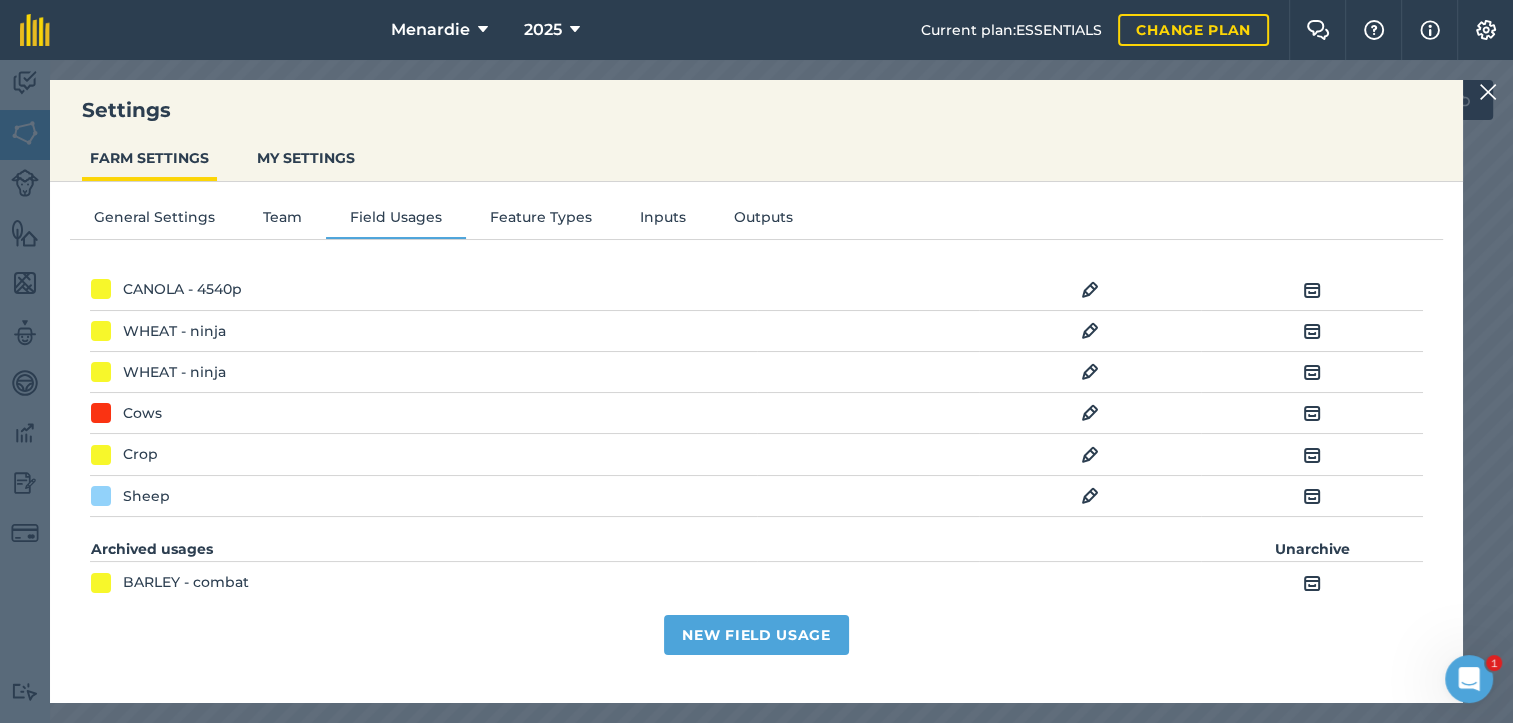 click at bounding box center (1312, 583) 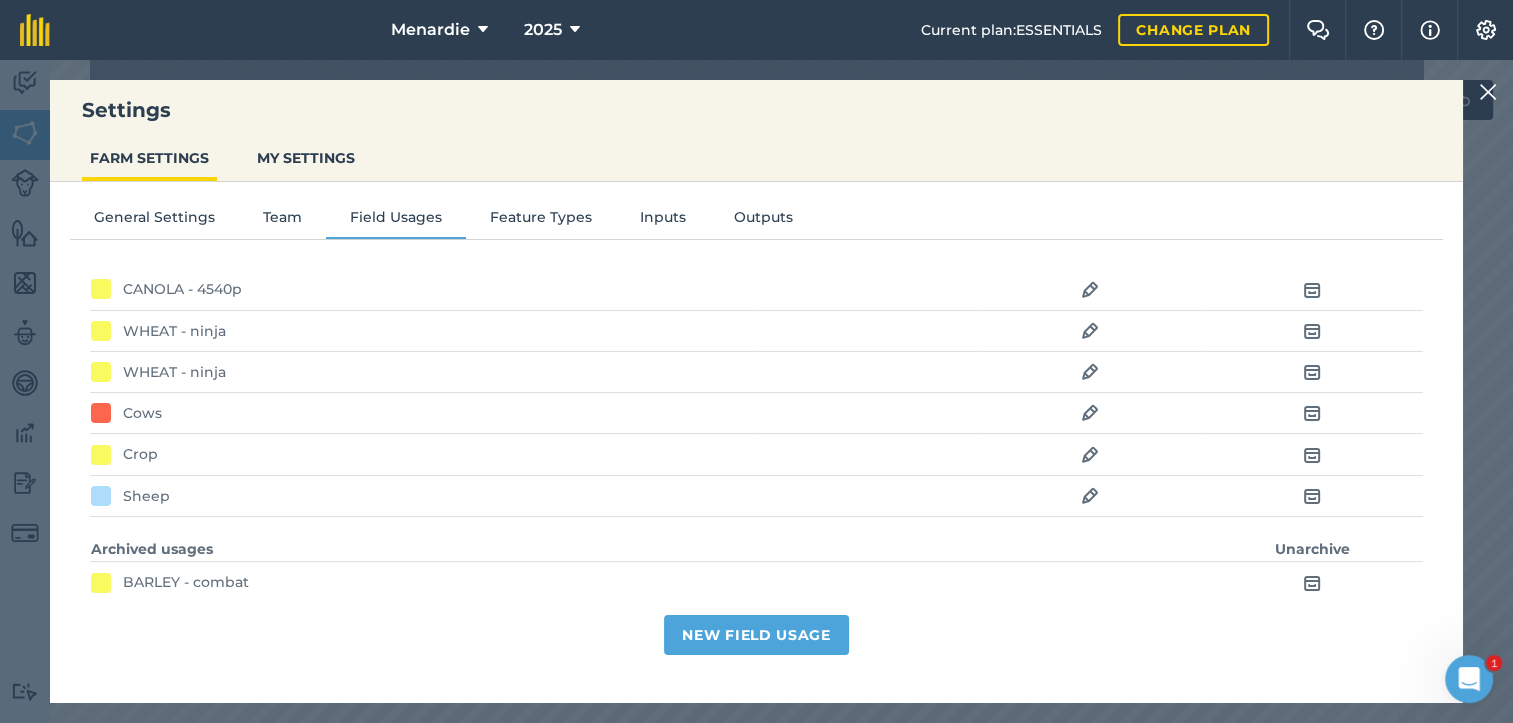 click on "Unarchive" at bounding box center (1312, 549) 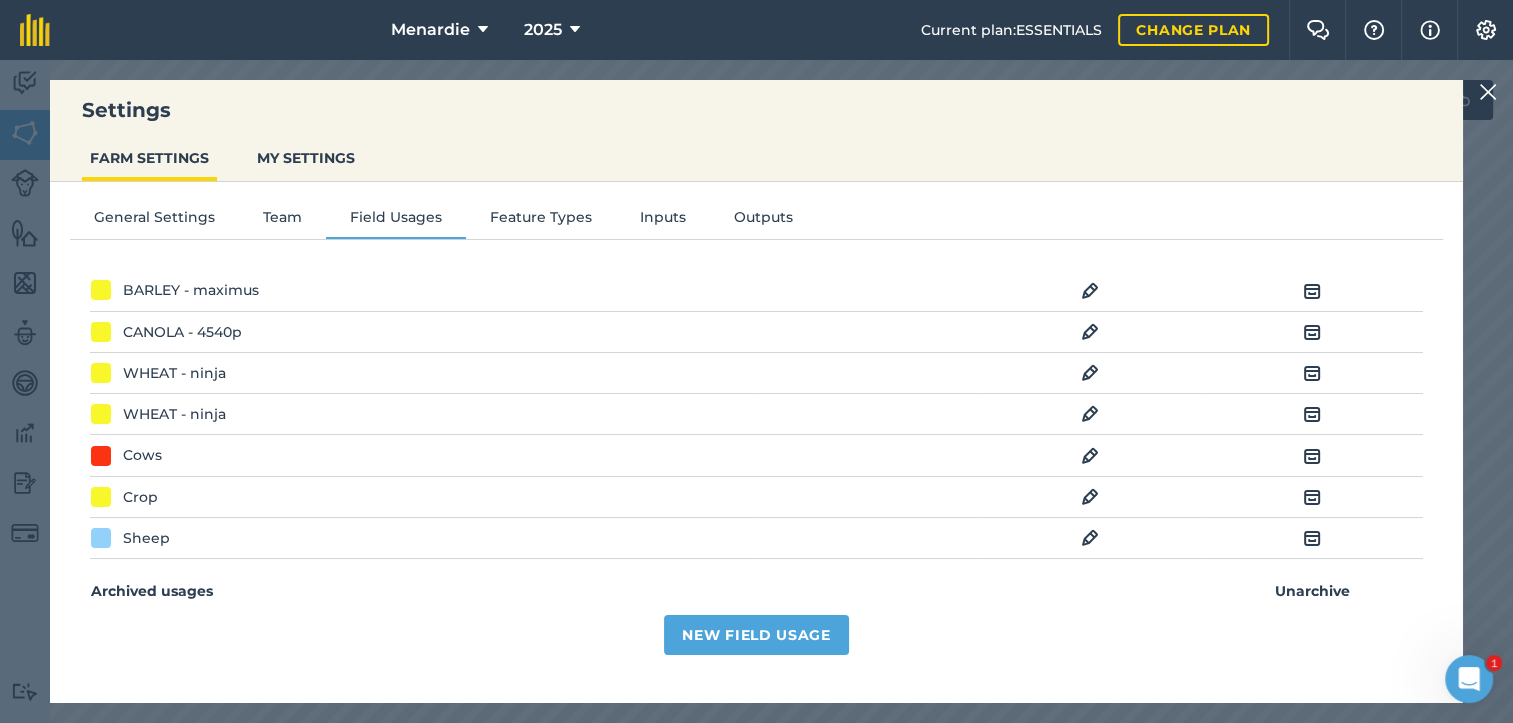 click at bounding box center (1312, 497) 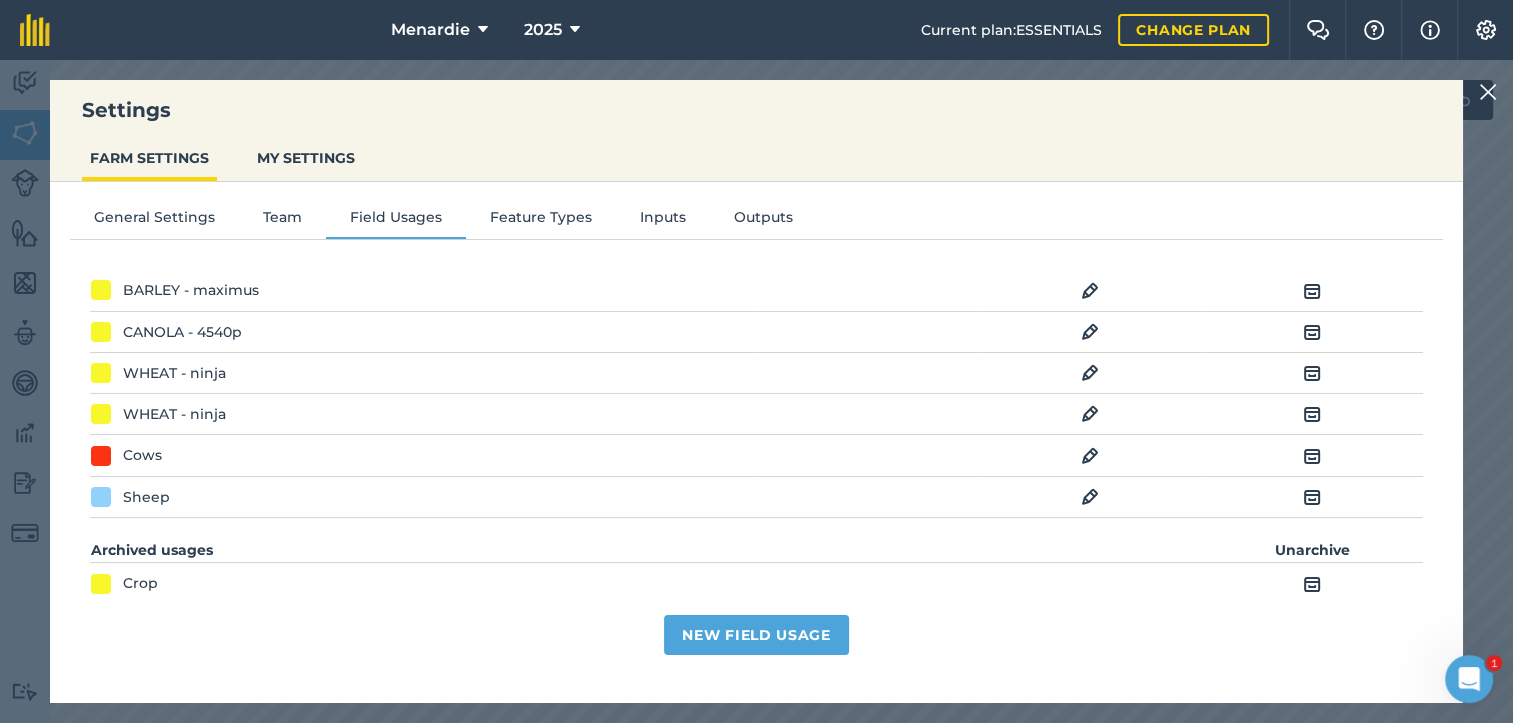click at bounding box center (1312, 456) 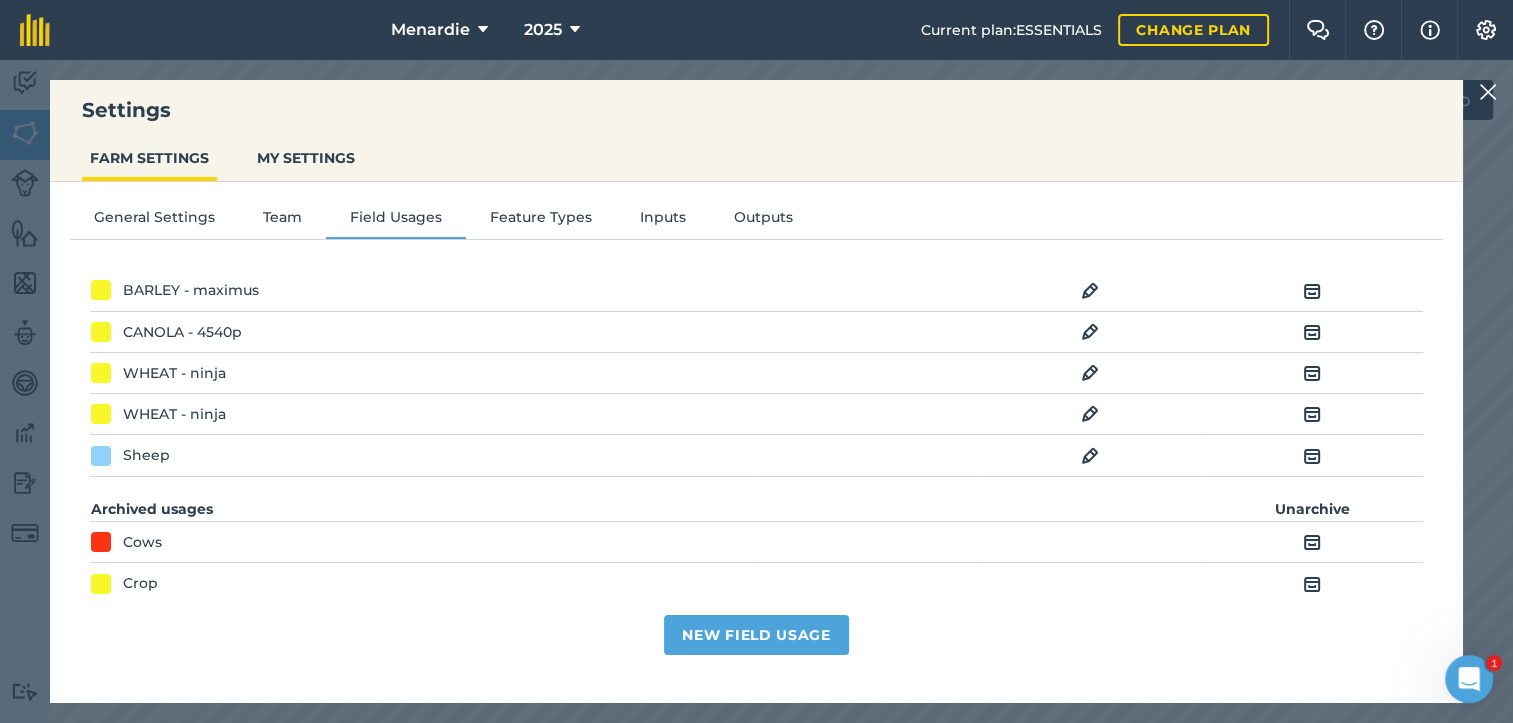 click at bounding box center [1312, 414] 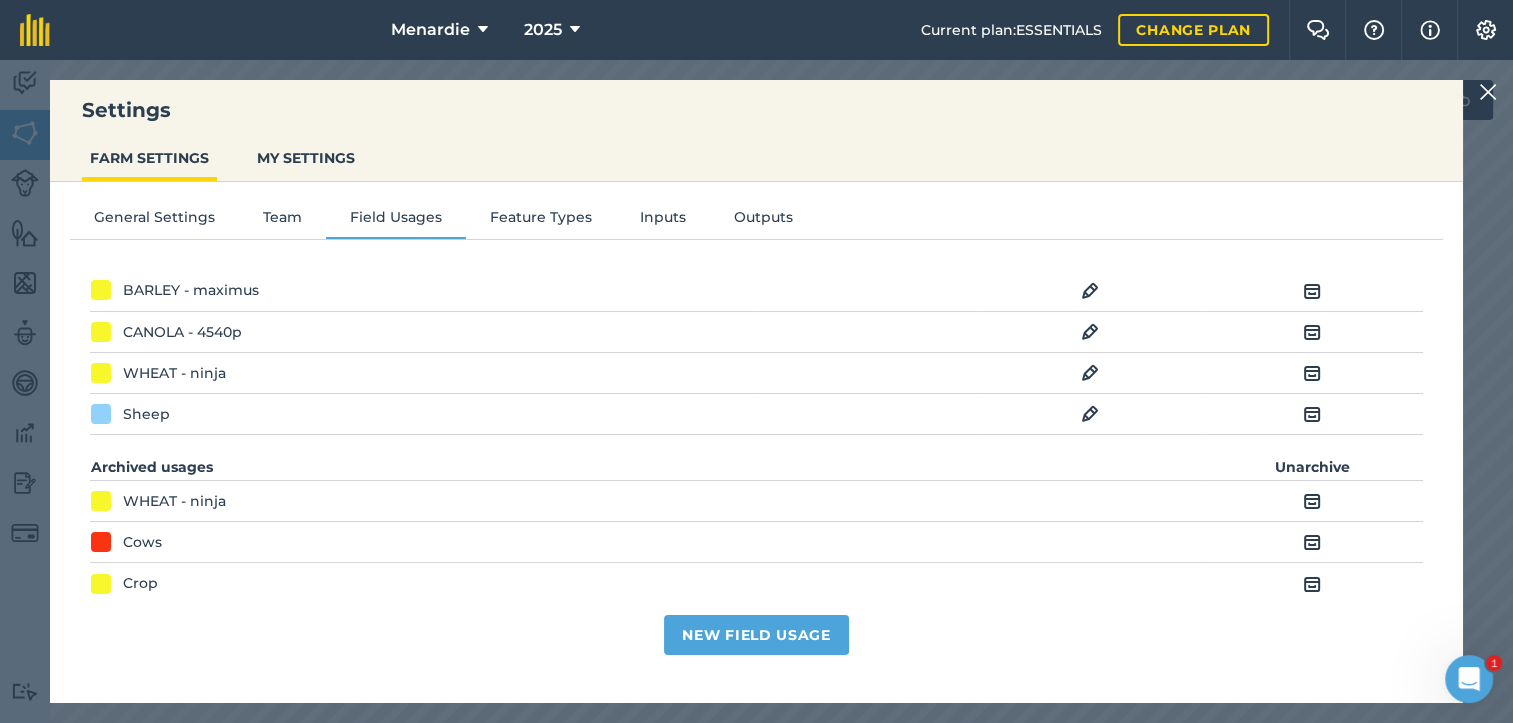click at bounding box center (1312, 373) 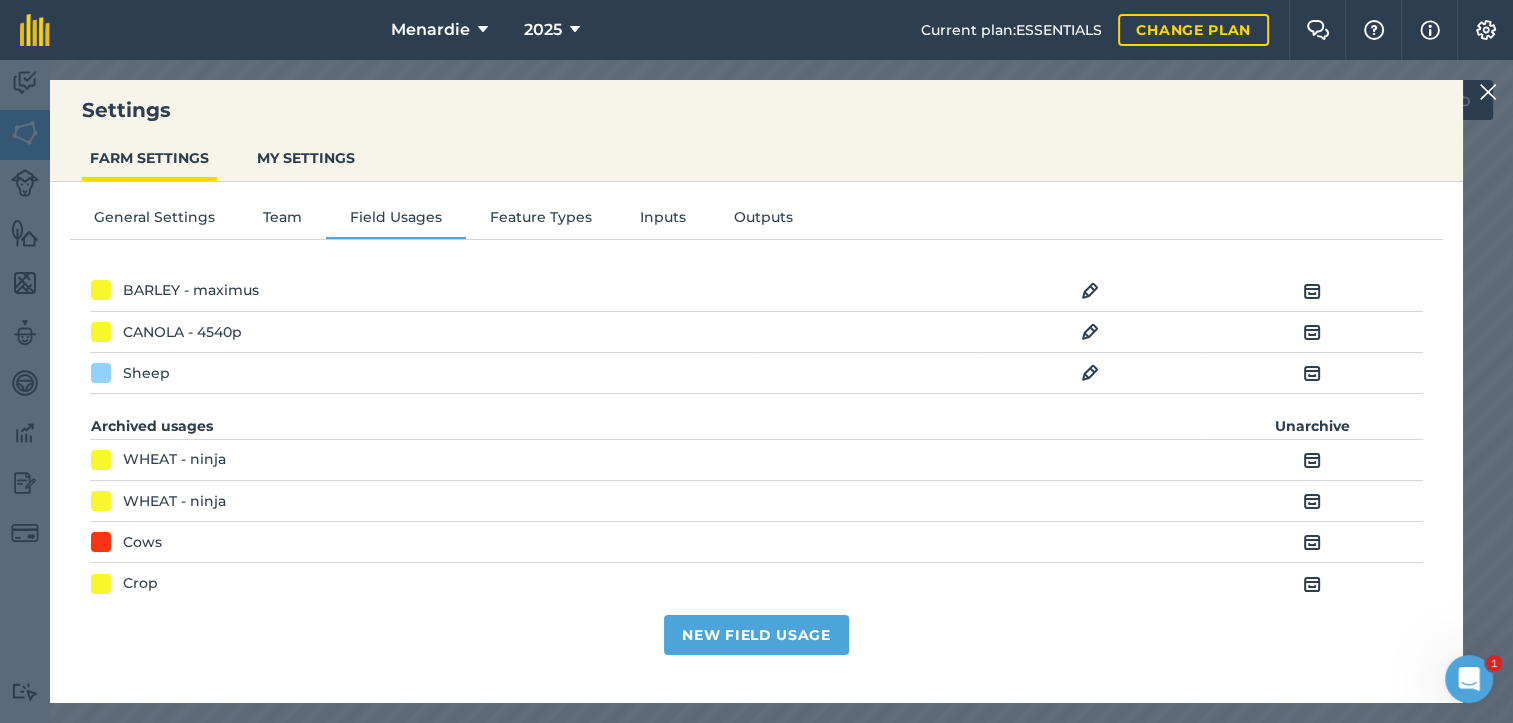 scroll, scrollTop: 220, scrollLeft: 0, axis: vertical 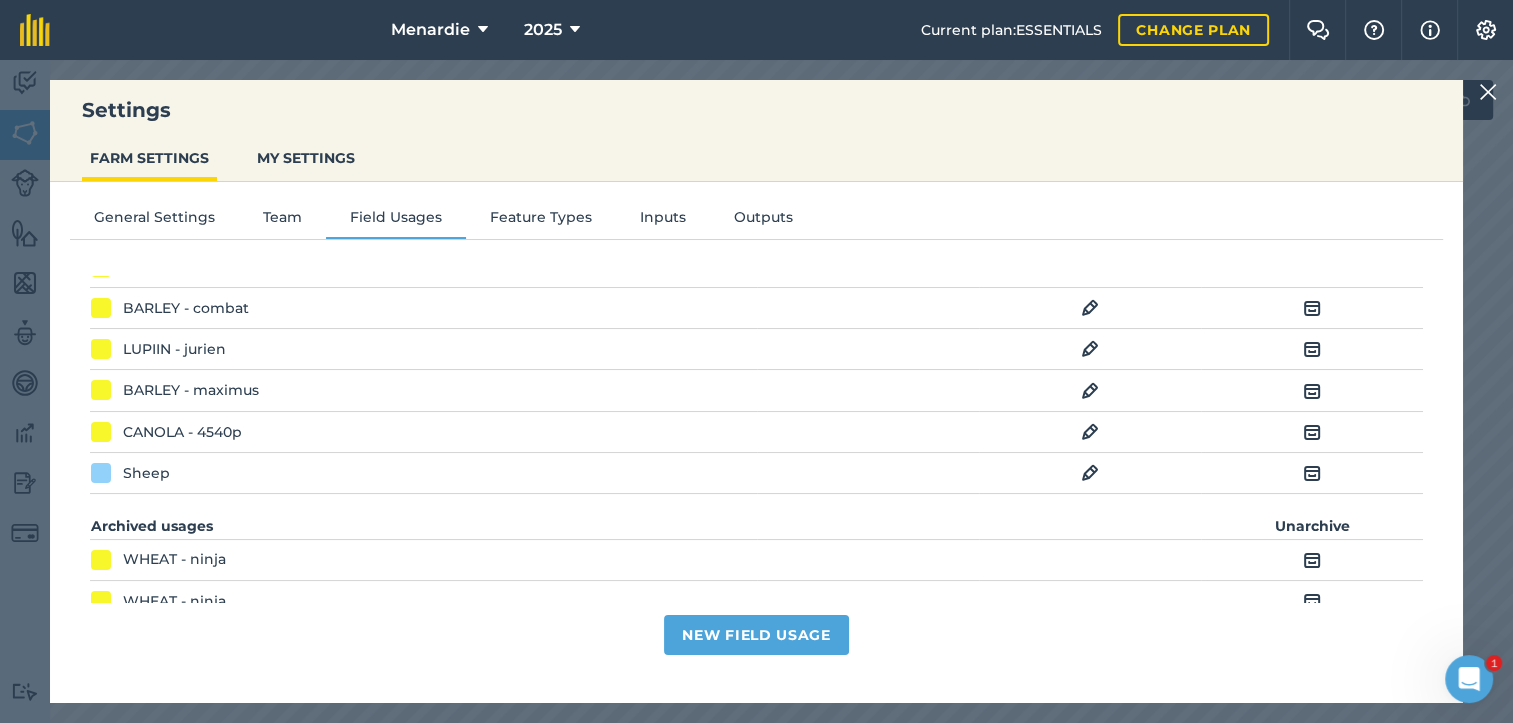 click at bounding box center (1312, 391) 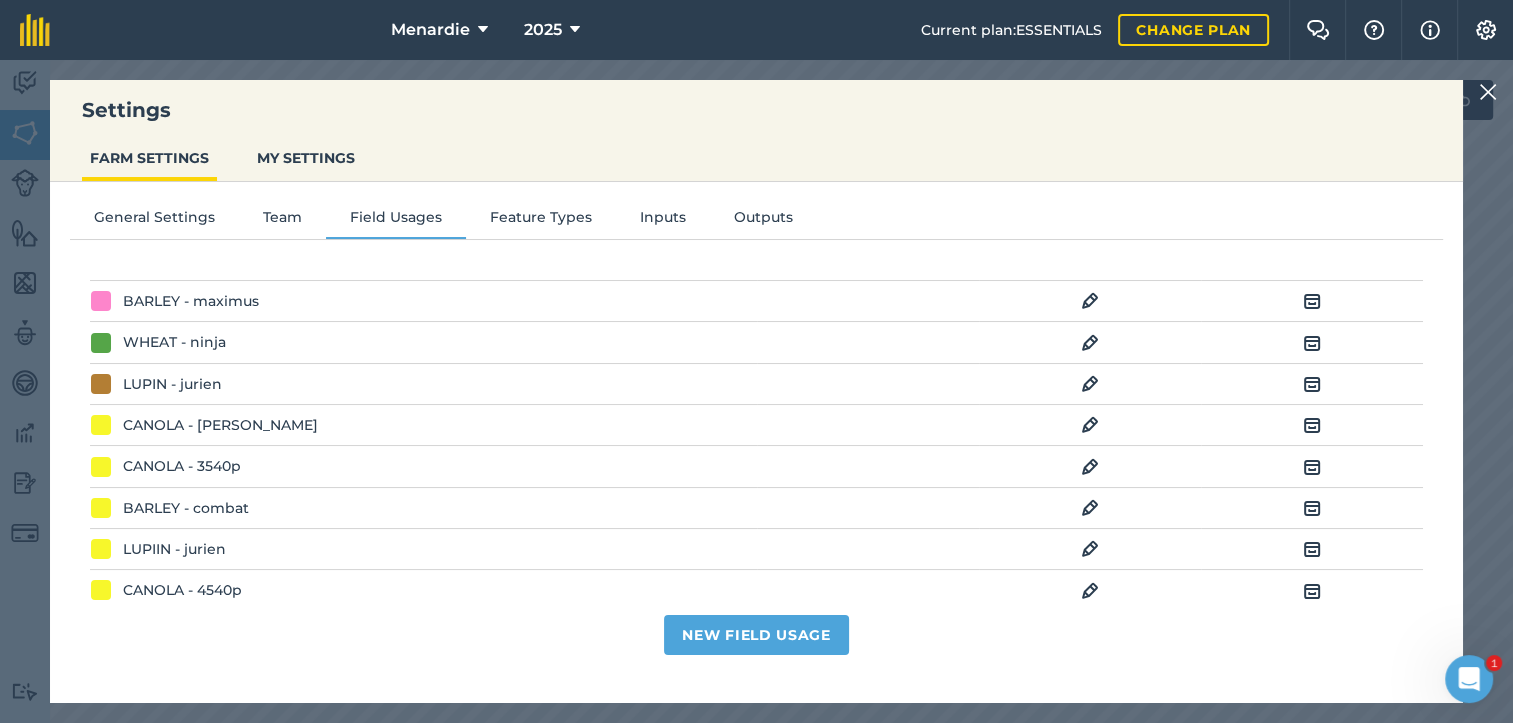 scroll, scrollTop: 120, scrollLeft: 0, axis: vertical 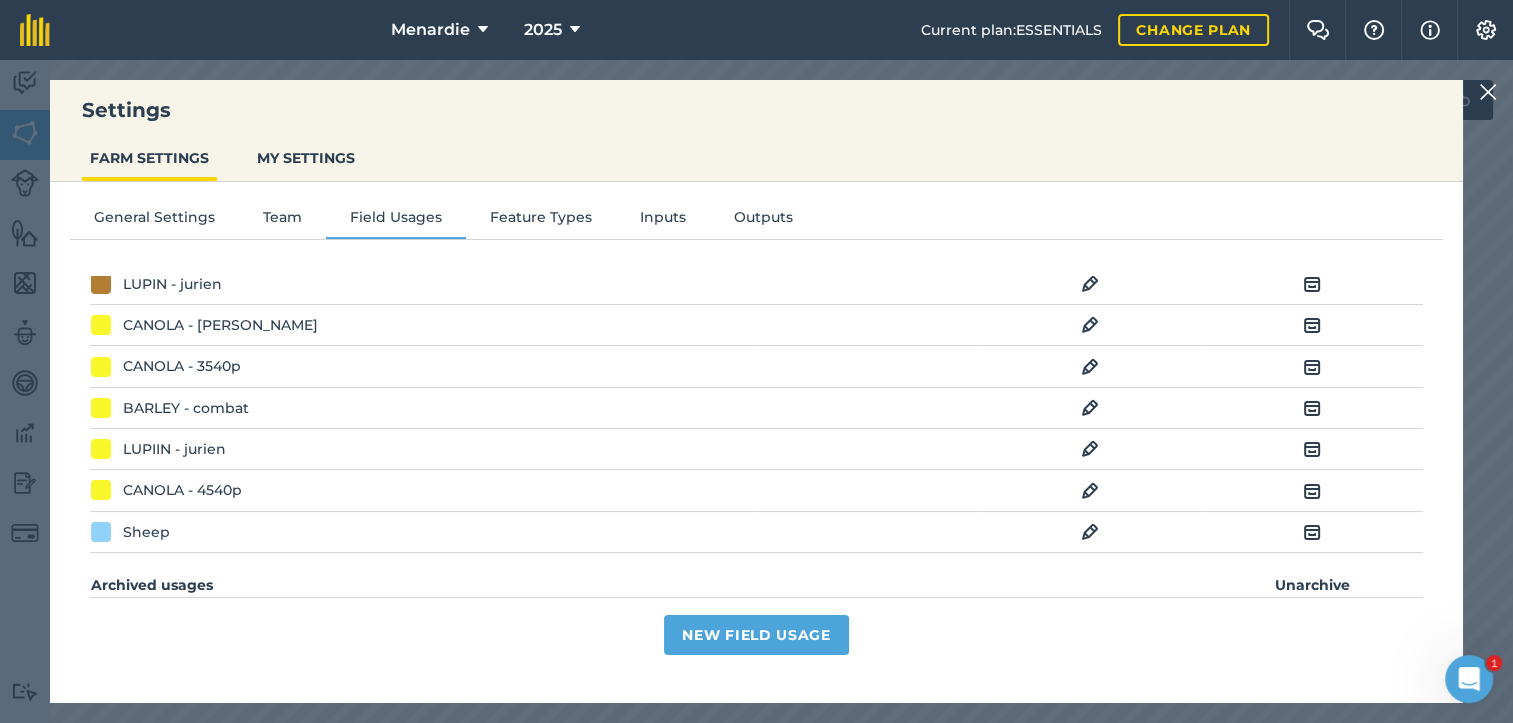 click at bounding box center (1312, 449) 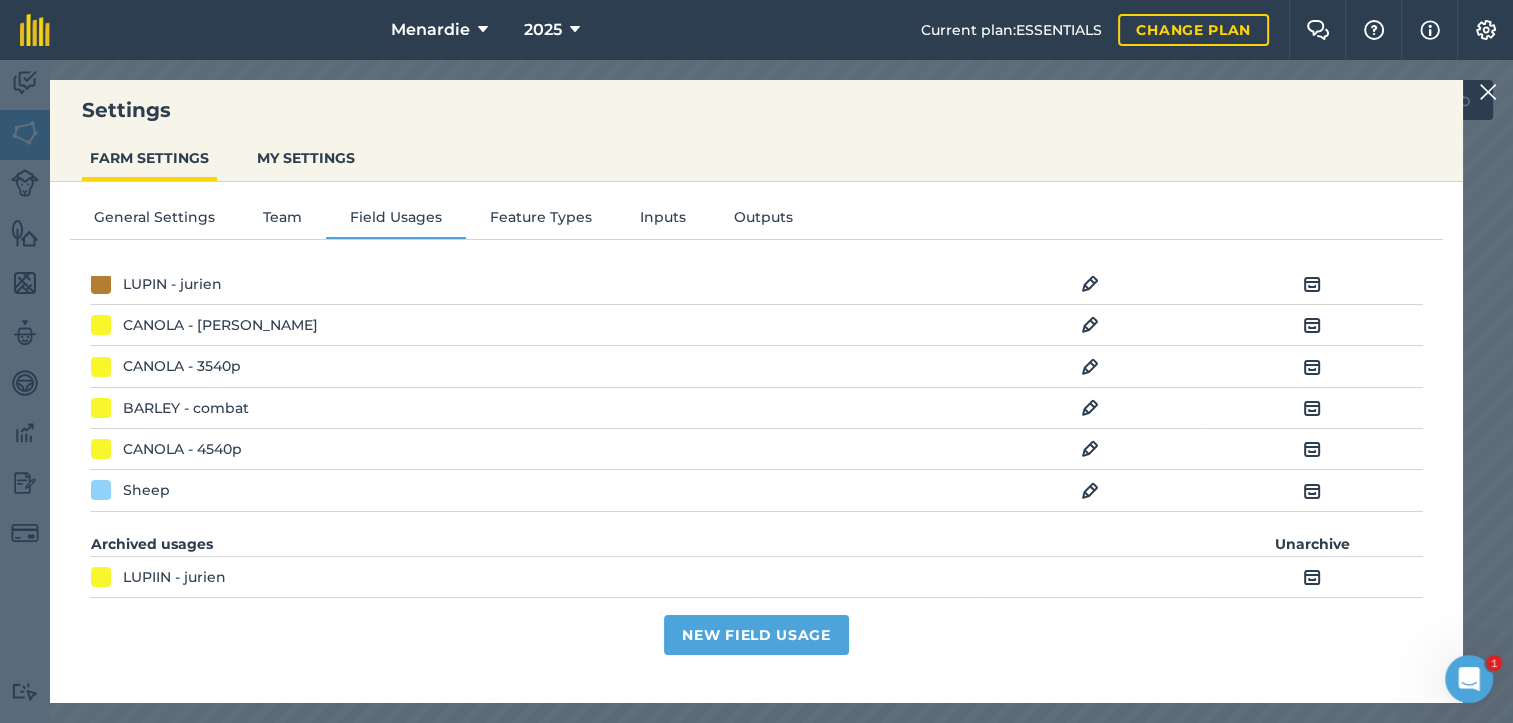 click at bounding box center [1312, 408] 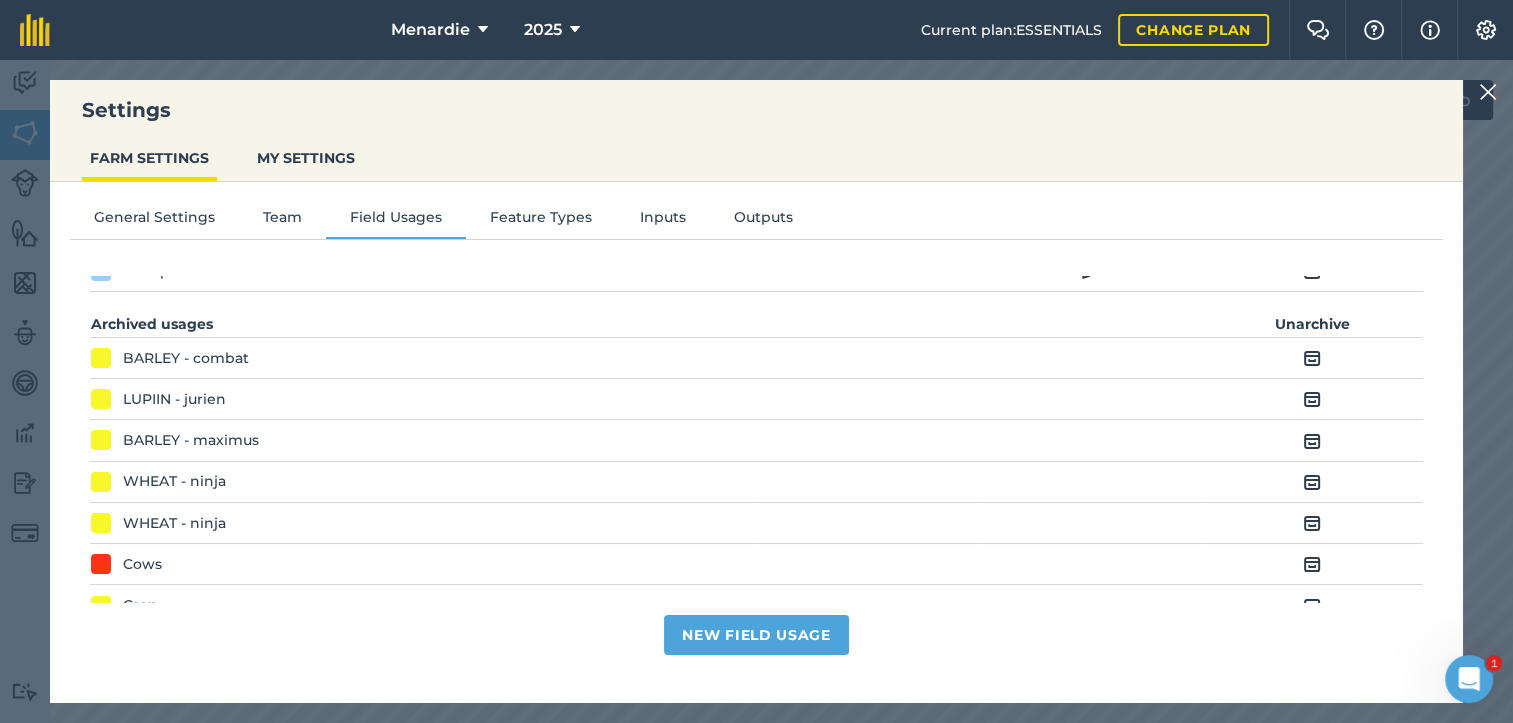 scroll, scrollTop: 300, scrollLeft: 0, axis: vertical 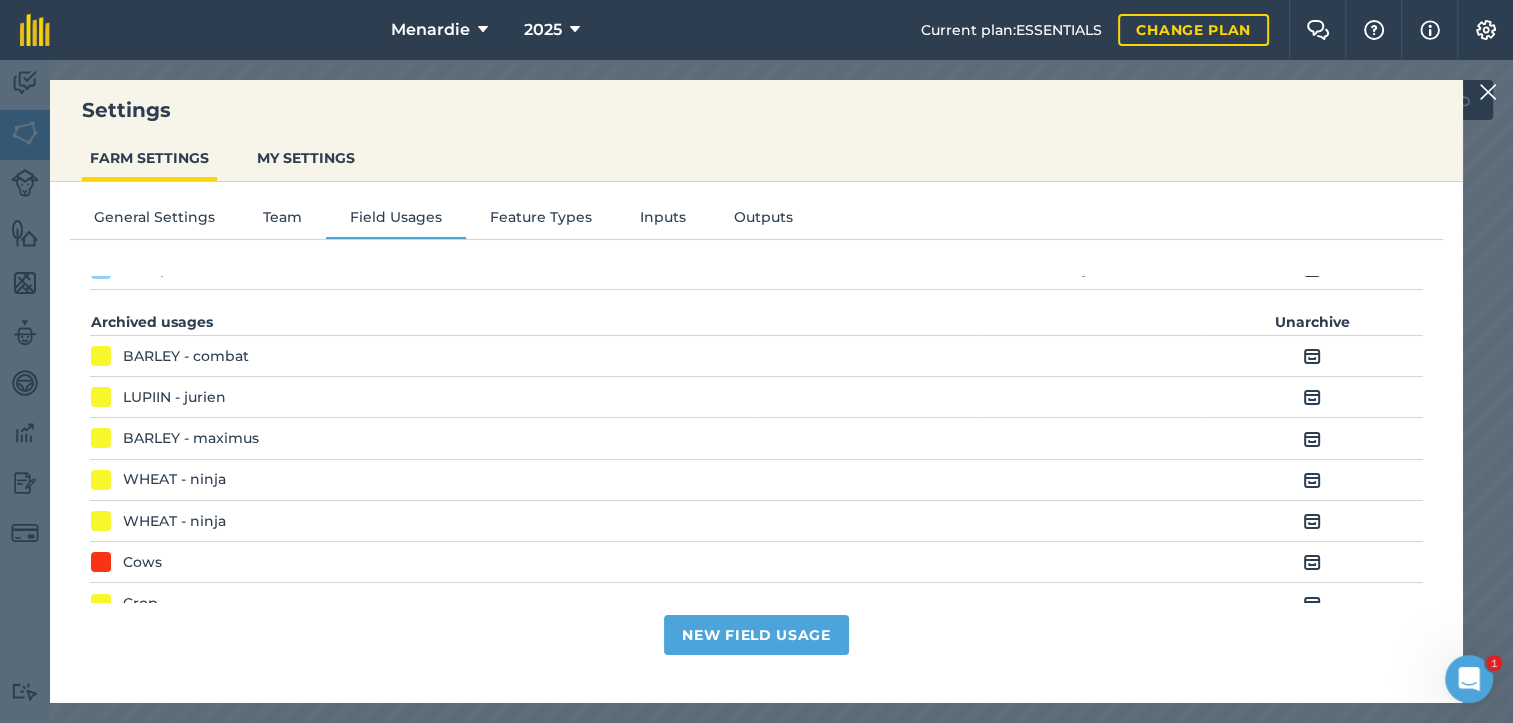click at bounding box center [1312, 356] 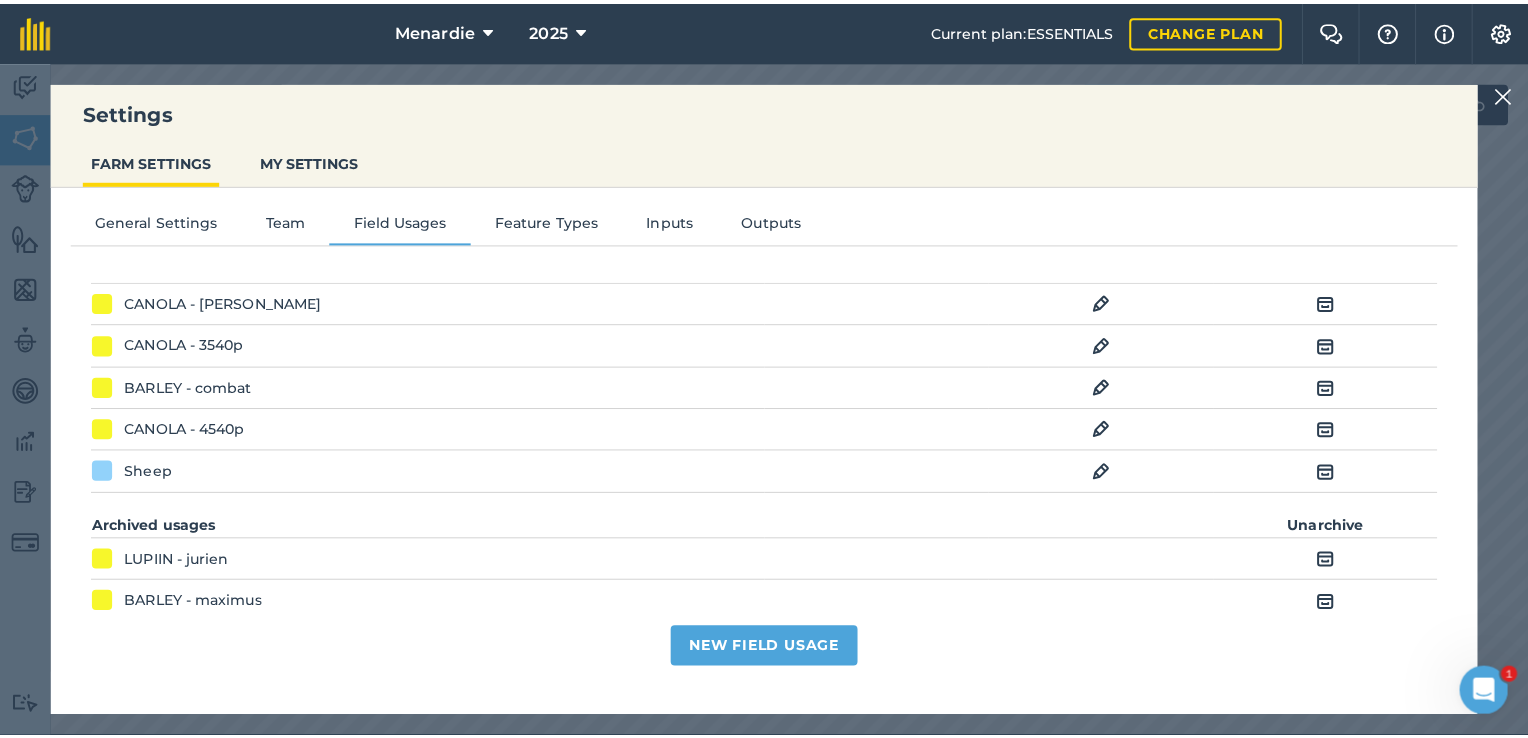 scroll, scrollTop: 0, scrollLeft: 0, axis: both 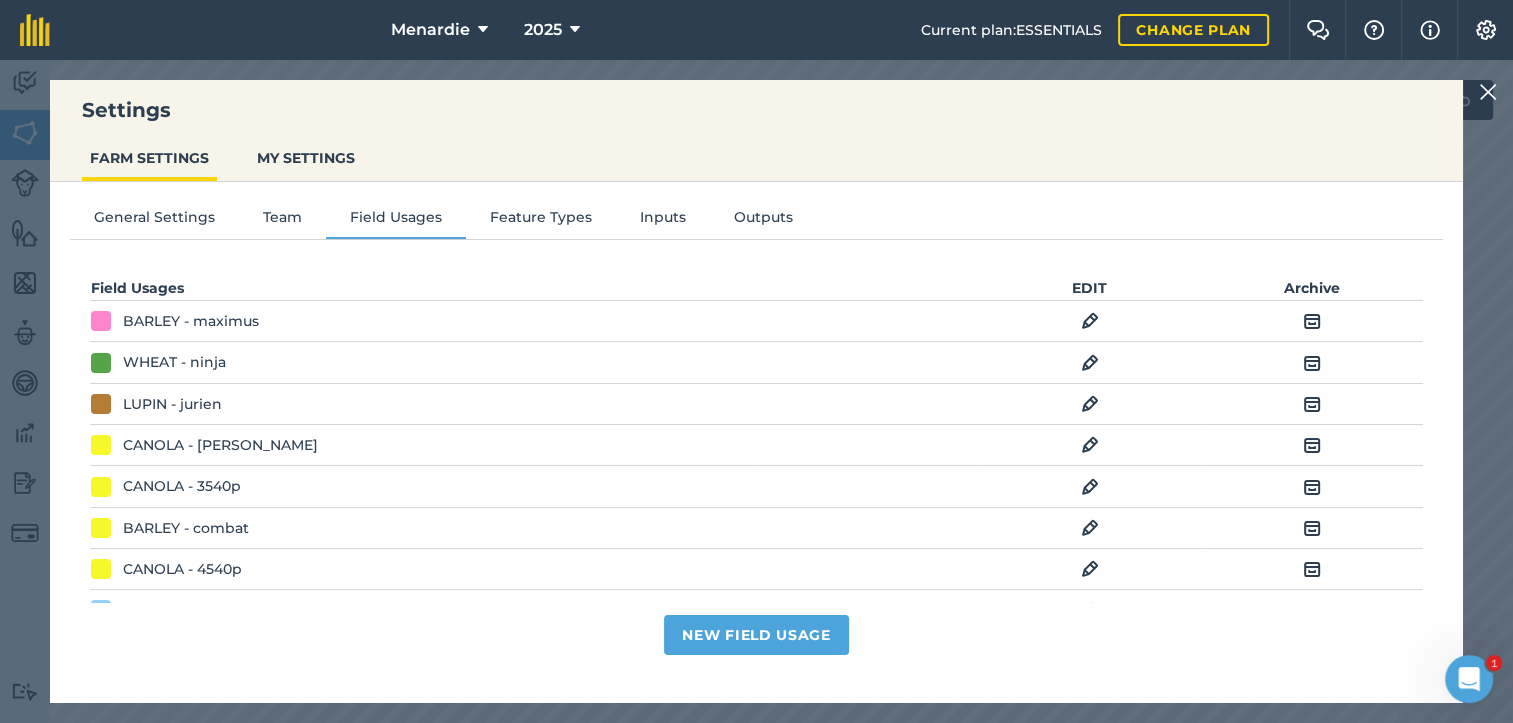 click at bounding box center (1312, 528) 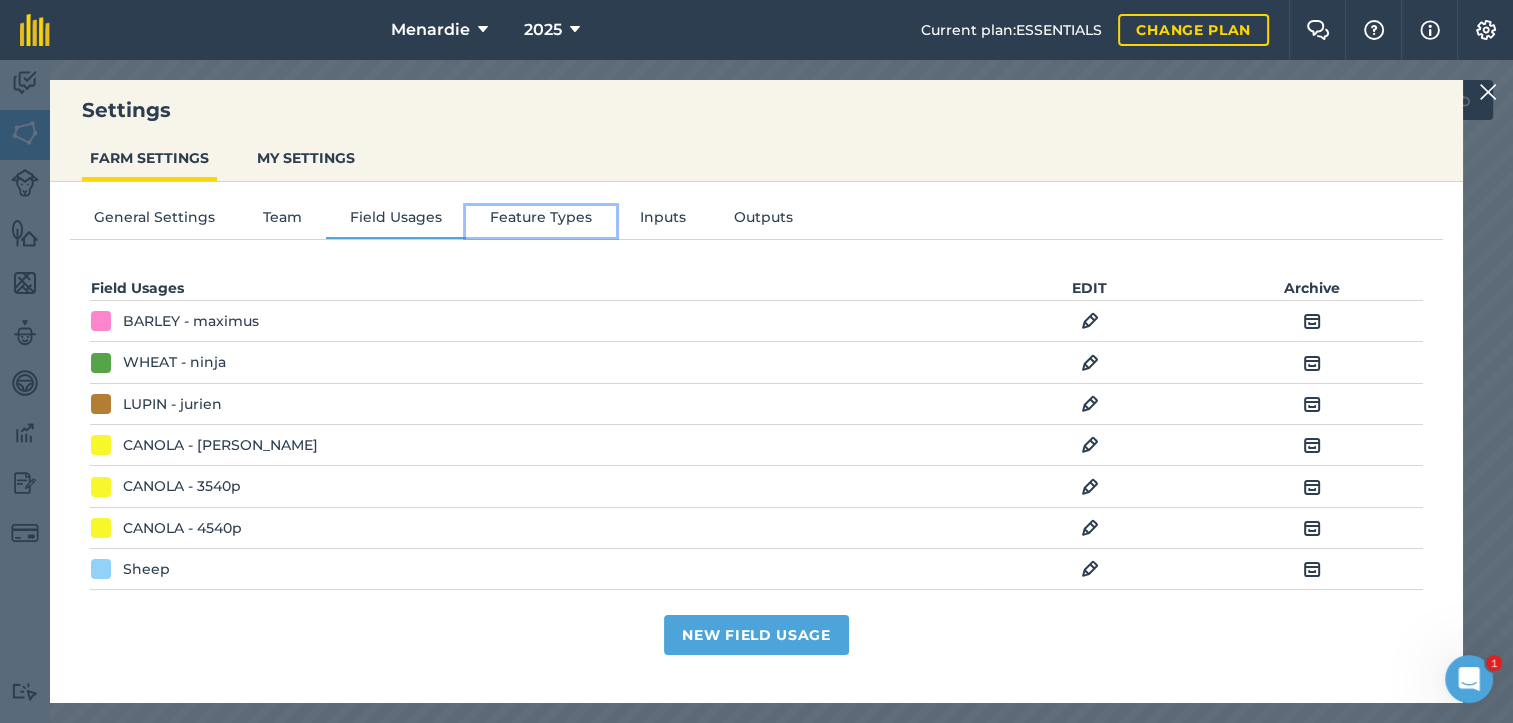 click on "Feature Types" at bounding box center [541, 221] 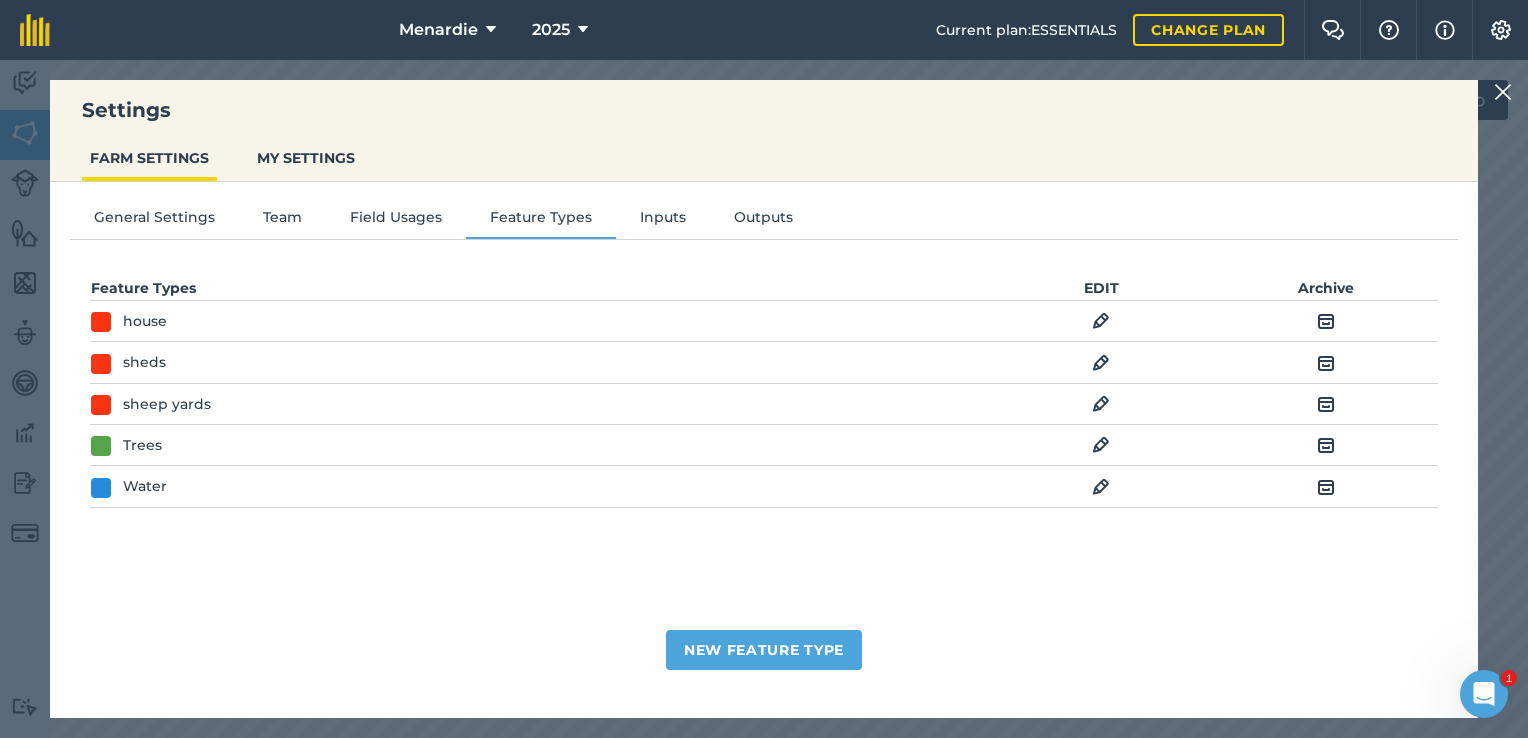 click at bounding box center [1326, 487] 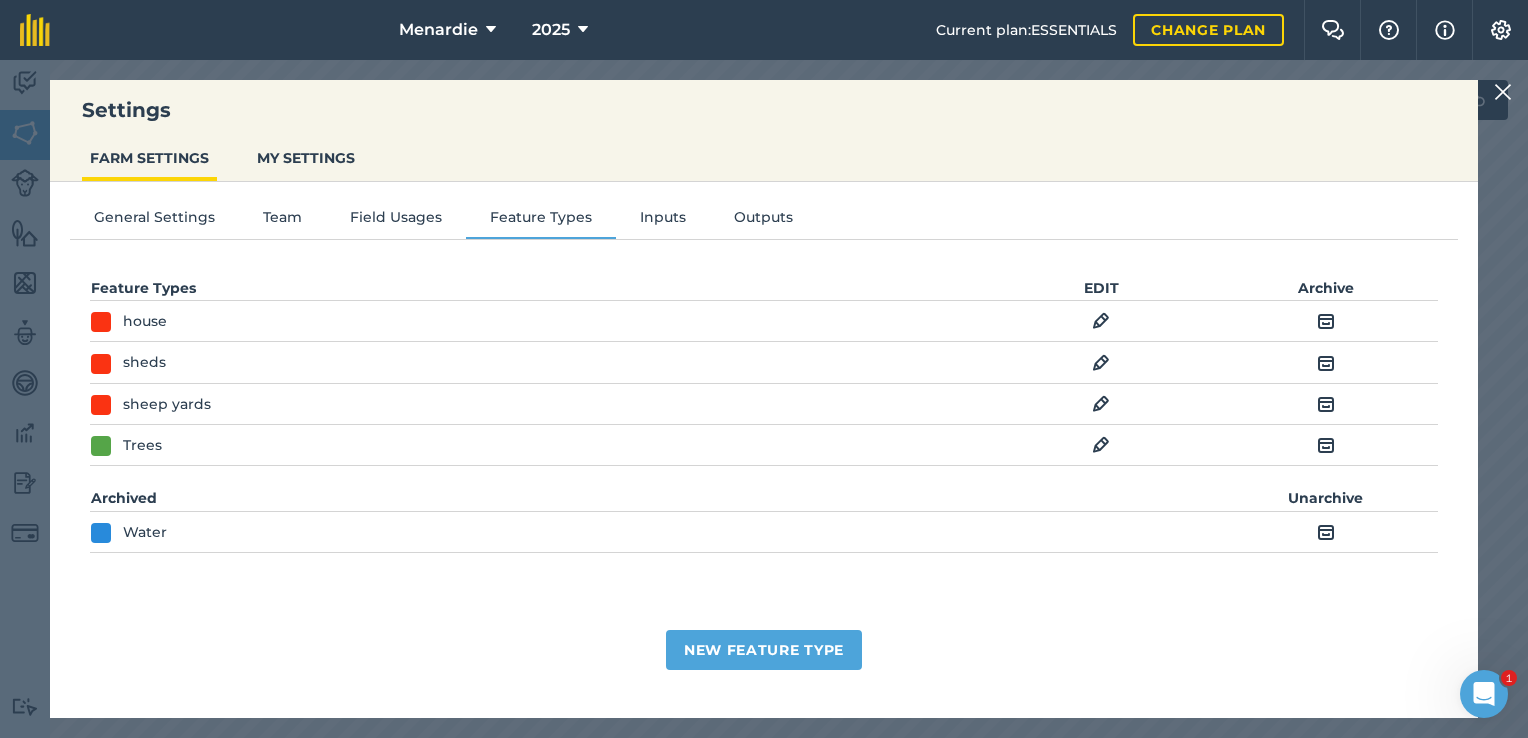 click at bounding box center [1326, 445] 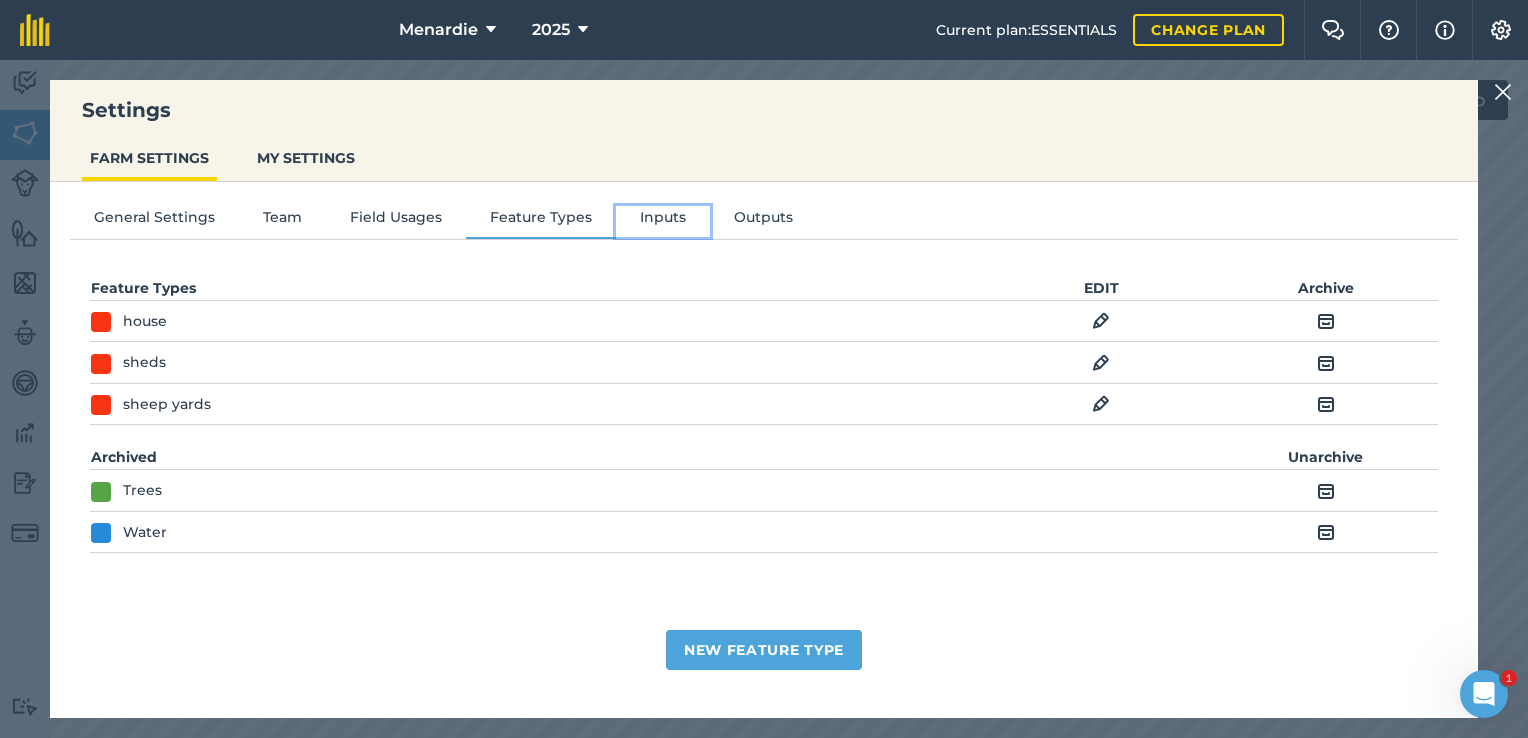 click on "Inputs" at bounding box center [663, 221] 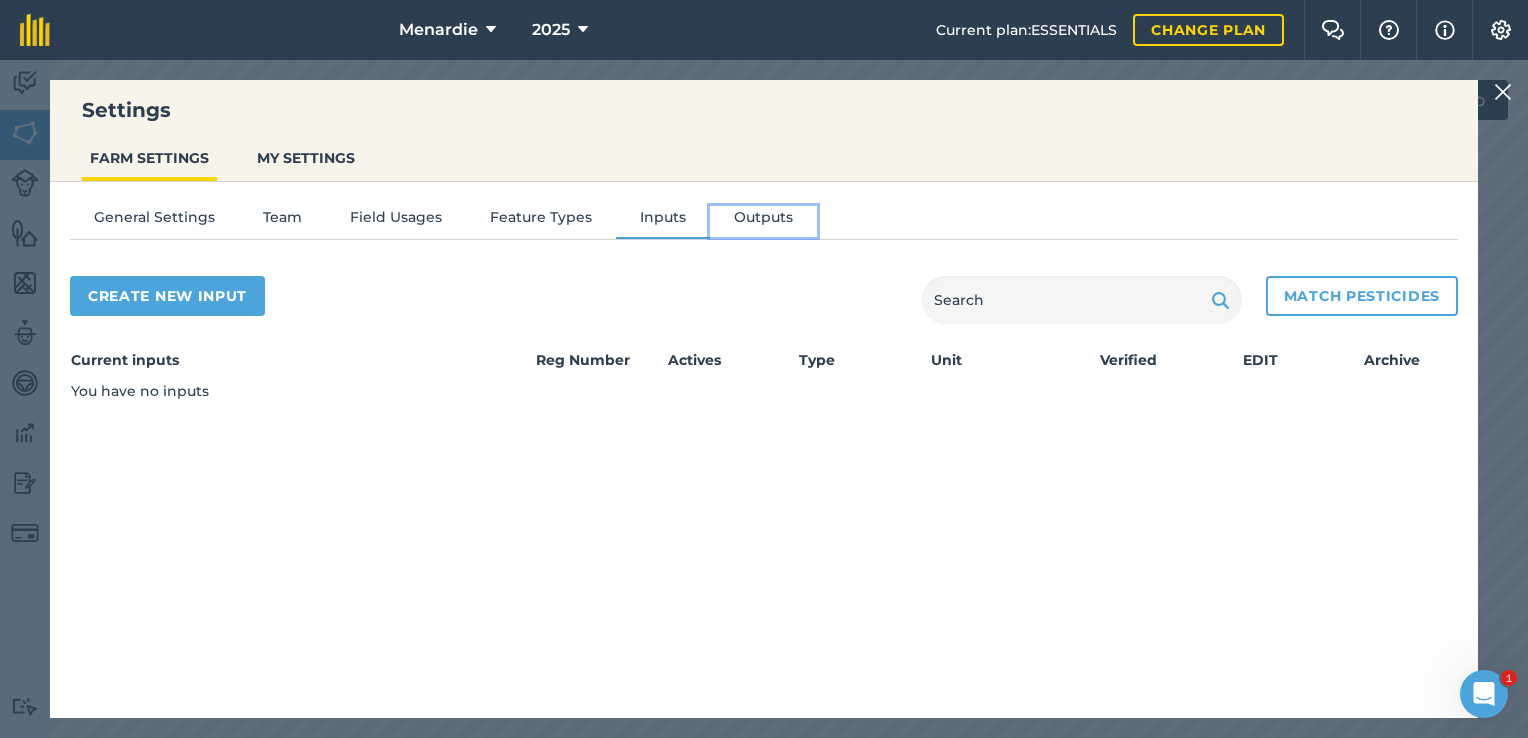 click on "Outputs" at bounding box center (763, 221) 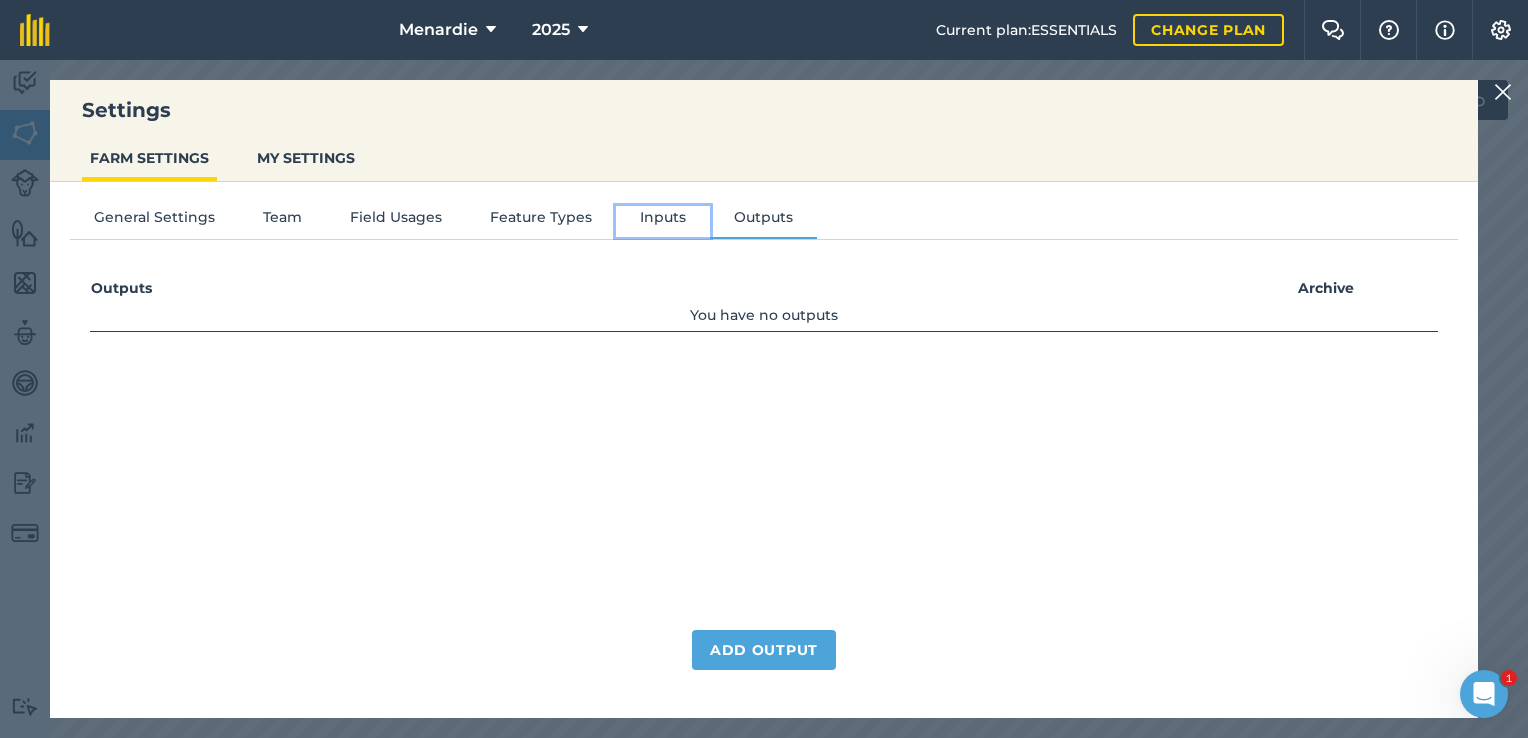 click on "Inputs" at bounding box center (663, 221) 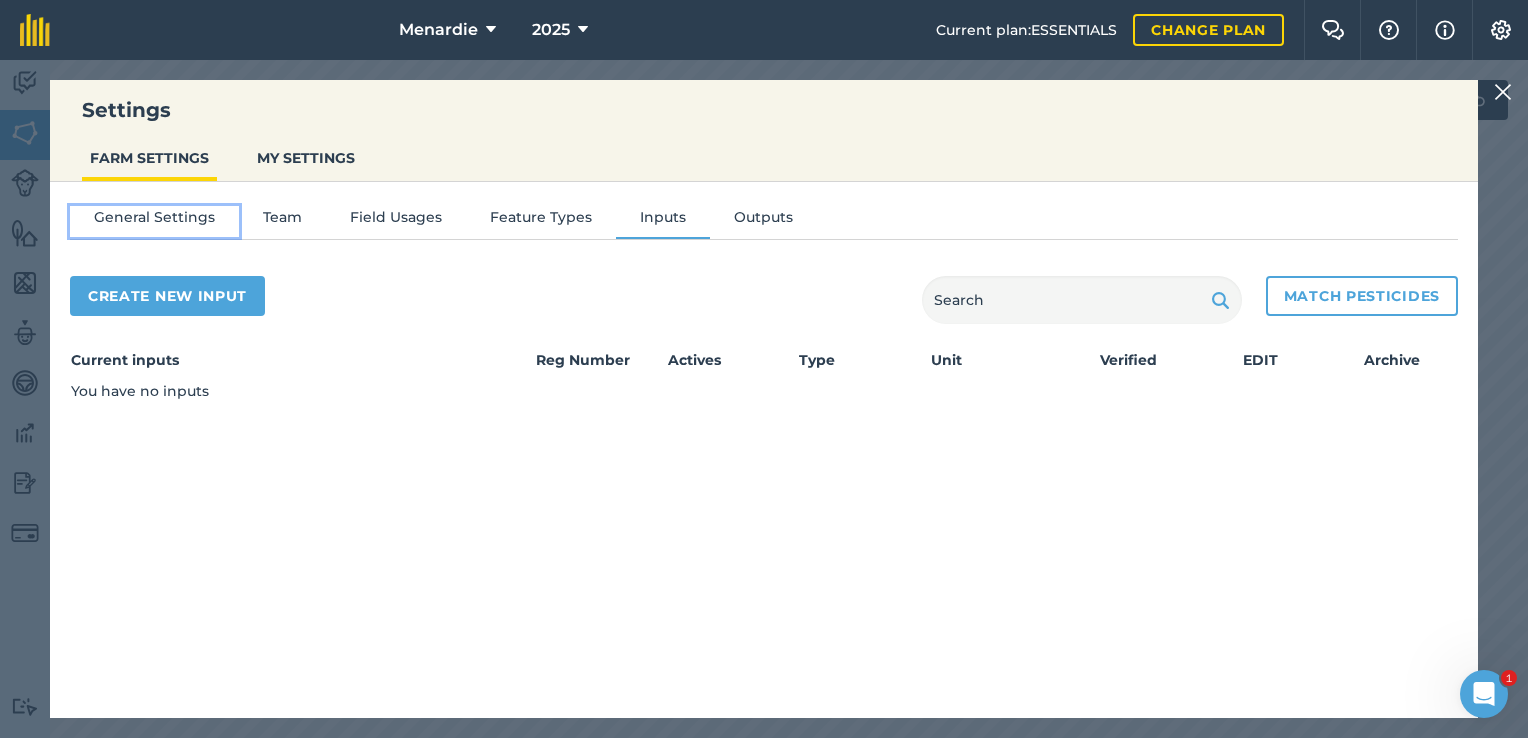 click on "General Settings" at bounding box center (154, 221) 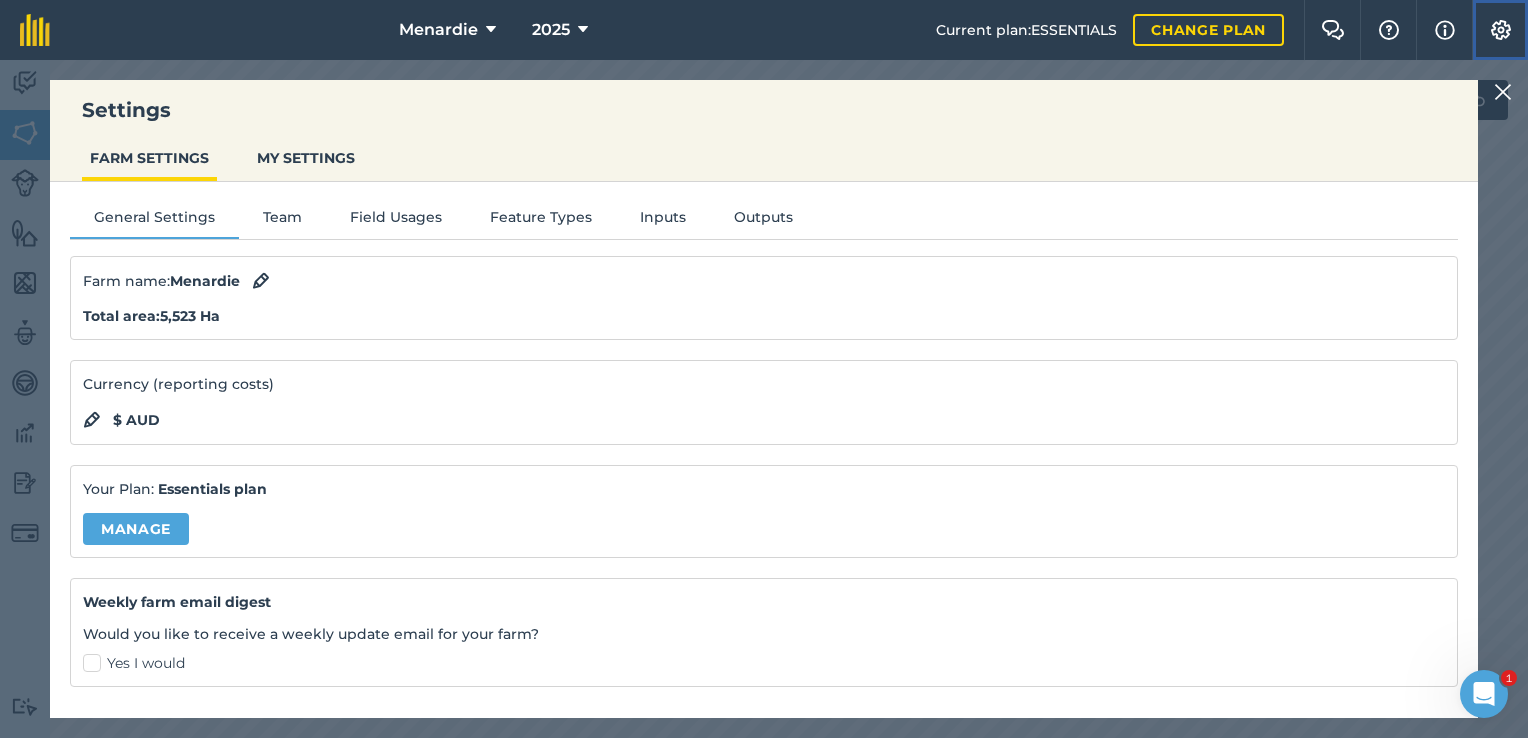 click at bounding box center [1501, 30] 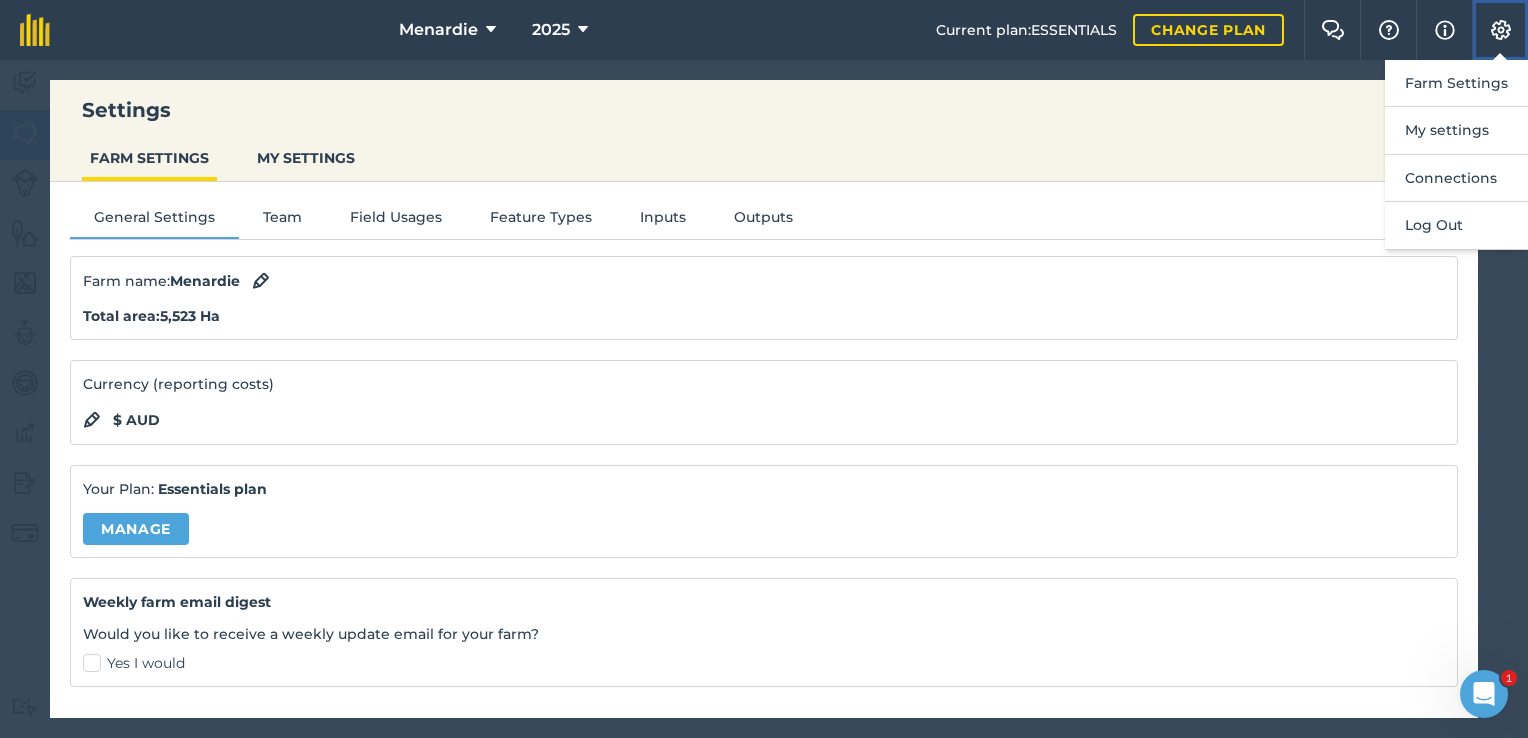 click at bounding box center [1501, 30] 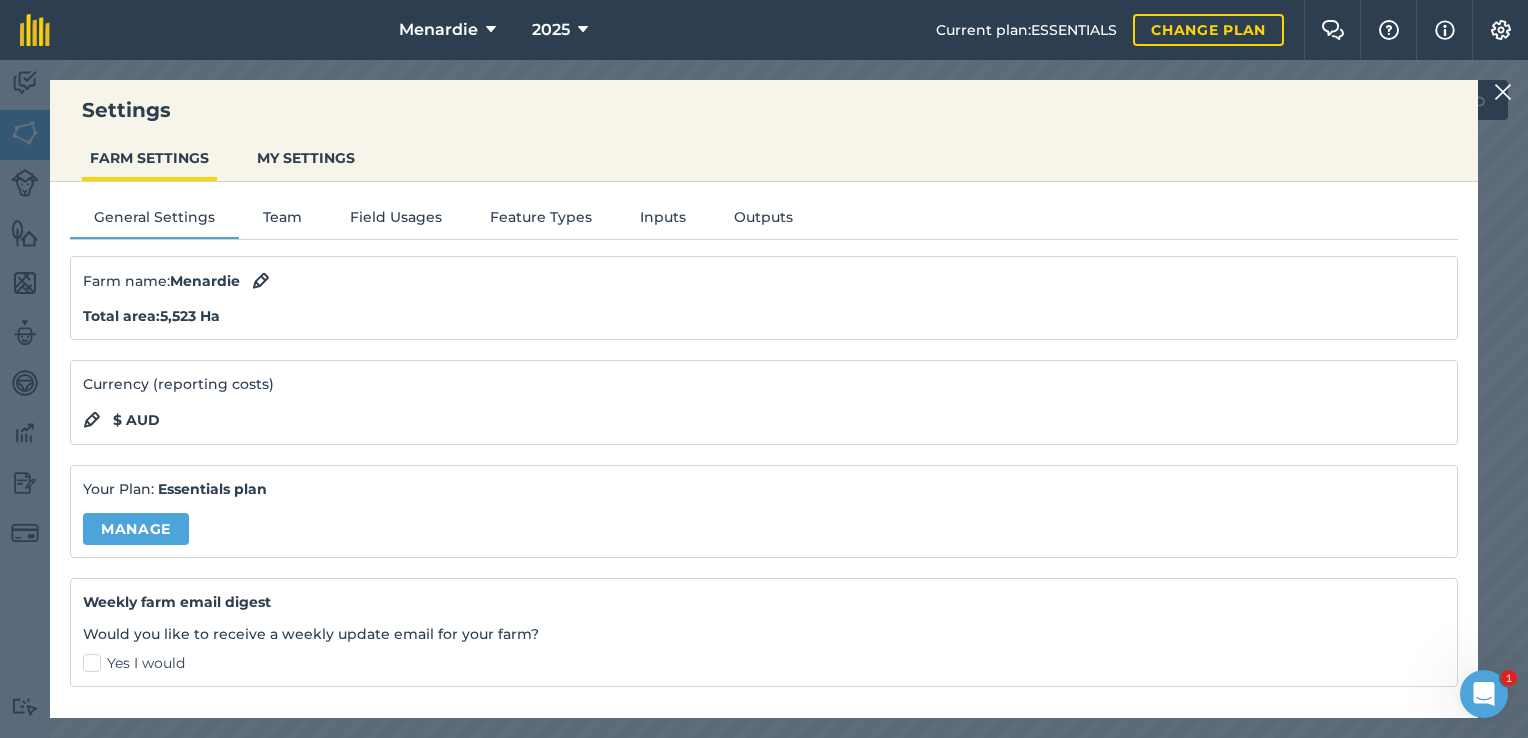 click at bounding box center (1506, 92) 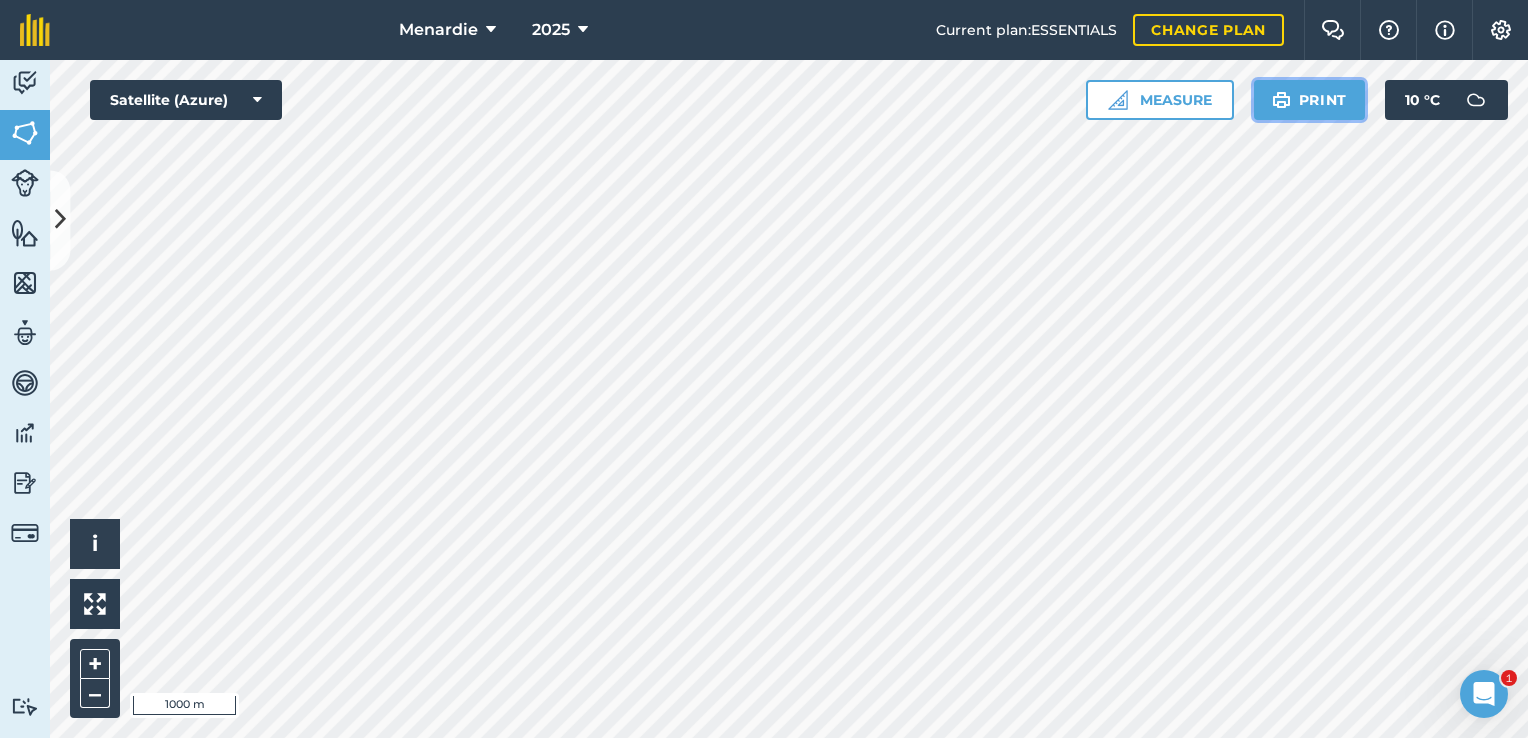 click on "Print" at bounding box center [1310, 100] 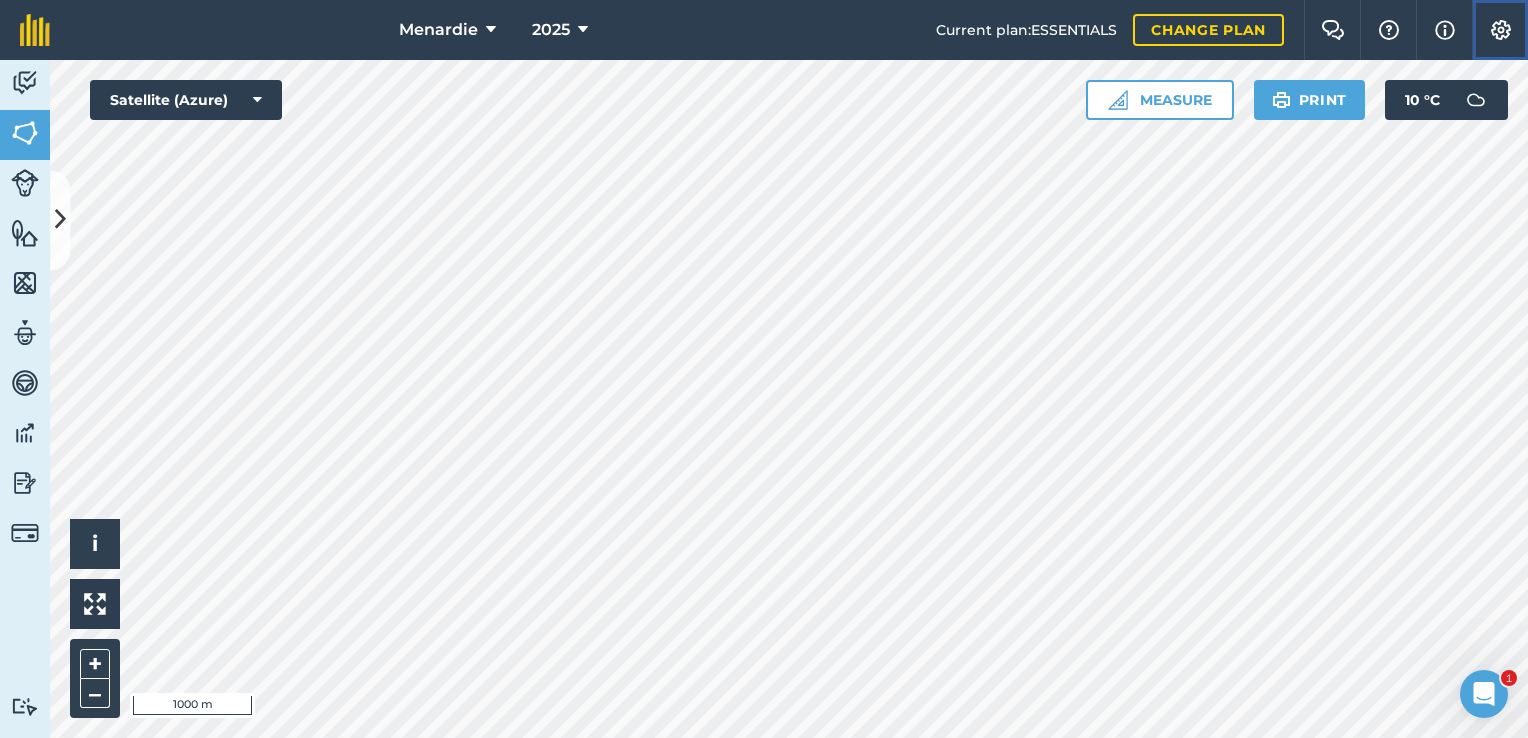 click at bounding box center [1501, 30] 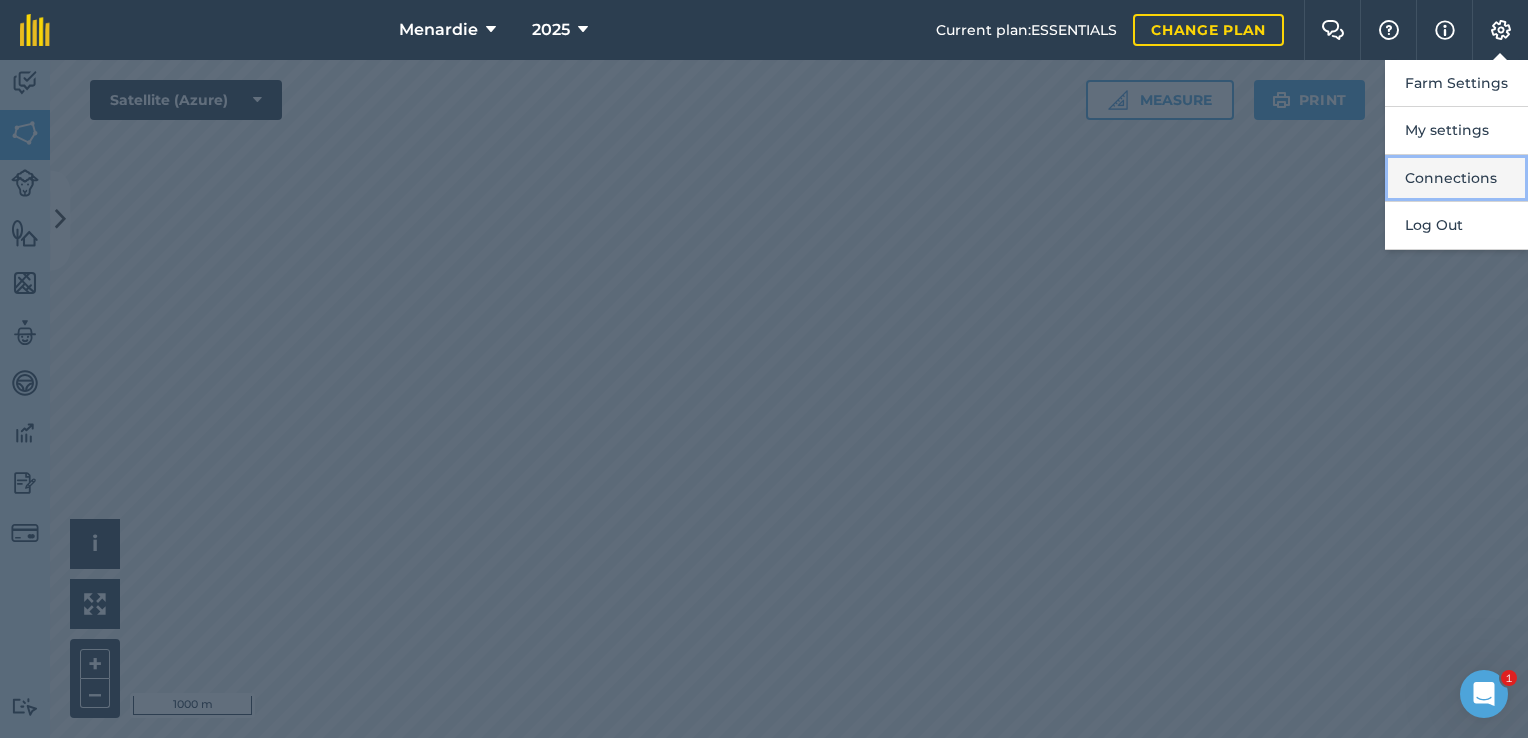 click on "Connections" at bounding box center [1456, 178] 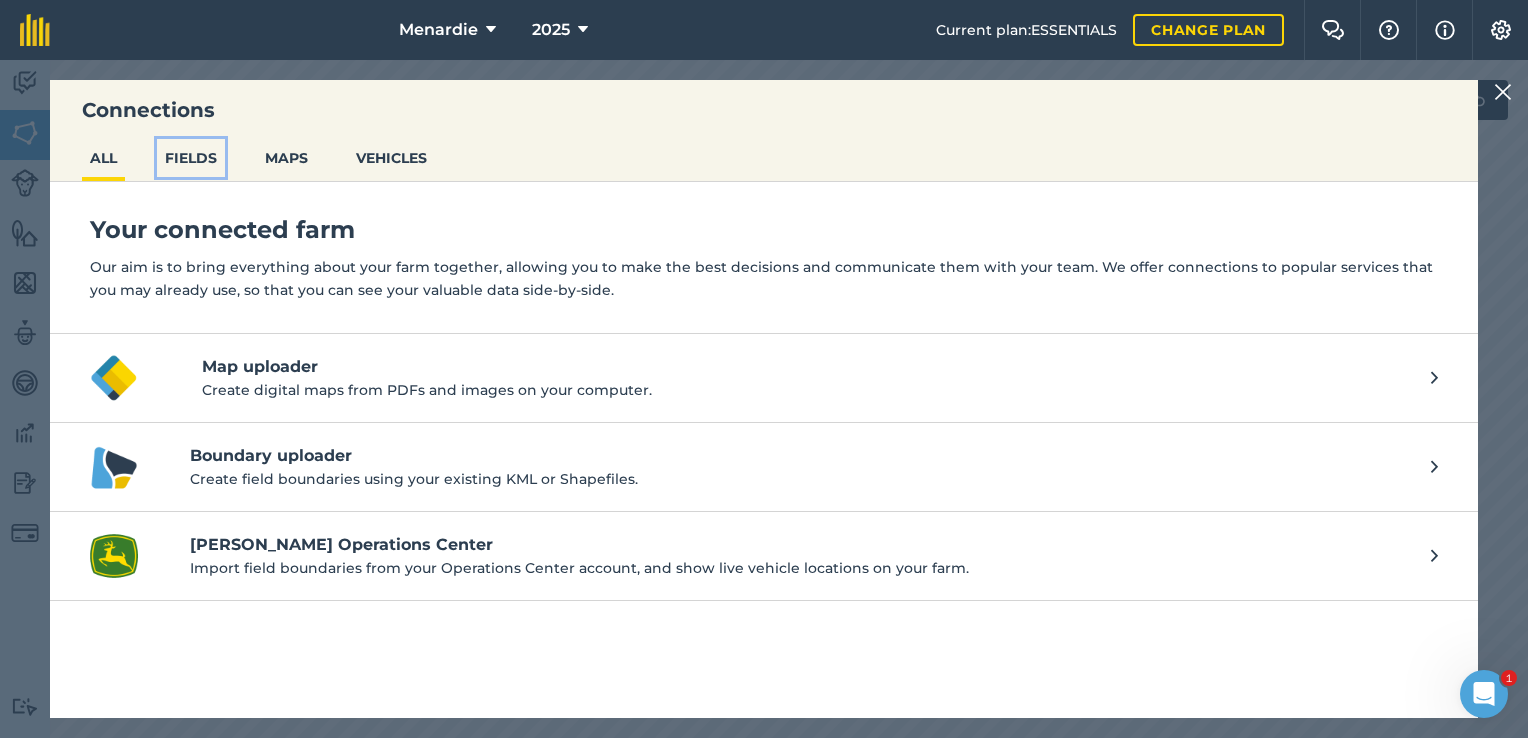 click on "FIELDS" at bounding box center [191, 158] 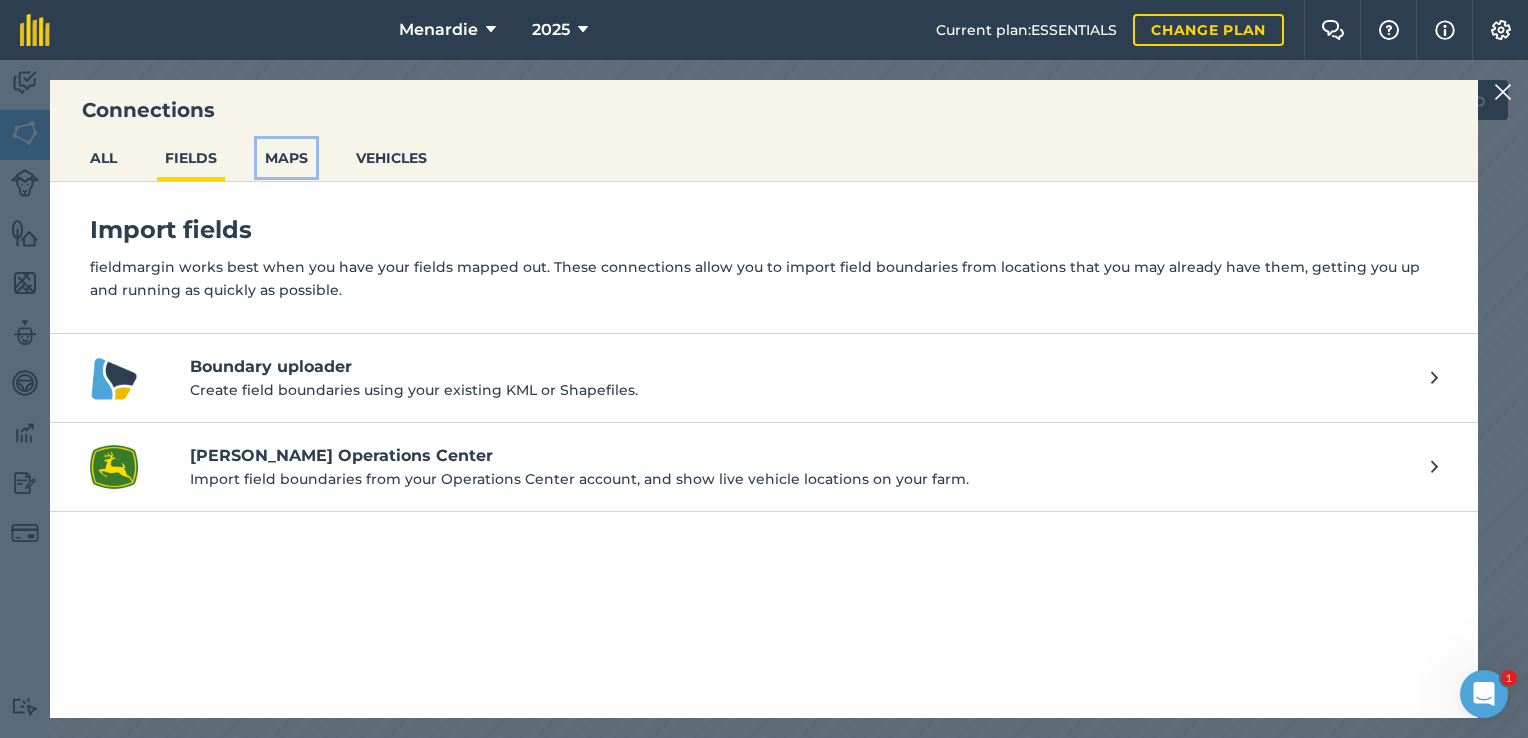 click on "MAPS" at bounding box center [286, 158] 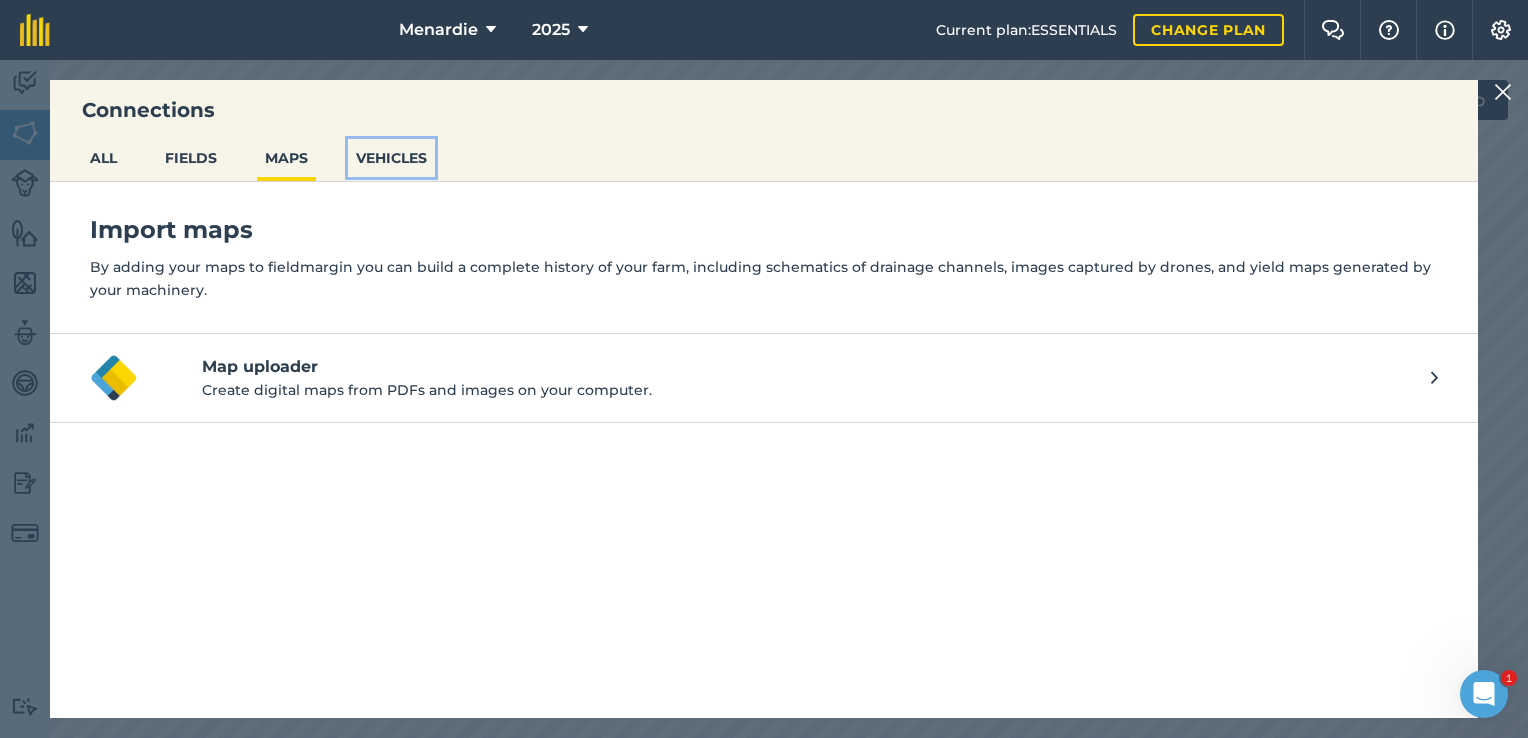 click on "VEHICLES" at bounding box center [391, 158] 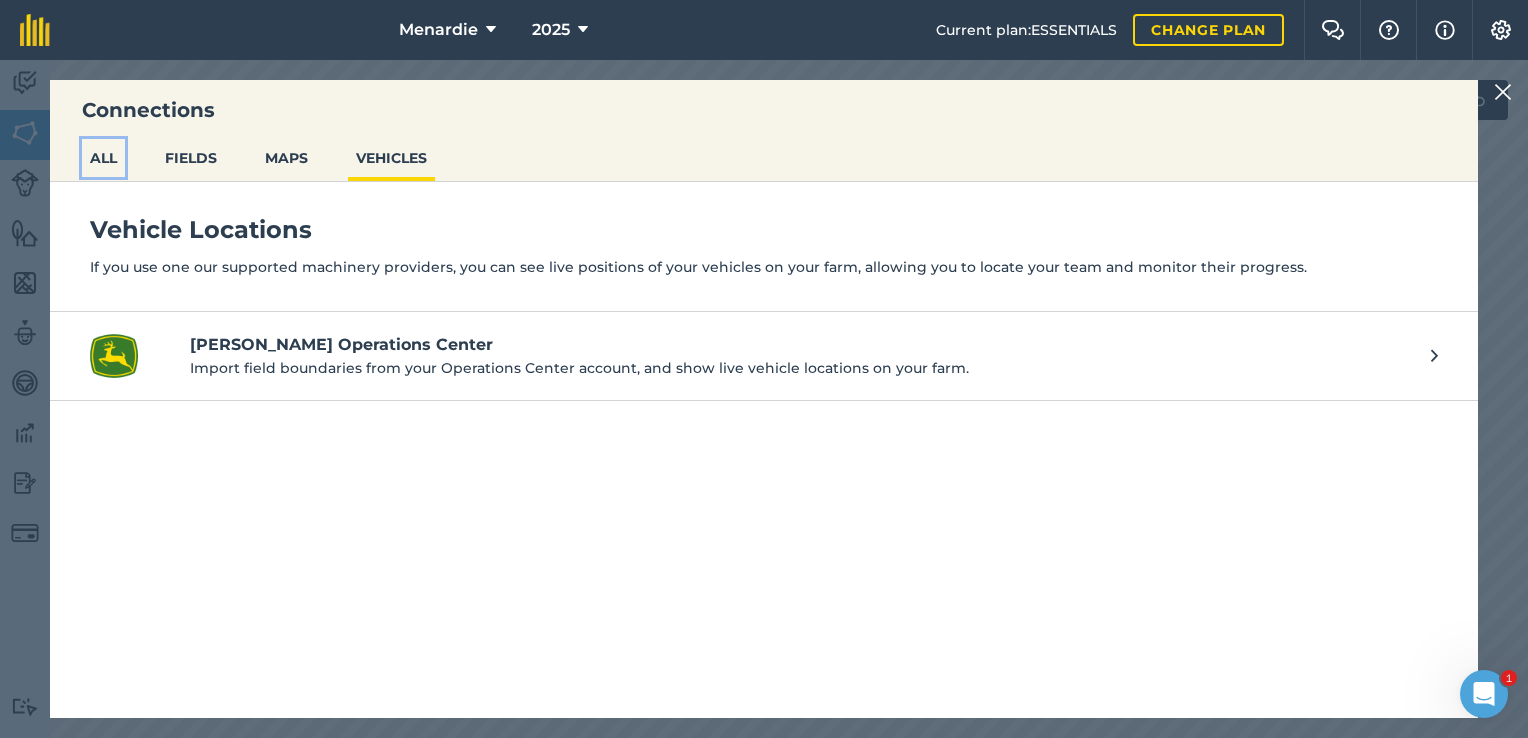 click on "ALL" at bounding box center [103, 158] 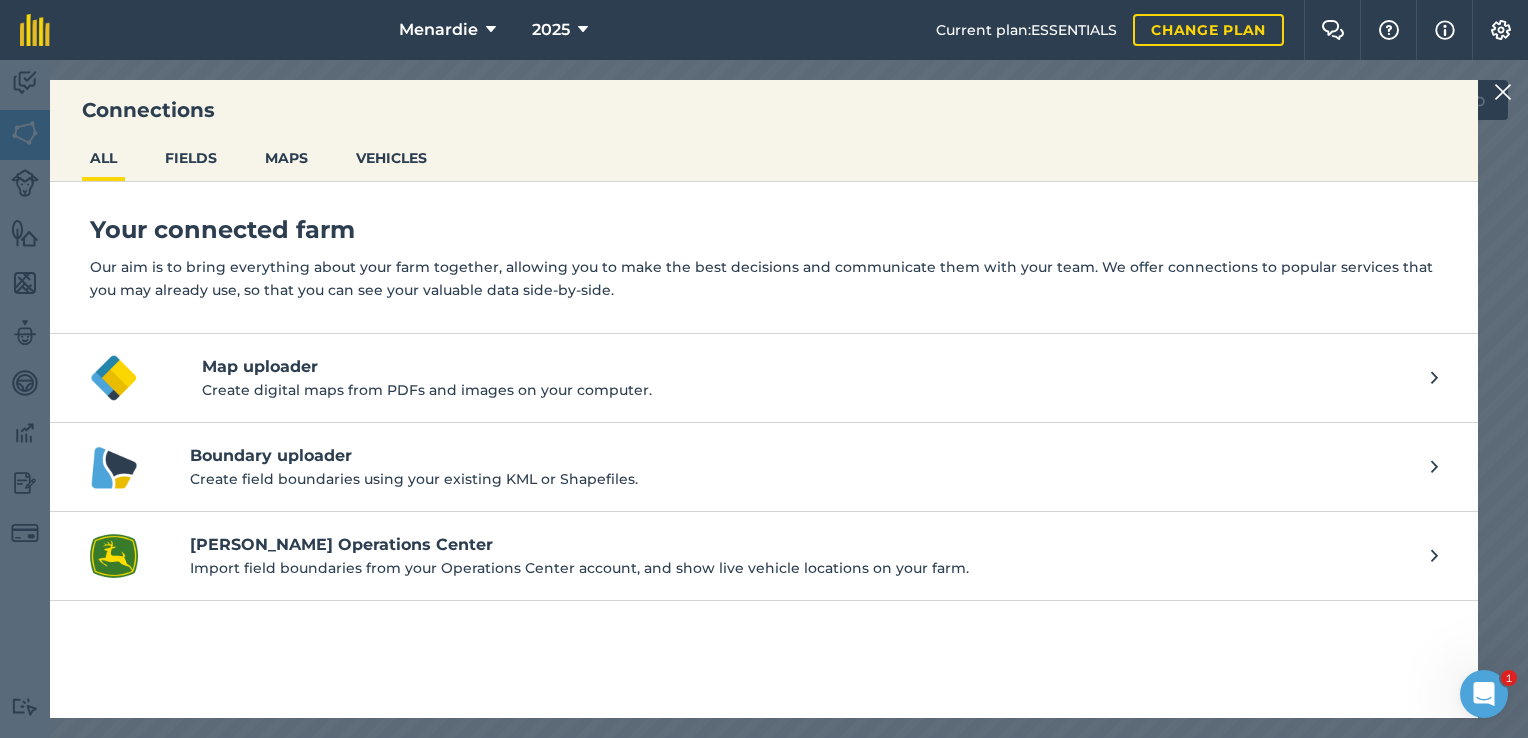 click at bounding box center (1434, 467) 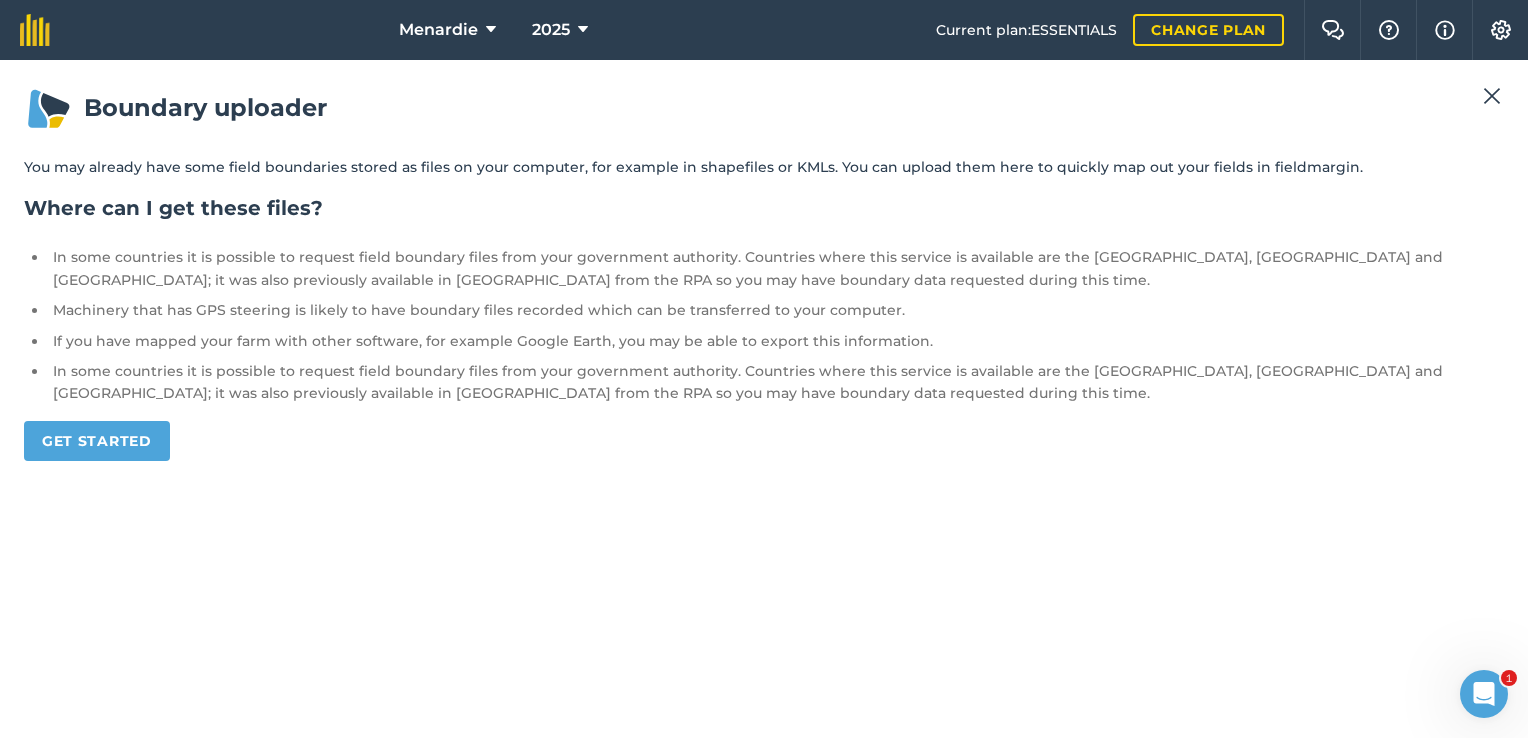 click at bounding box center [1492, 96] 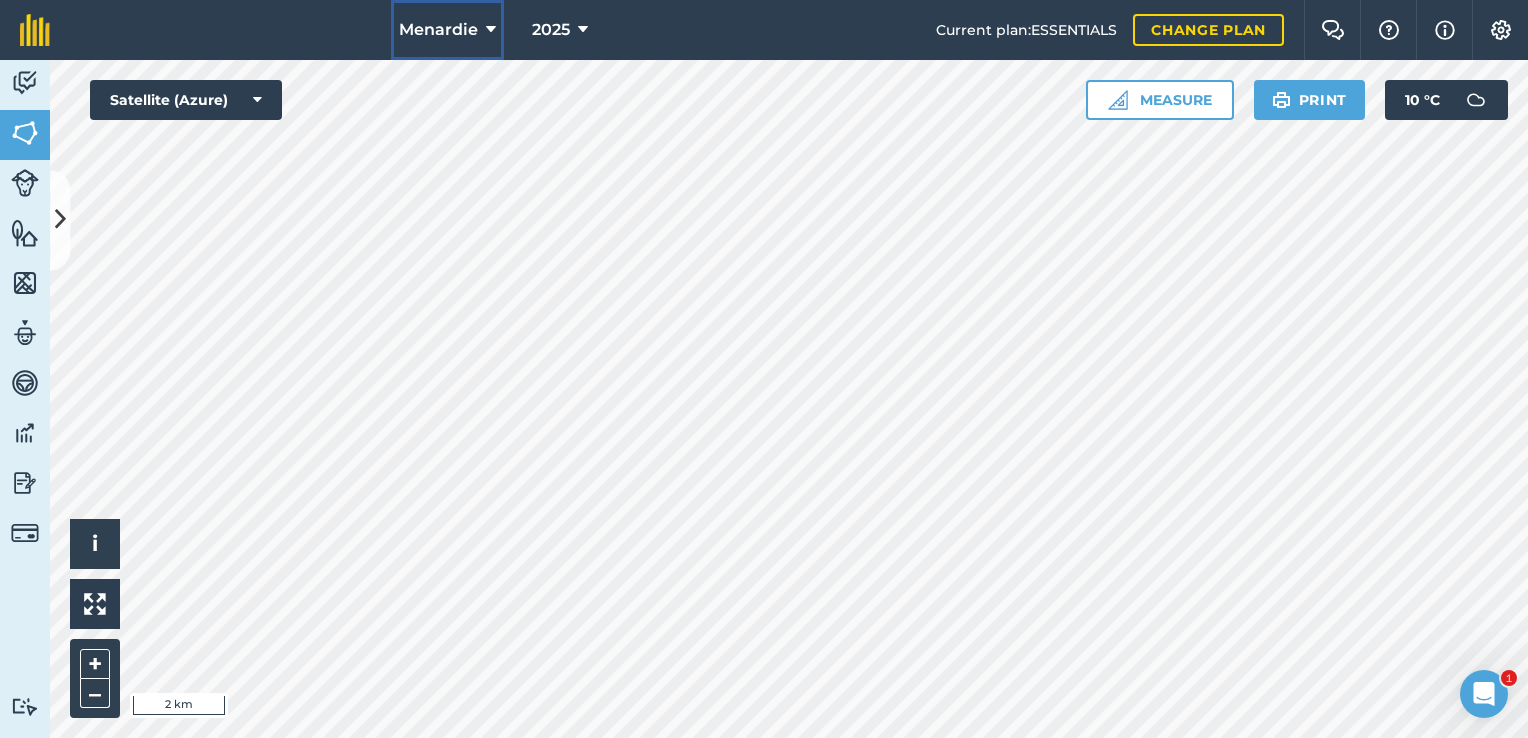 click at bounding box center (491, 30) 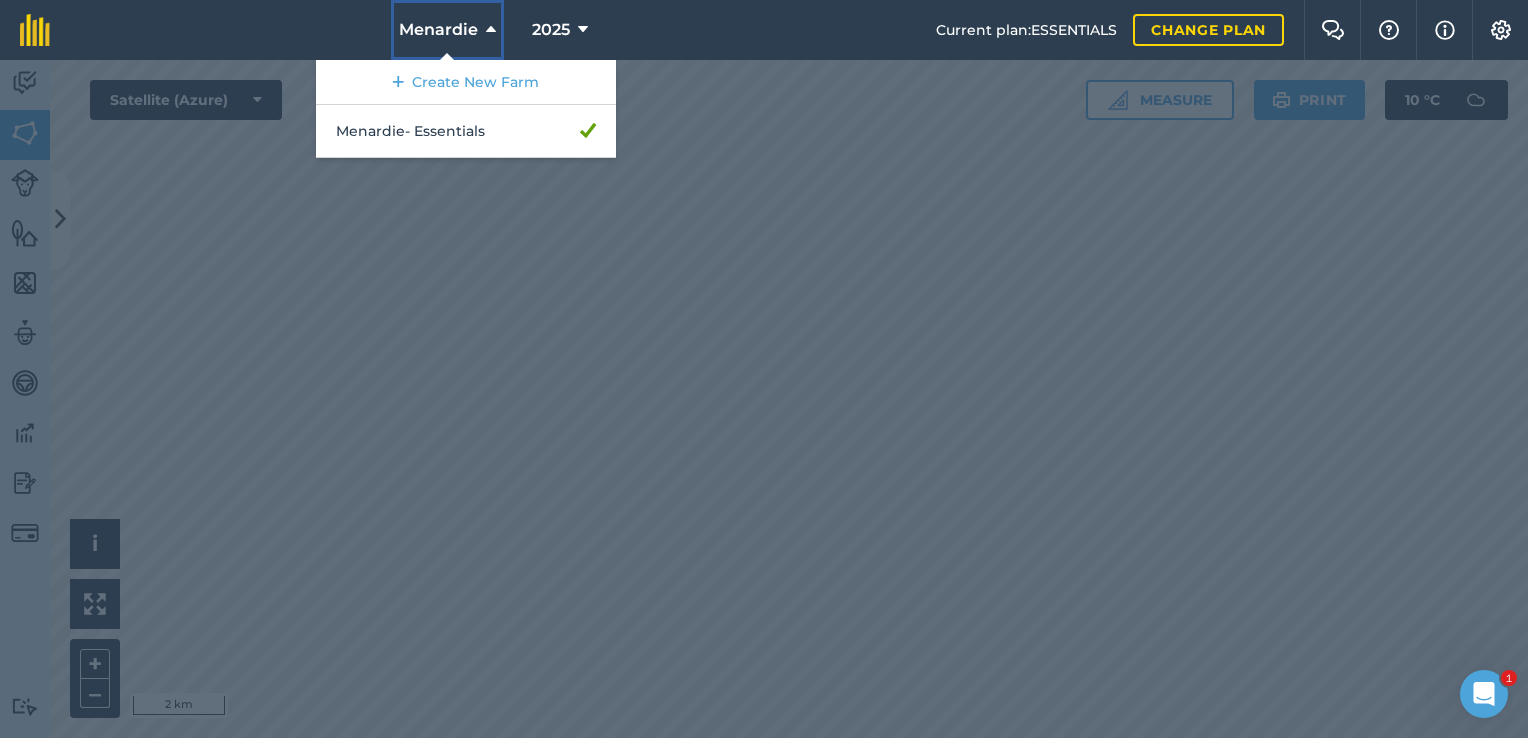click at bounding box center (491, 30) 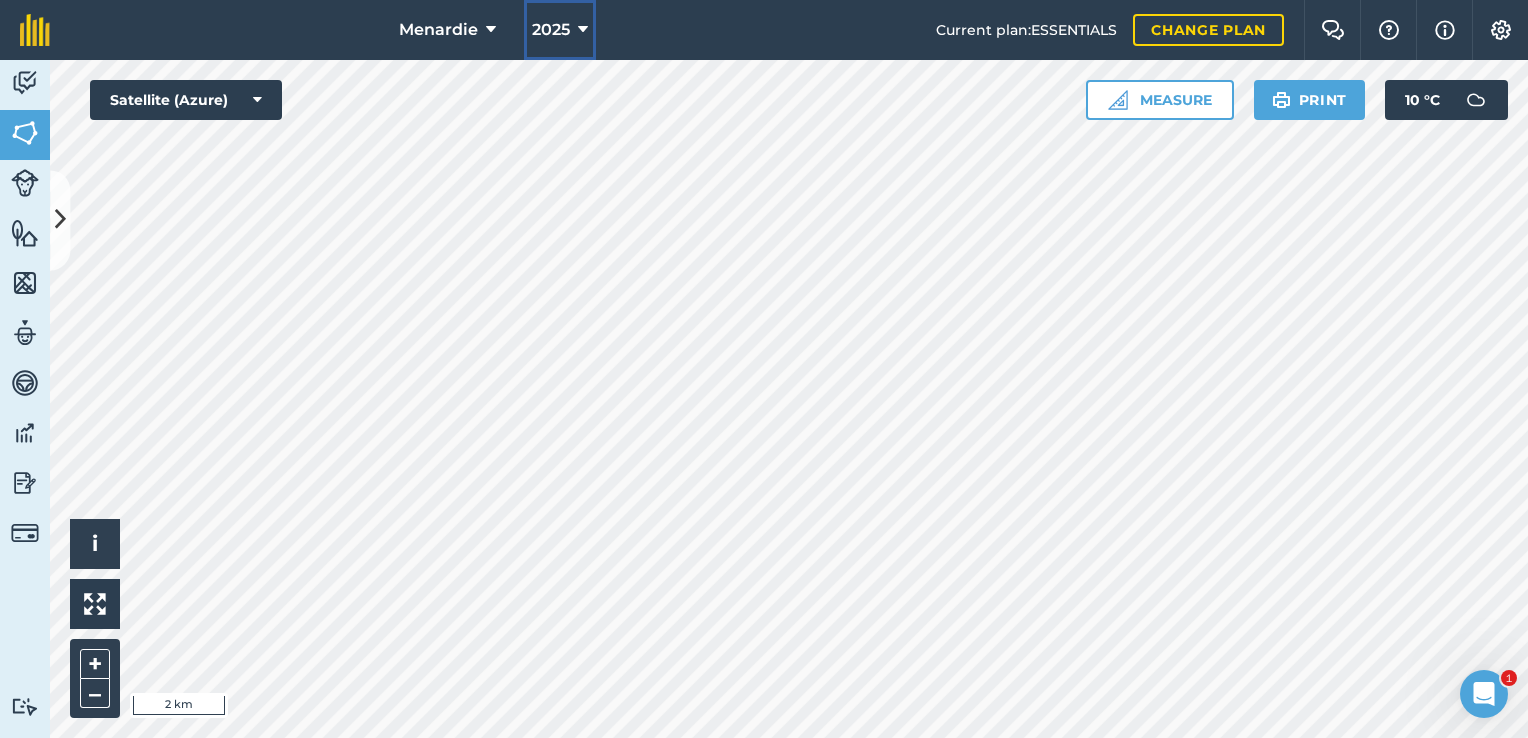 click at bounding box center (583, 30) 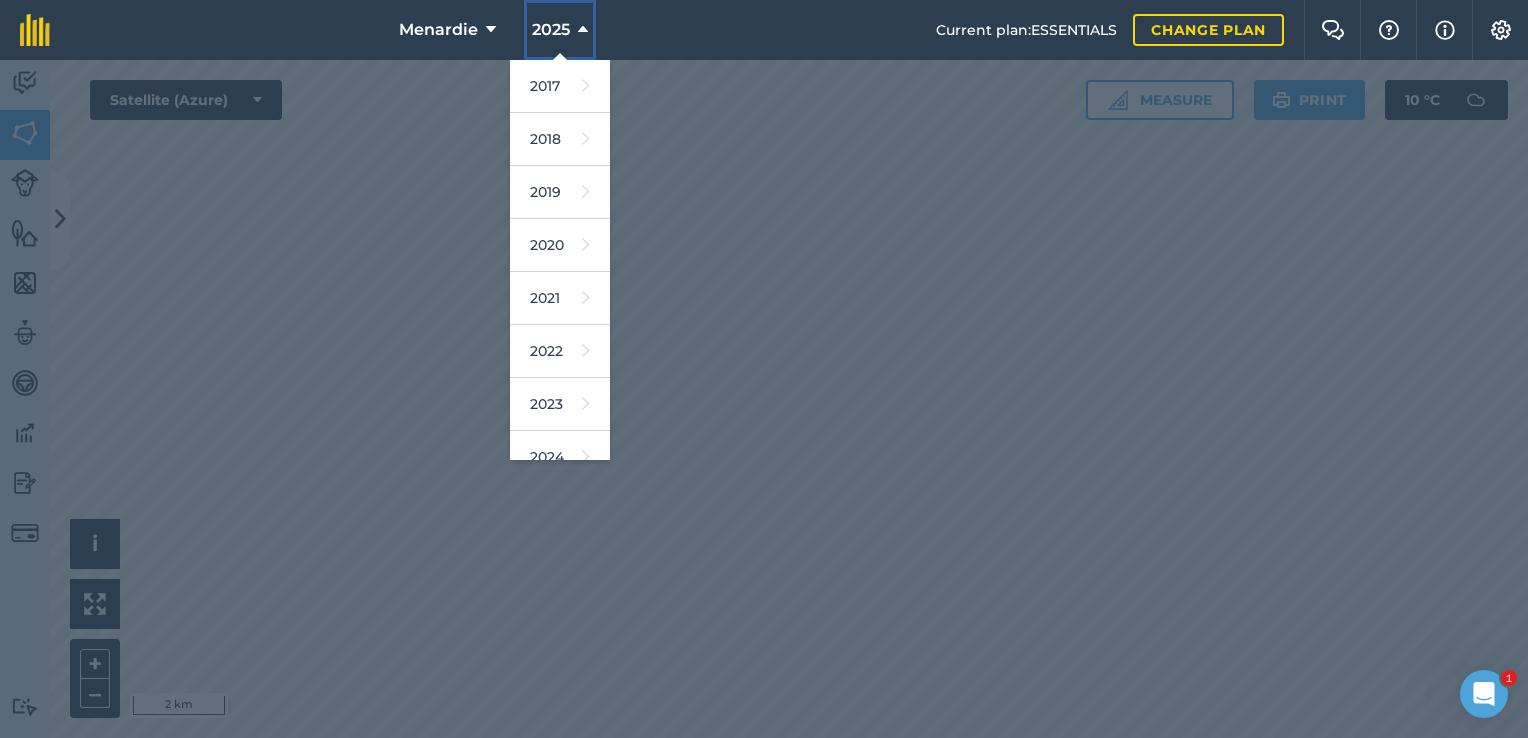 click at bounding box center (583, 30) 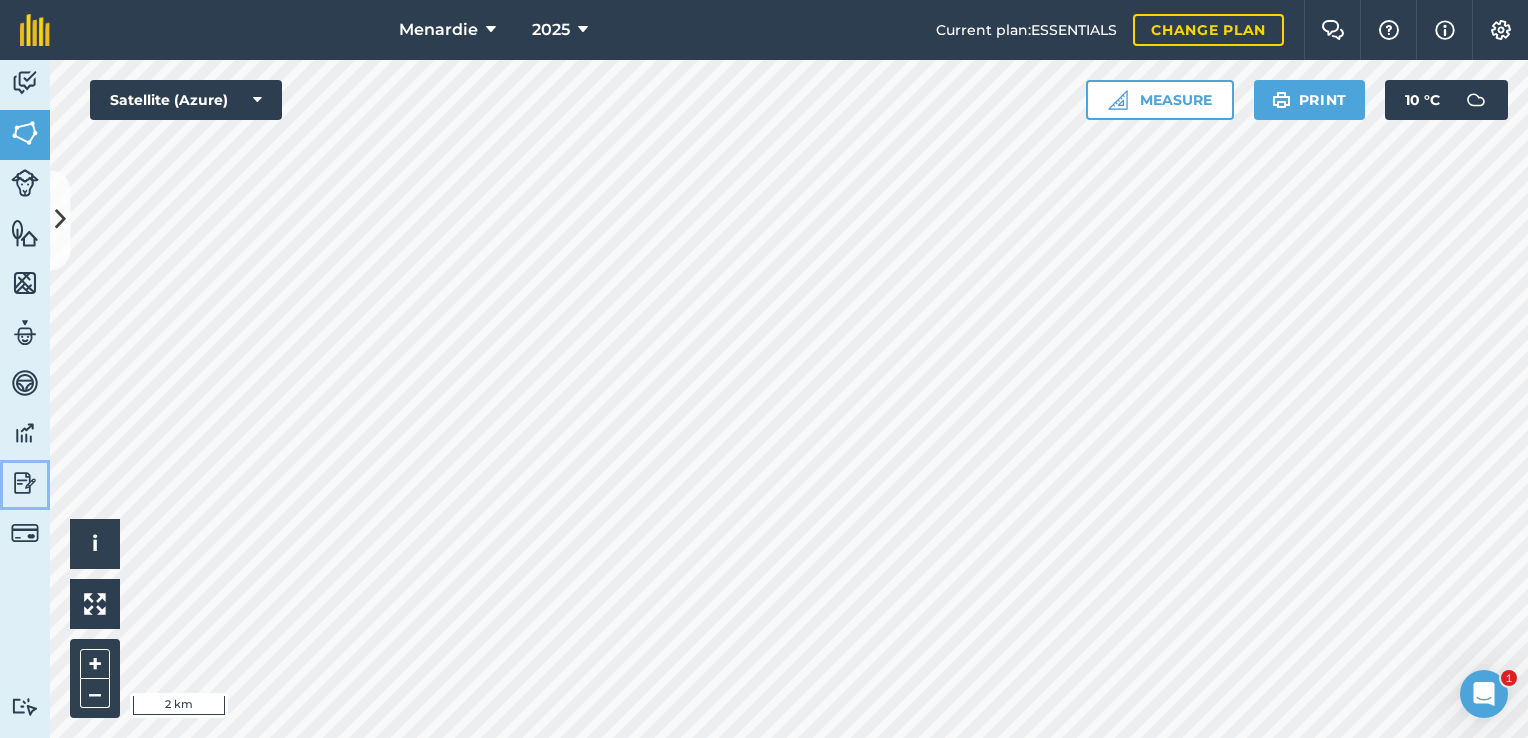 click at bounding box center [25, 483] 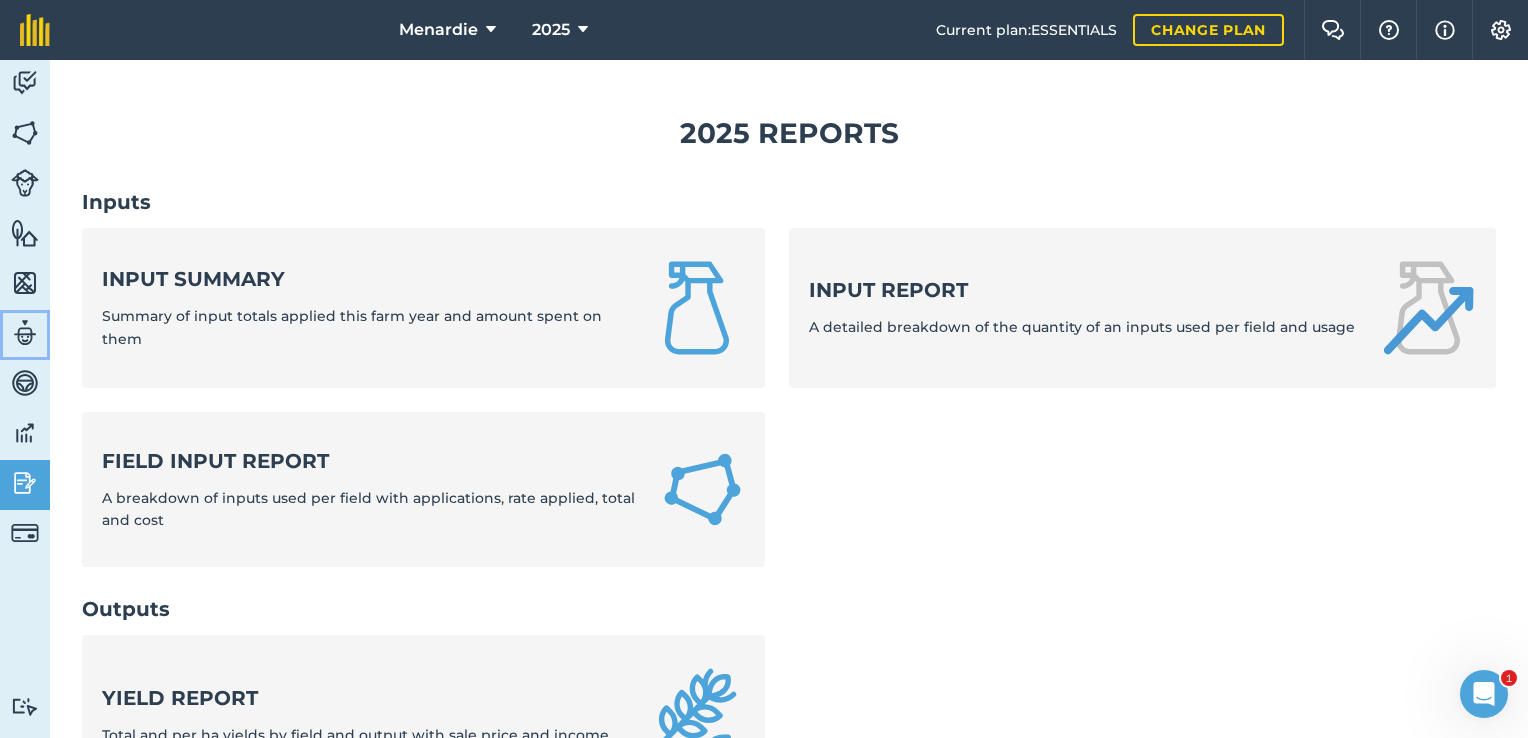 click at bounding box center (25, 333) 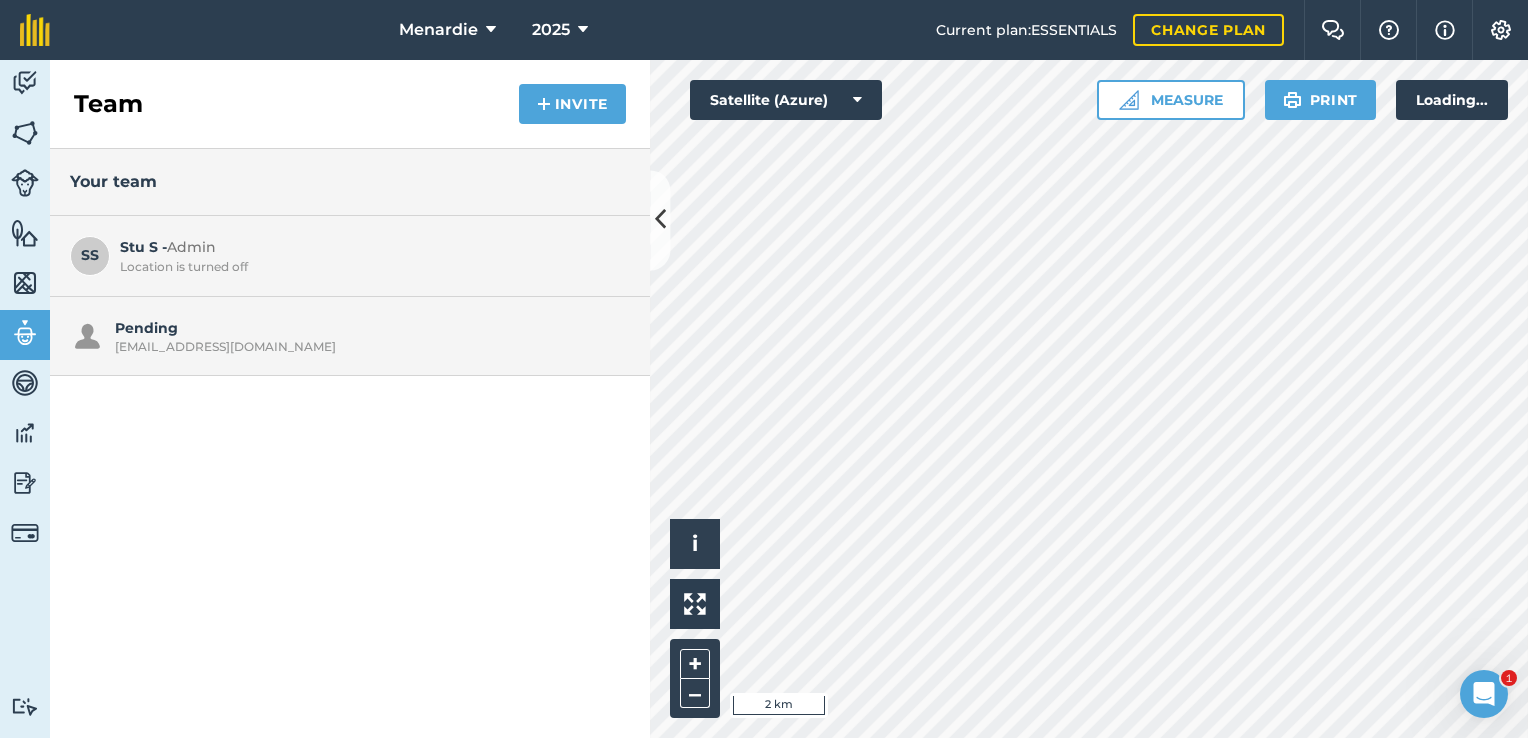 click on "[EMAIL_ADDRESS][DOMAIN_NAME]" at bounding box center (367, 347) 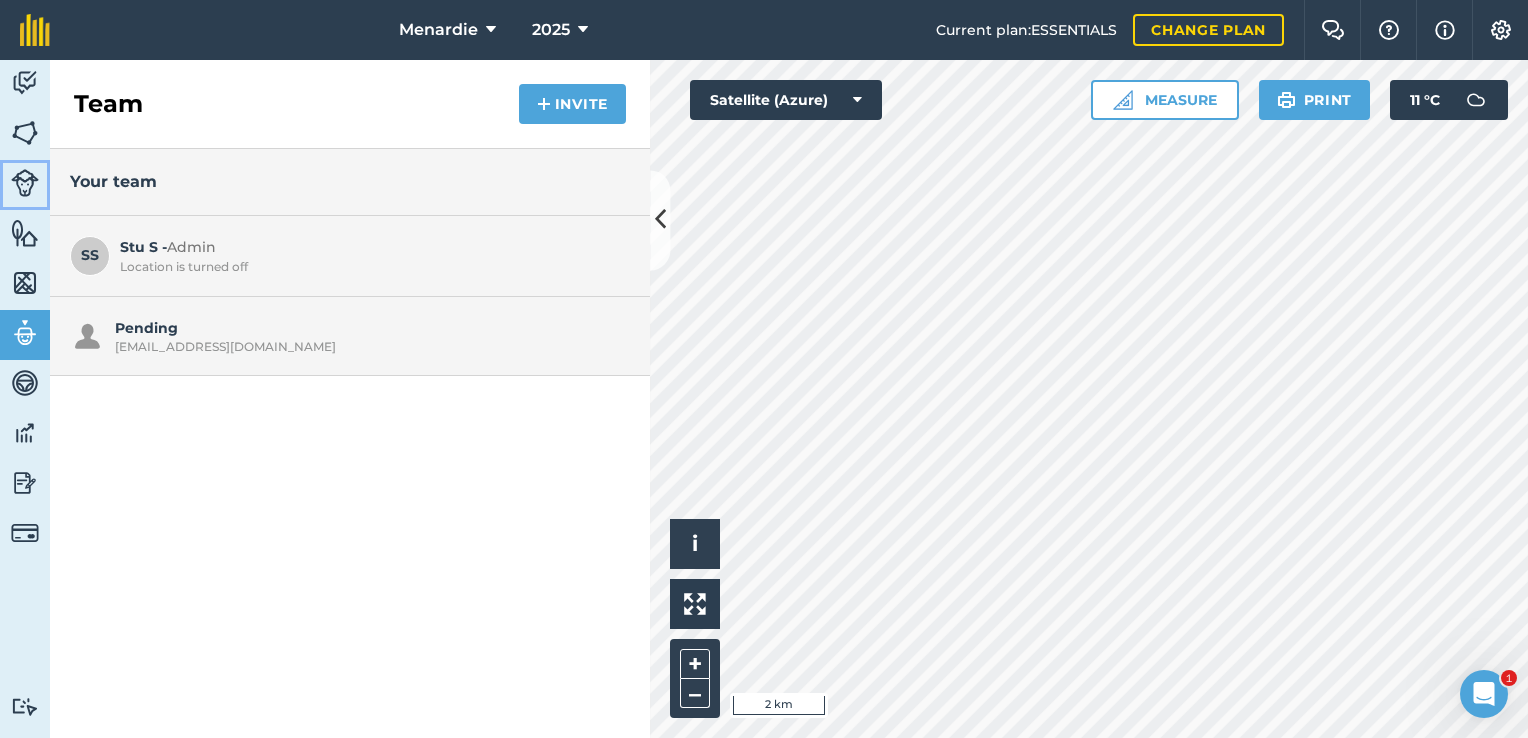 click at bounding box center (25, 183) 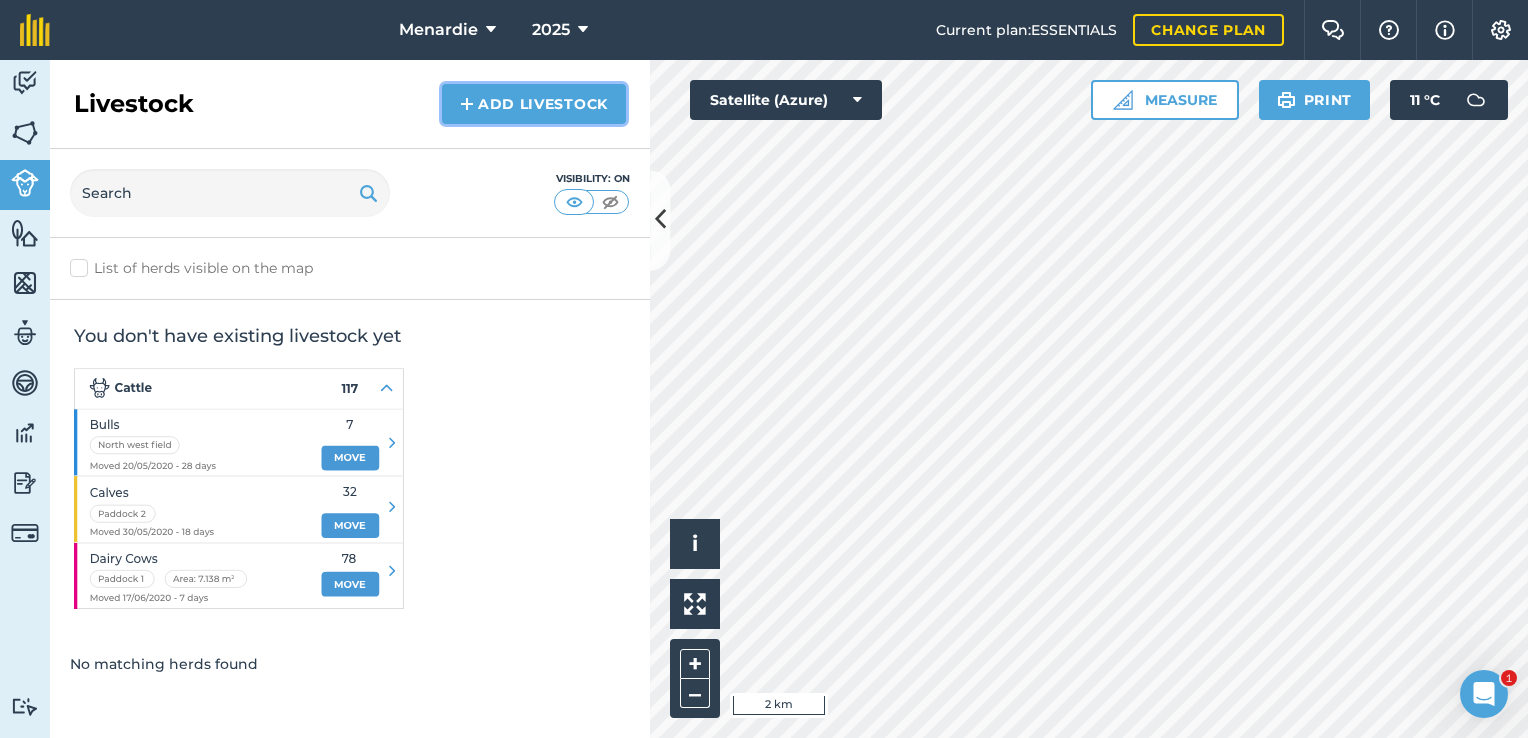 click on "Add Livestock" at bounding box center (534, 104) 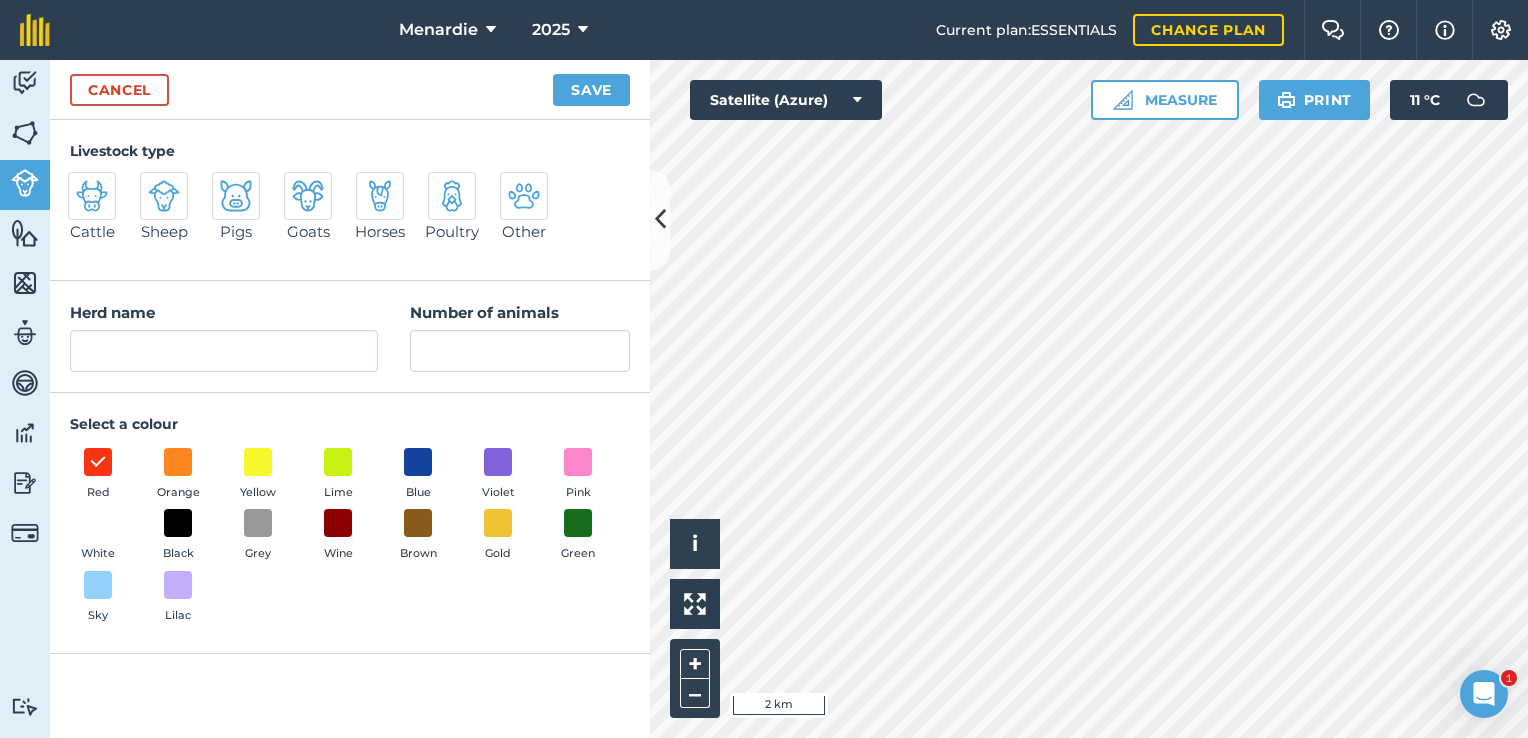 click at bounding box center [164, 196] 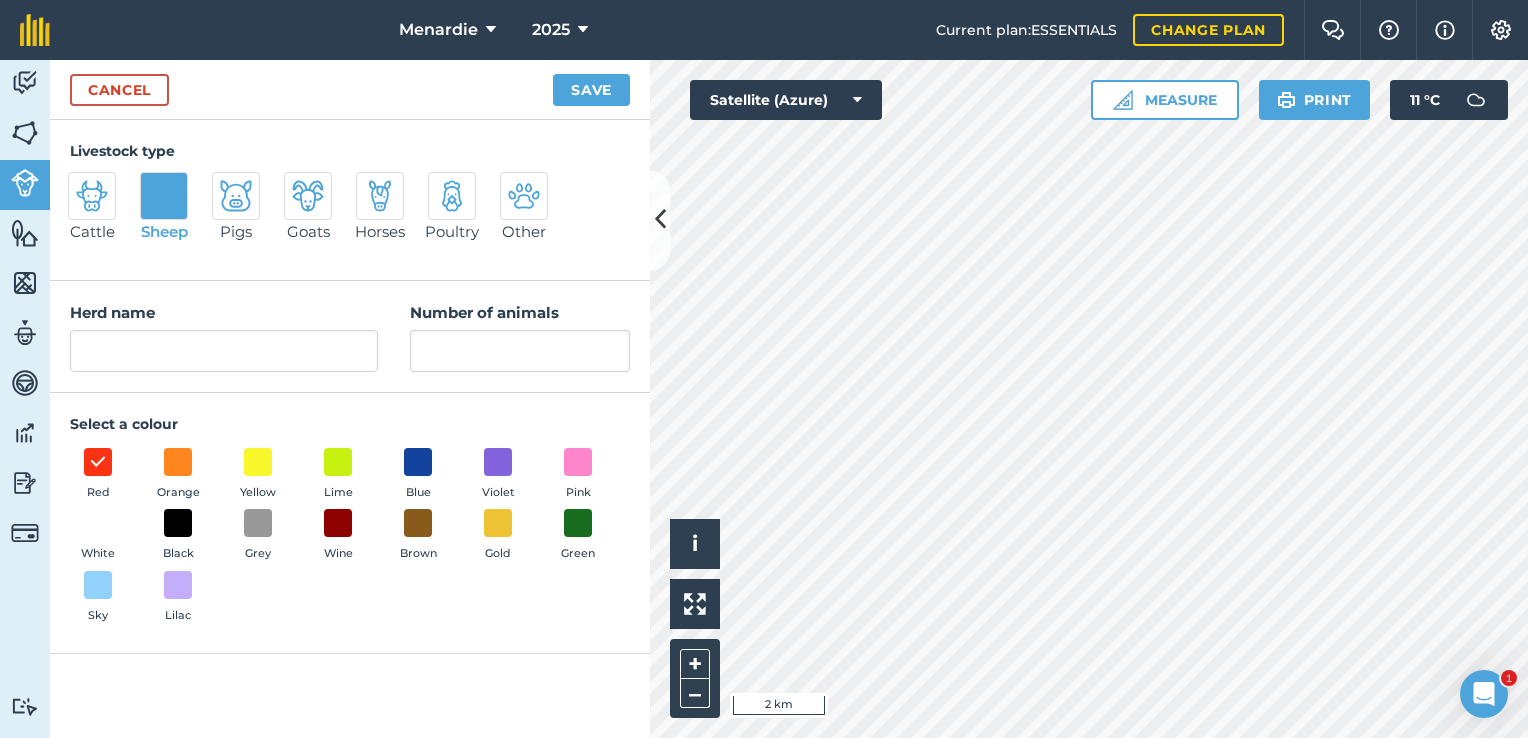 type on "Sheep" 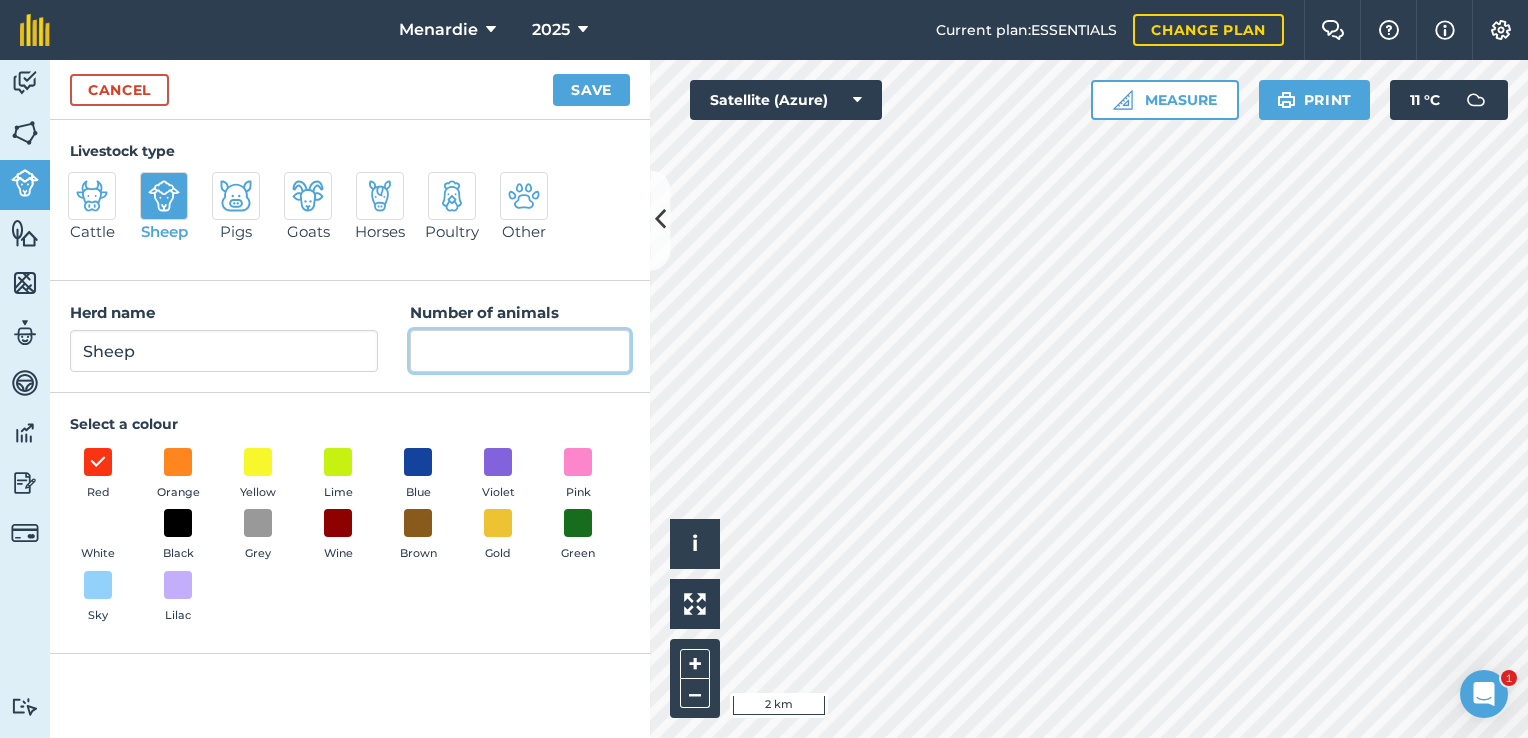 click on "Number of animals" at bounding box center [520, 351] 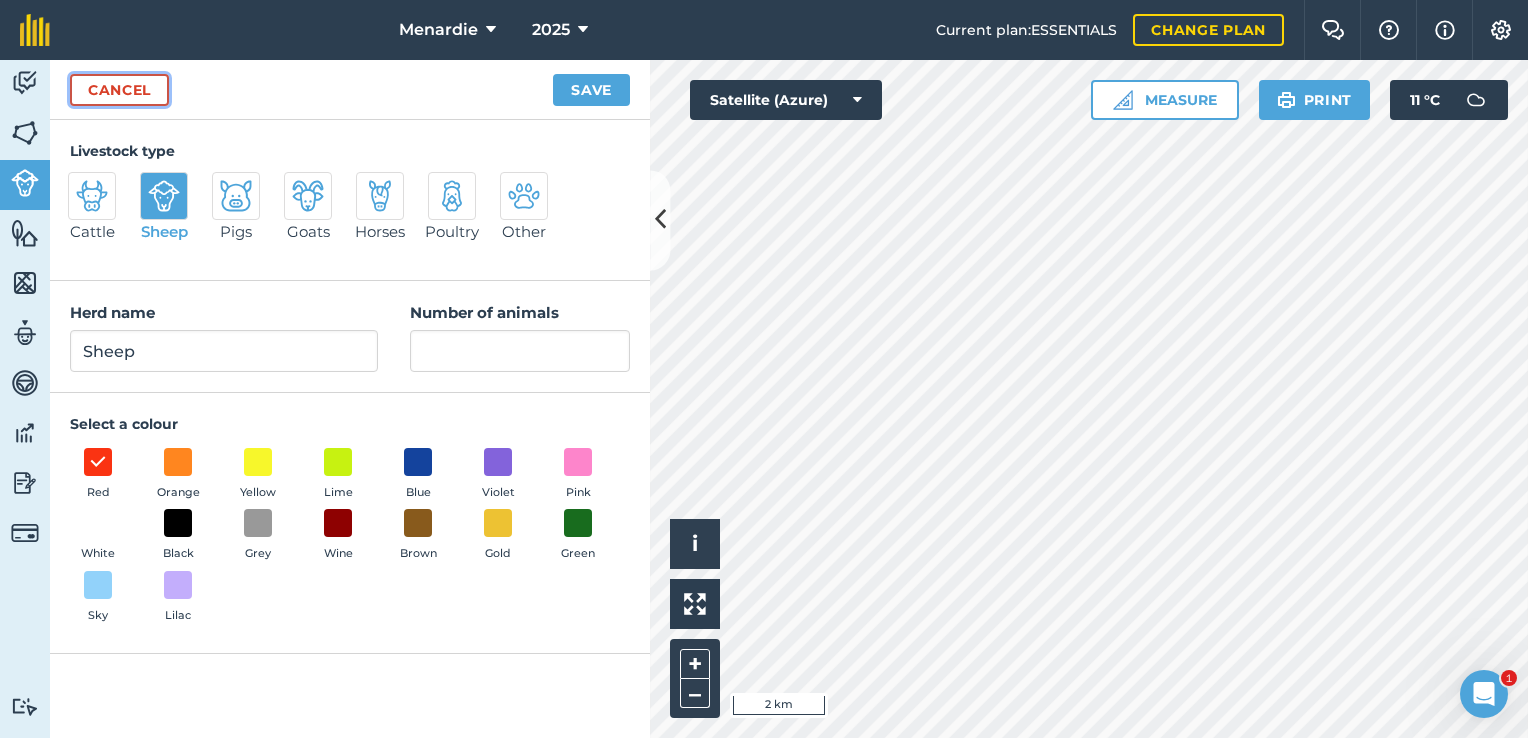 click on "Cancel" at bounding box center (119, 90) 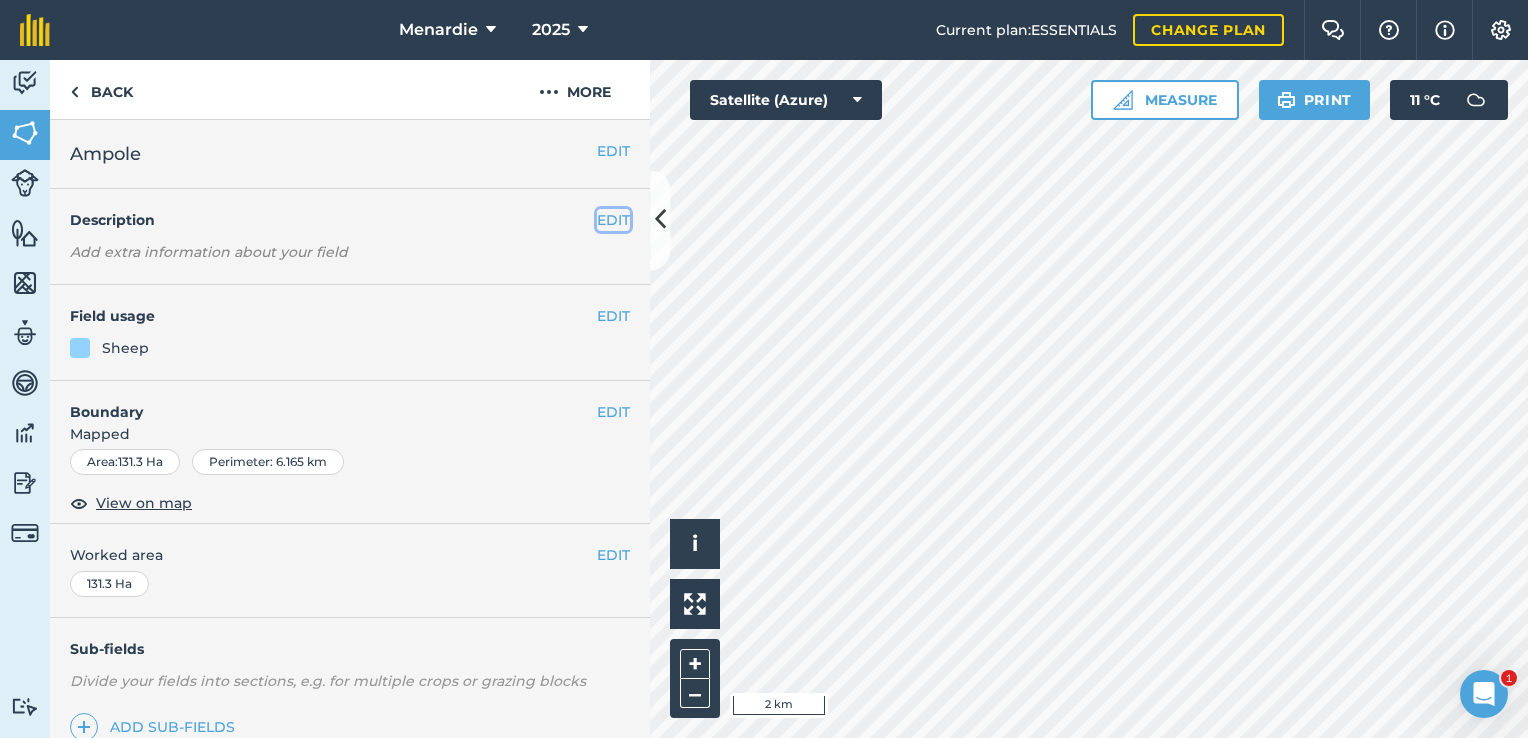 click on "EDIT" at bounding box center (613, 220) 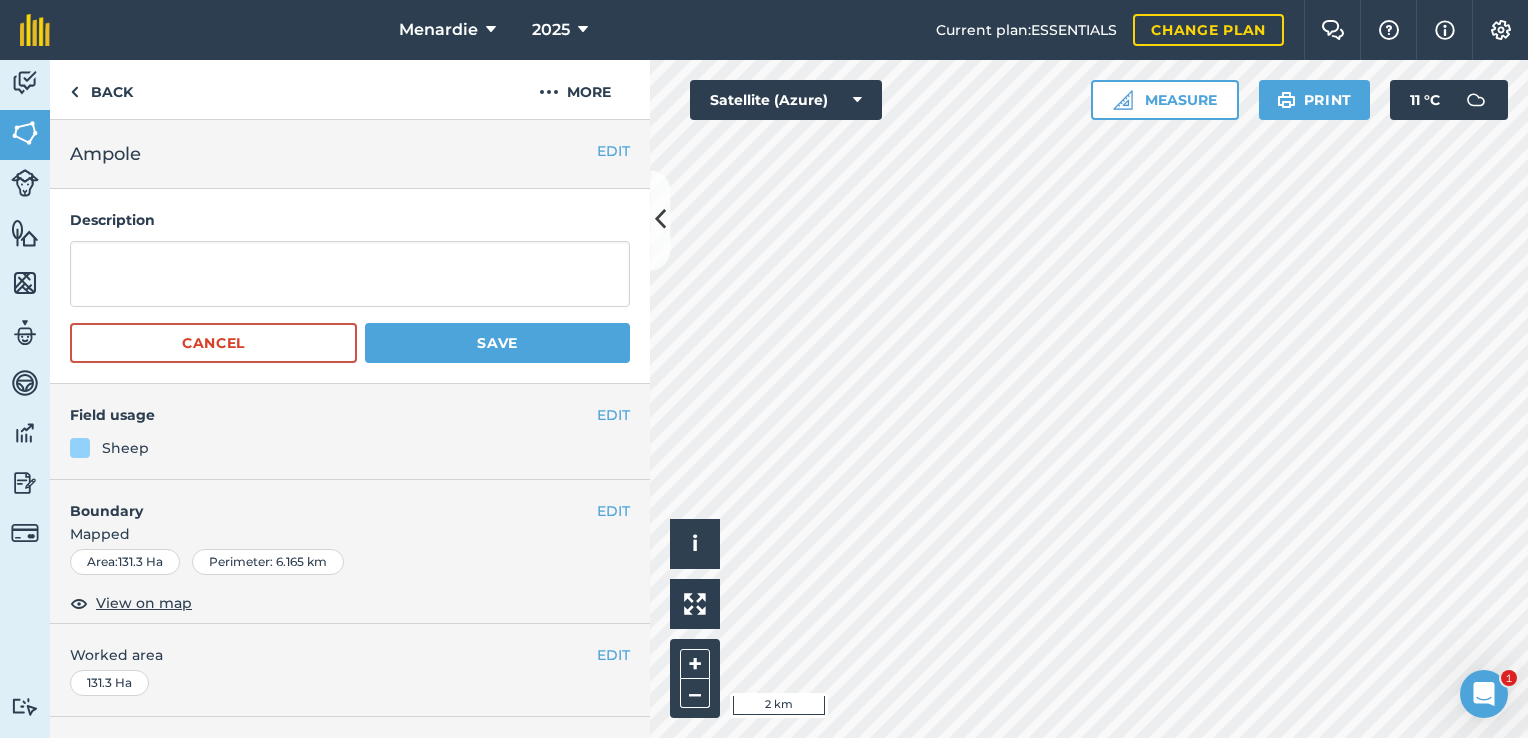 click on "Description" at bounding box center [350, 220] 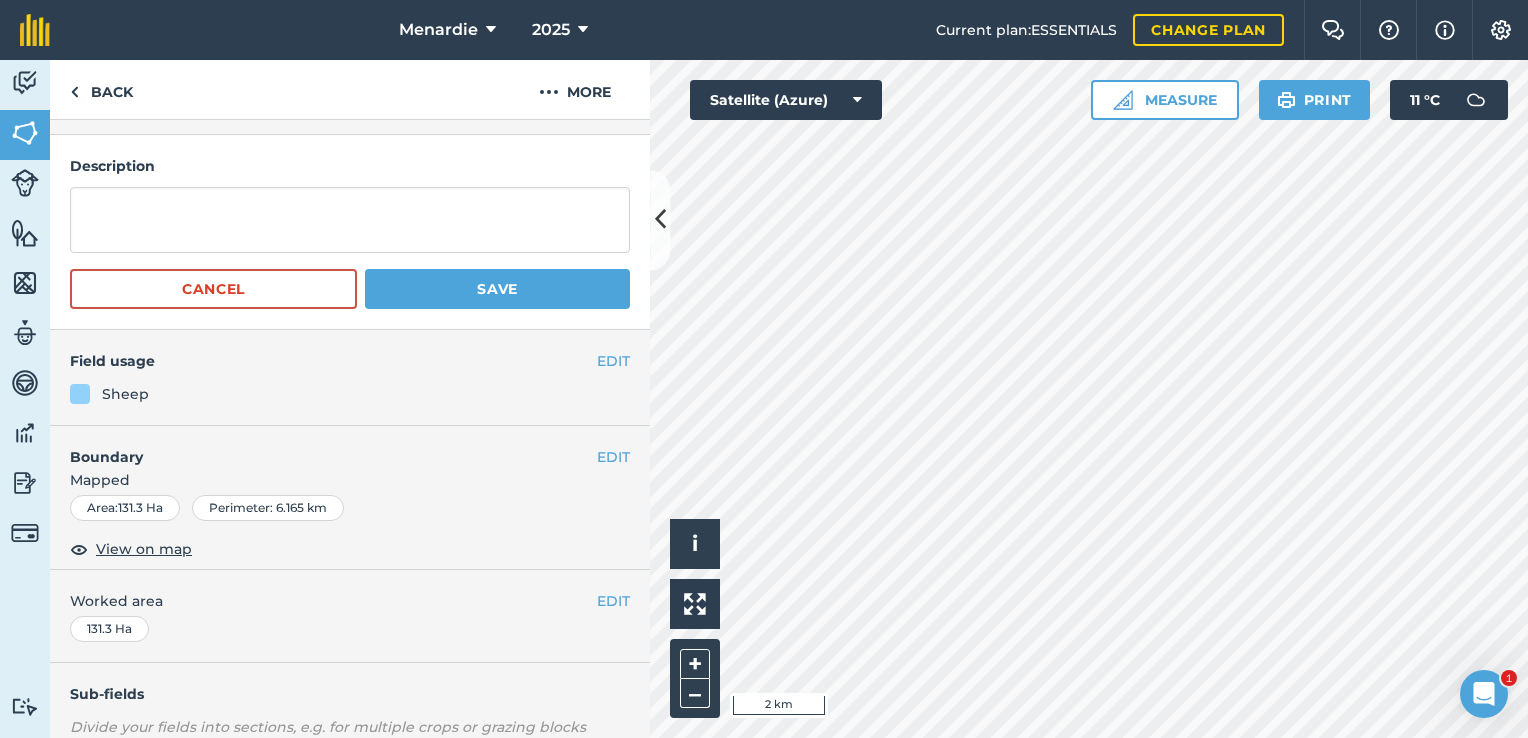 scroll, scrollTop: 0, scrollLeft: 0, axis: both 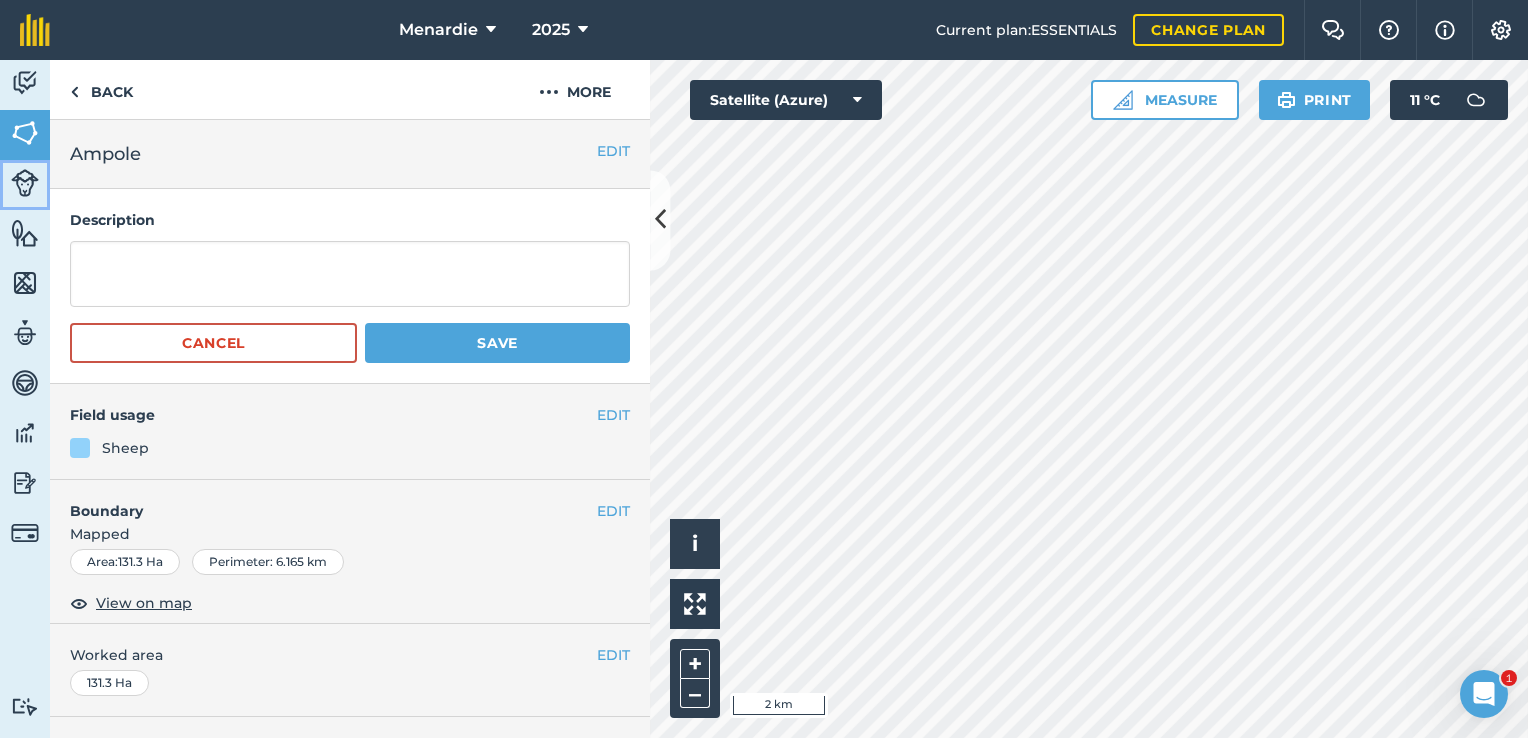 click at bounding box center [25, 183] 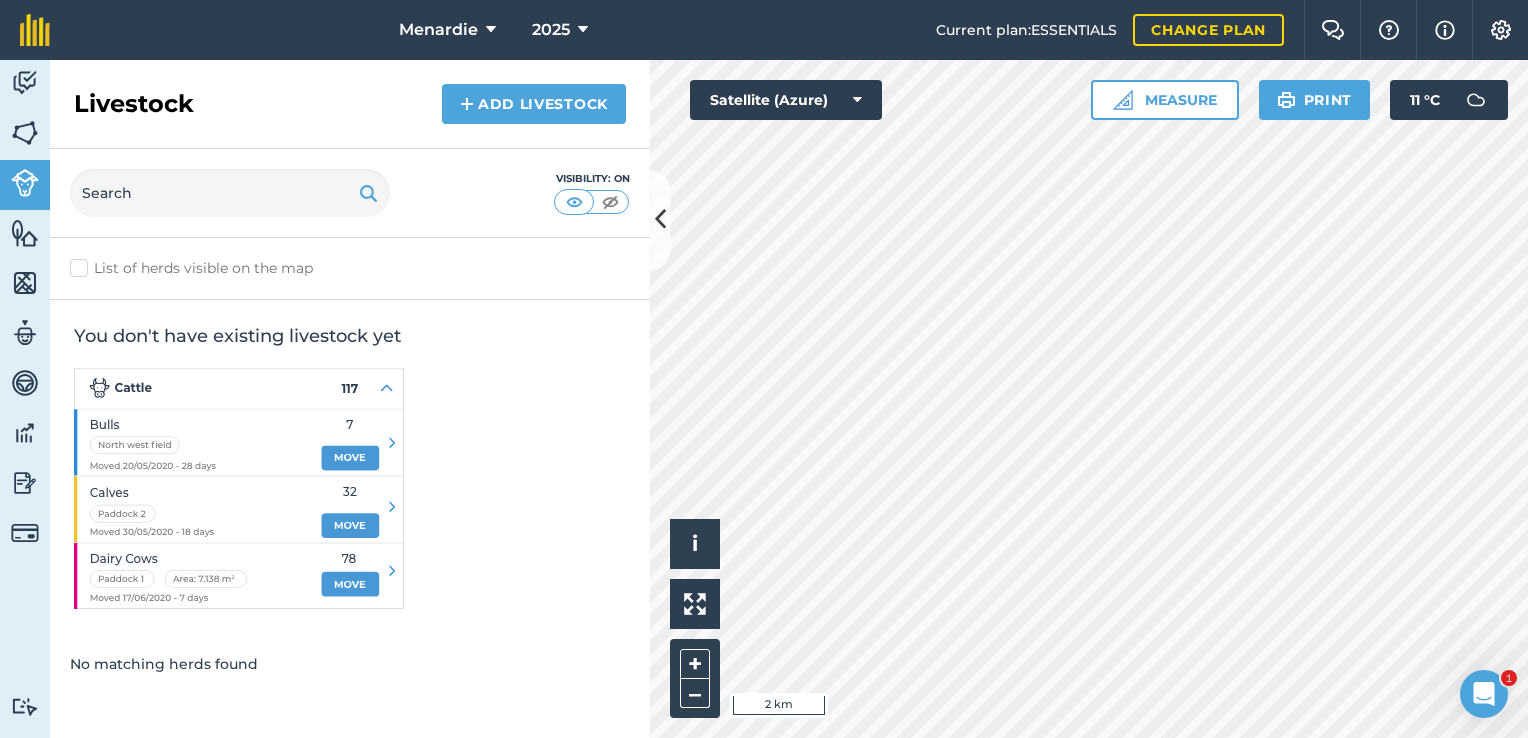 click on "List of herds visible on the map" at bounding box center [350, 268] 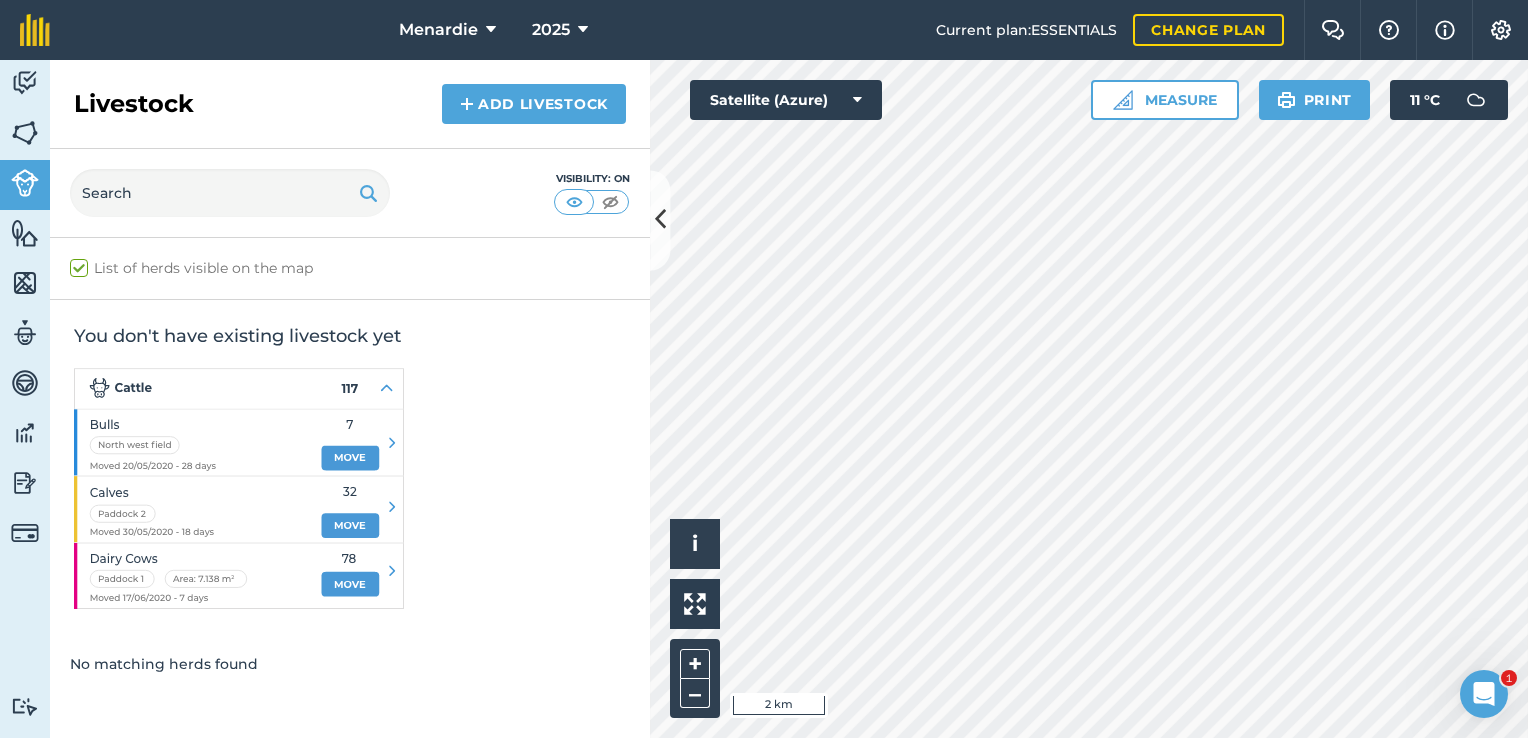 click on "List of herds visible on the map" at bounding box center (350, 268) 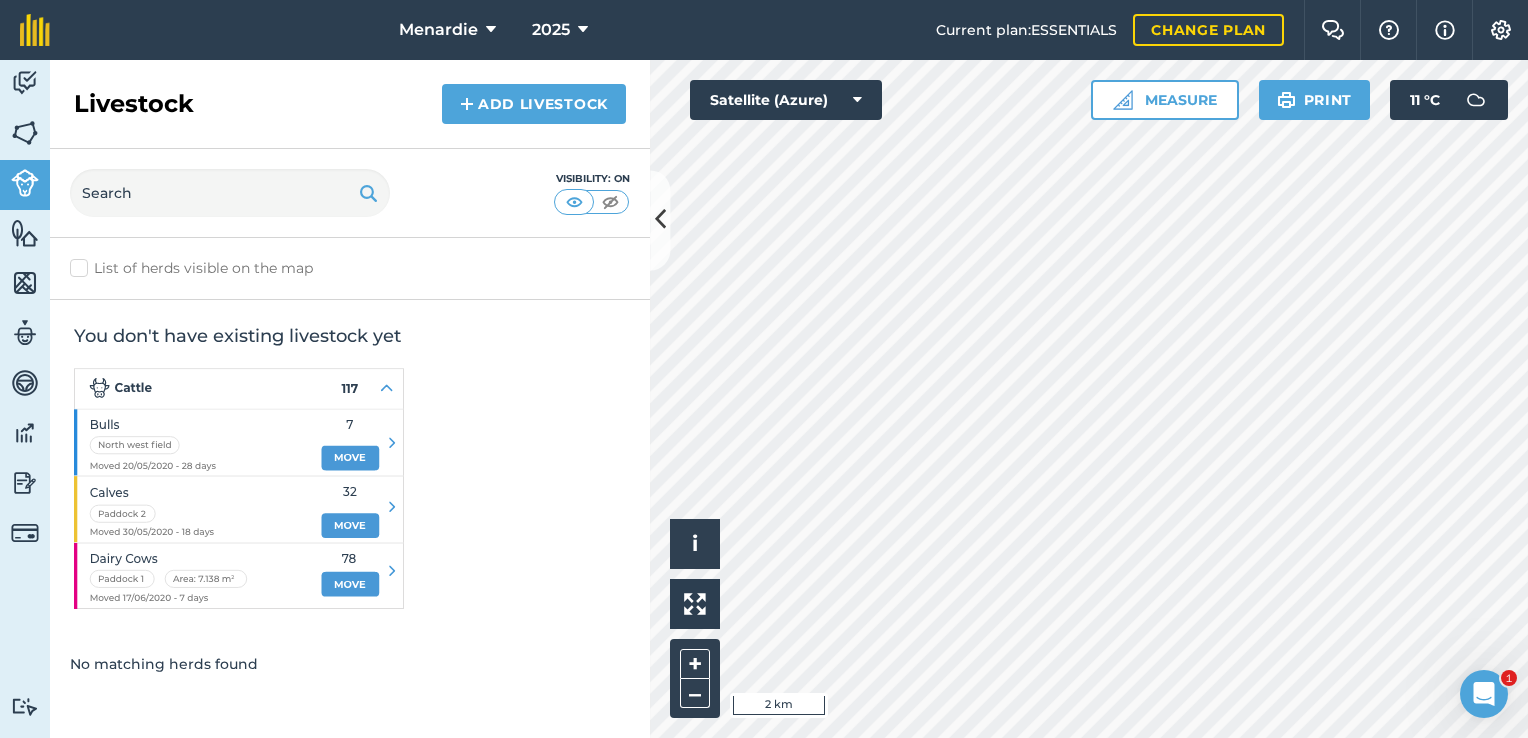 checkbox on "false" 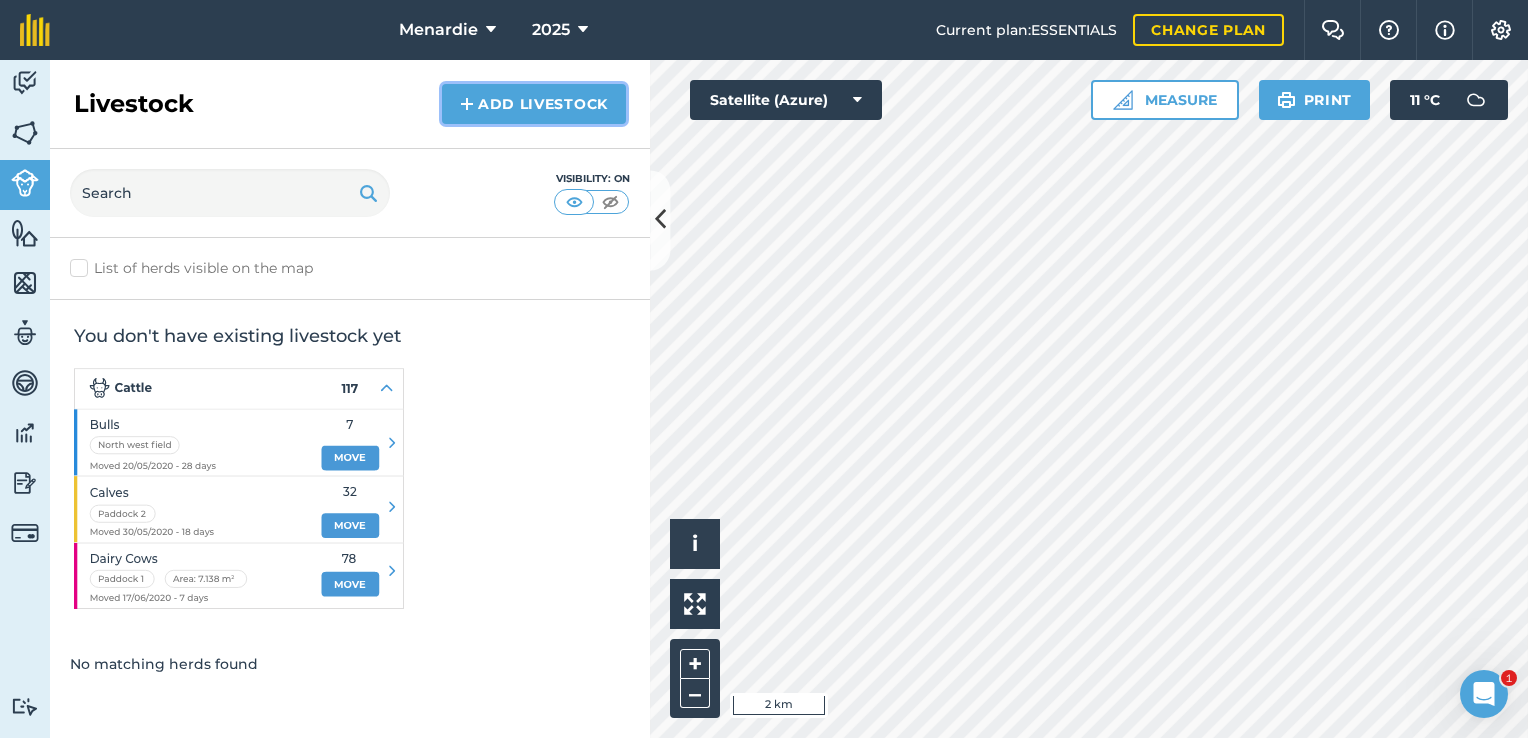 click on "Add Livestock" at bounding box center (534, 104) 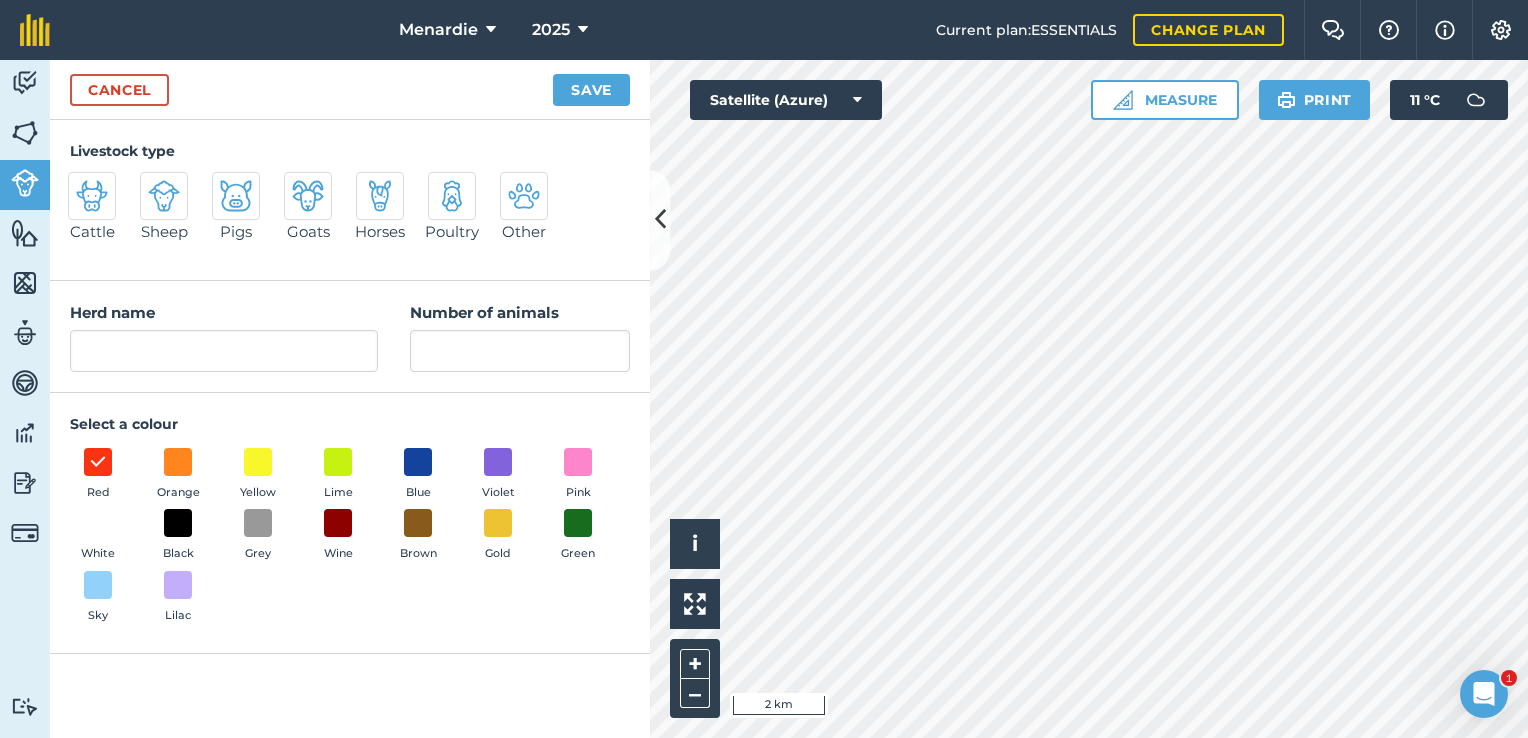 click at bounding box center (164, 196) 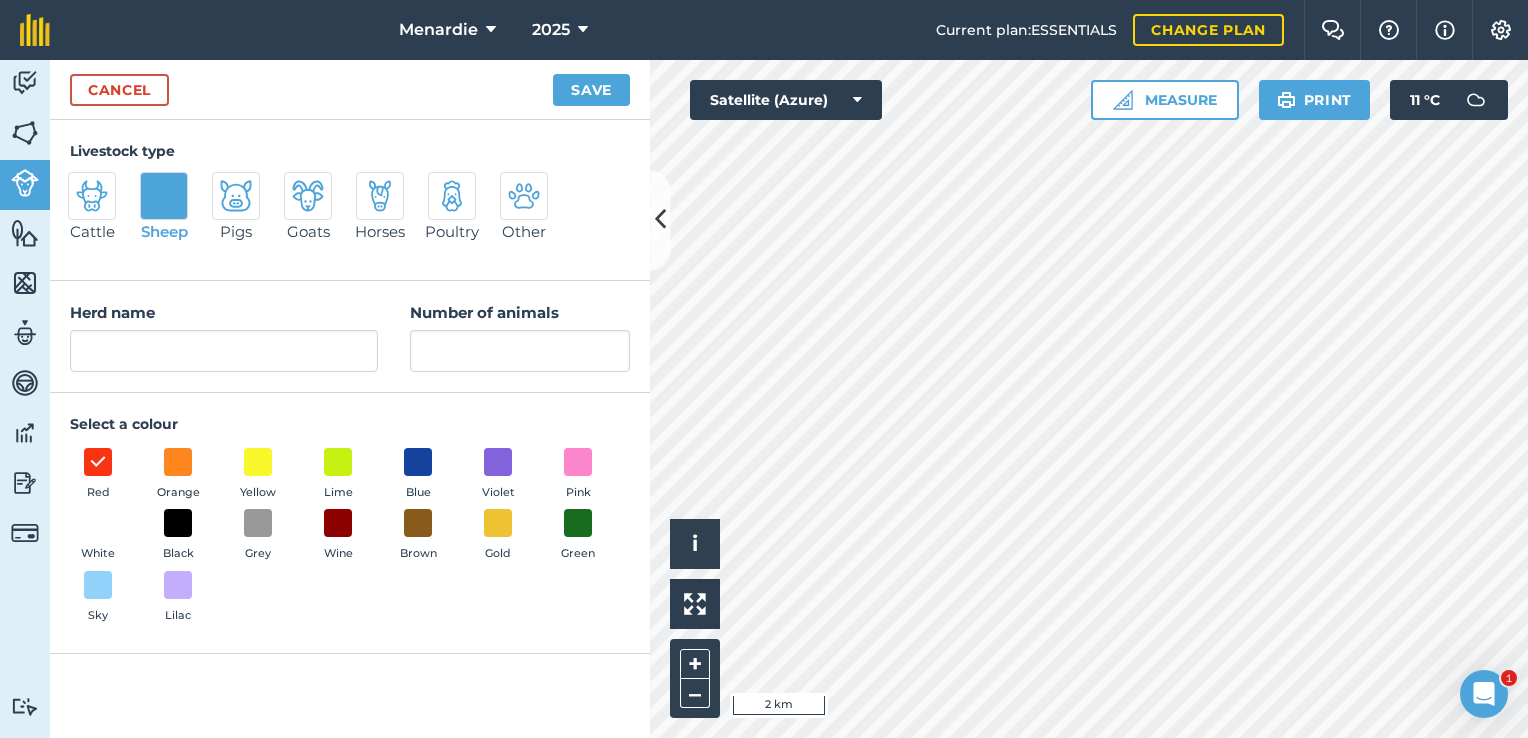 type on "Sheep" 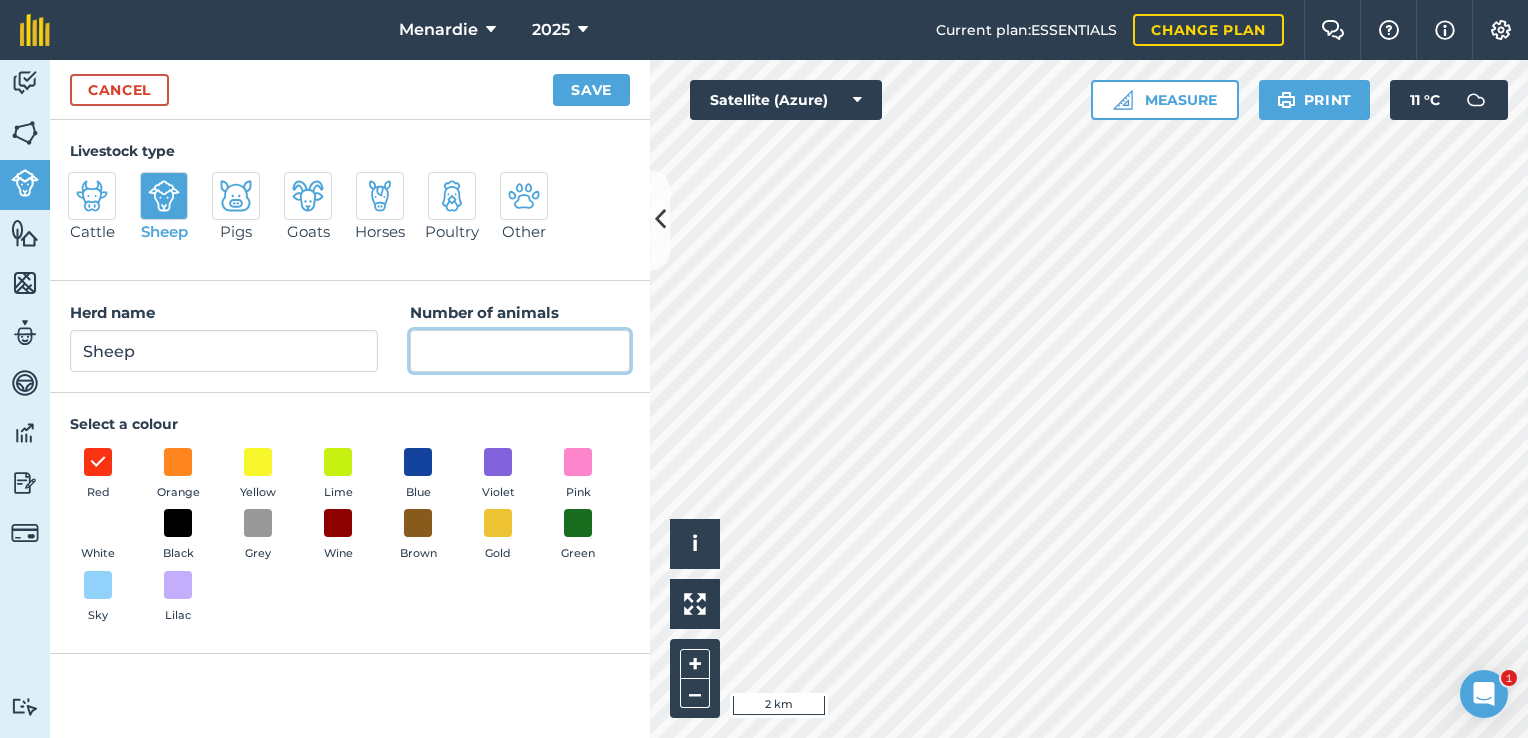 click on "Number of animals" at bounding box center [520, 351] 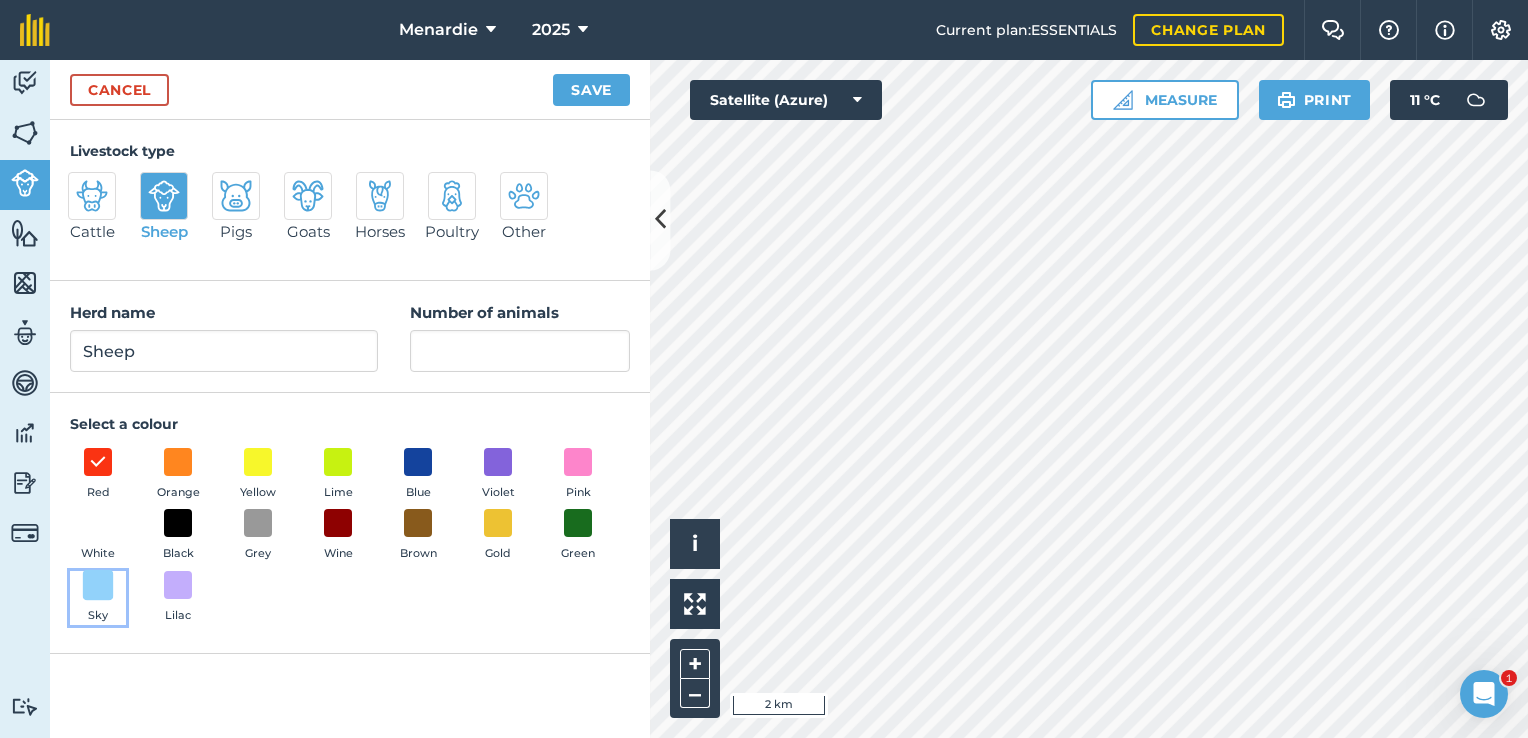 click at bounding box center (98, 585) 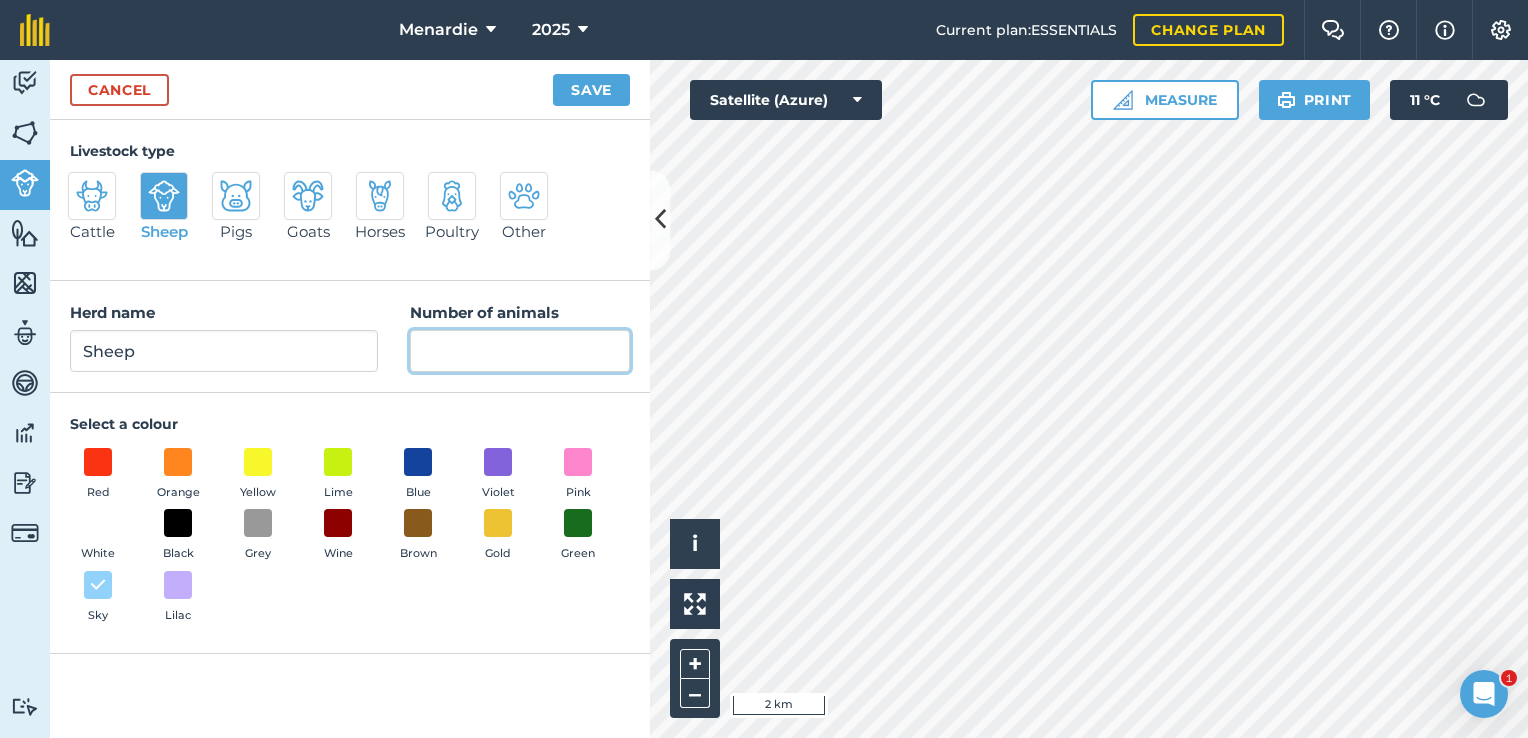 click on "Number of animals" at bounding box center [520, 351] 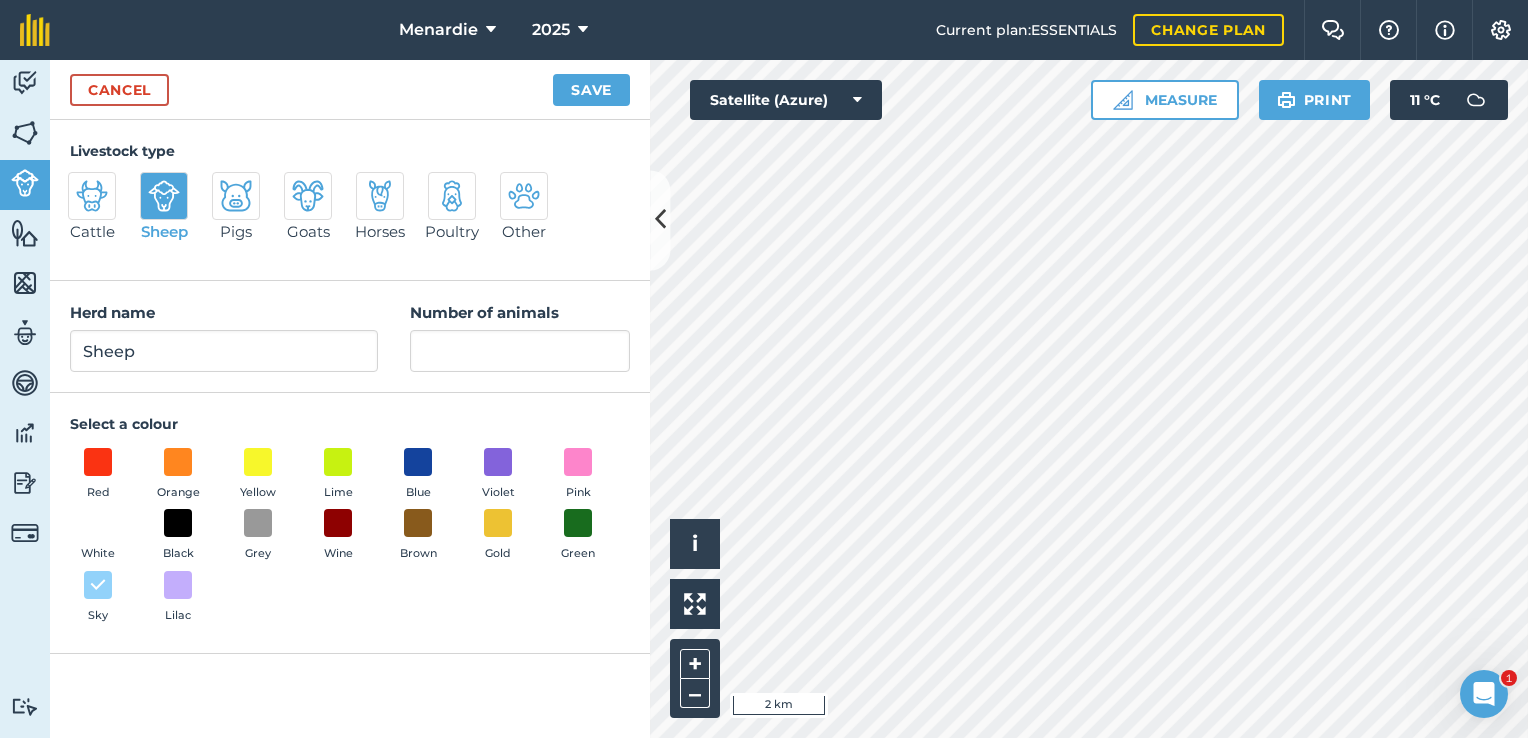 click on "Cancel Save" at bounding box center [350, 90] 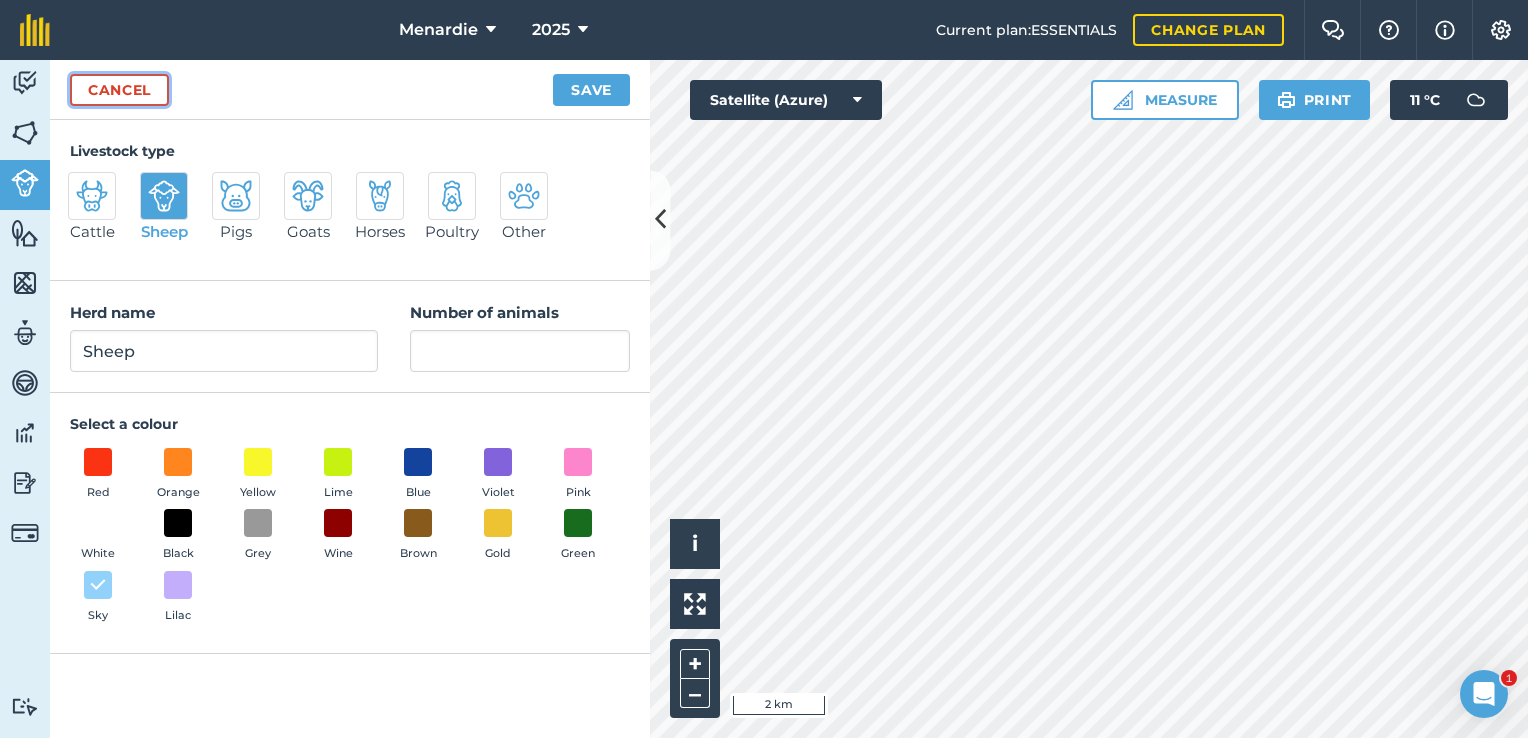 click on "Cancel" at bounding box center [119, 90] 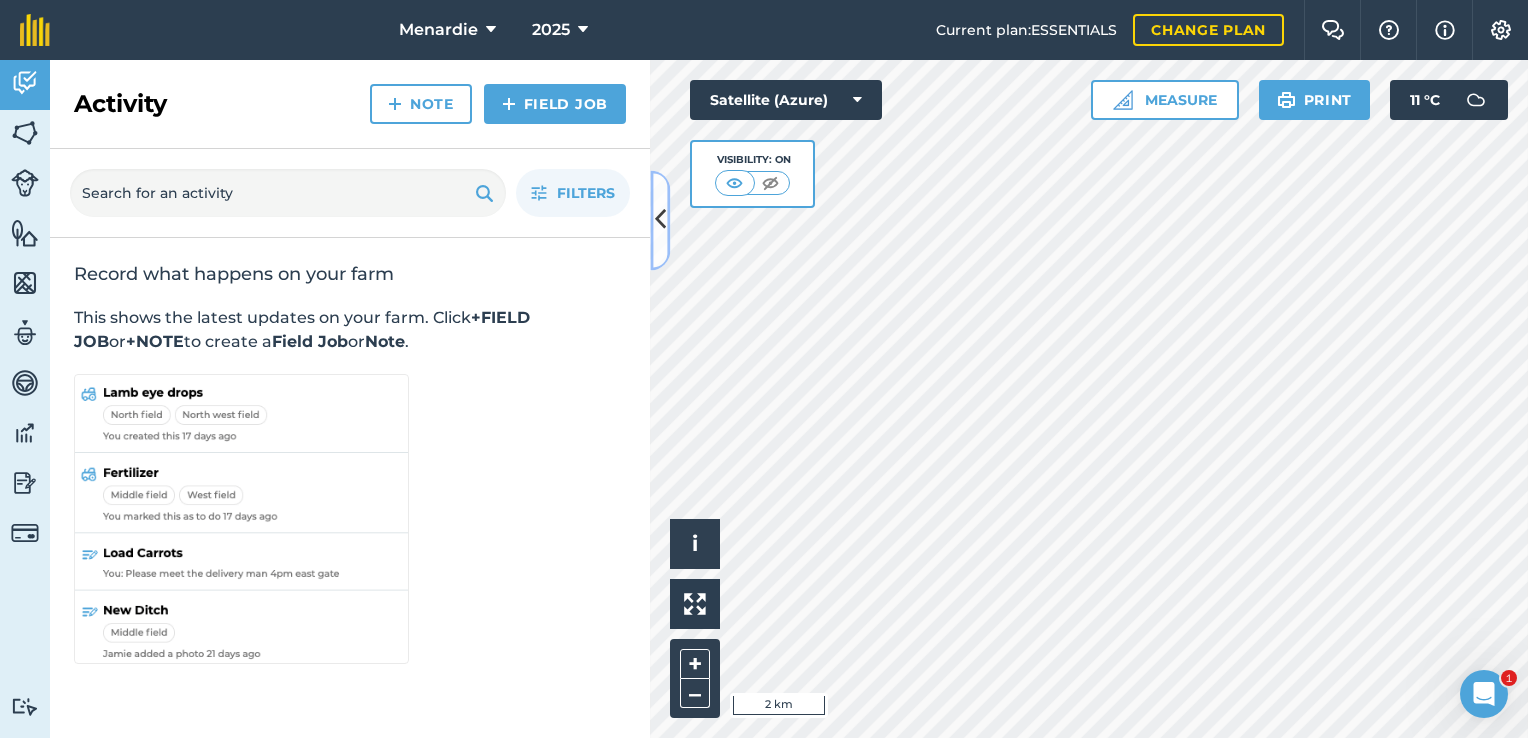click at bounding box center (660, 220) 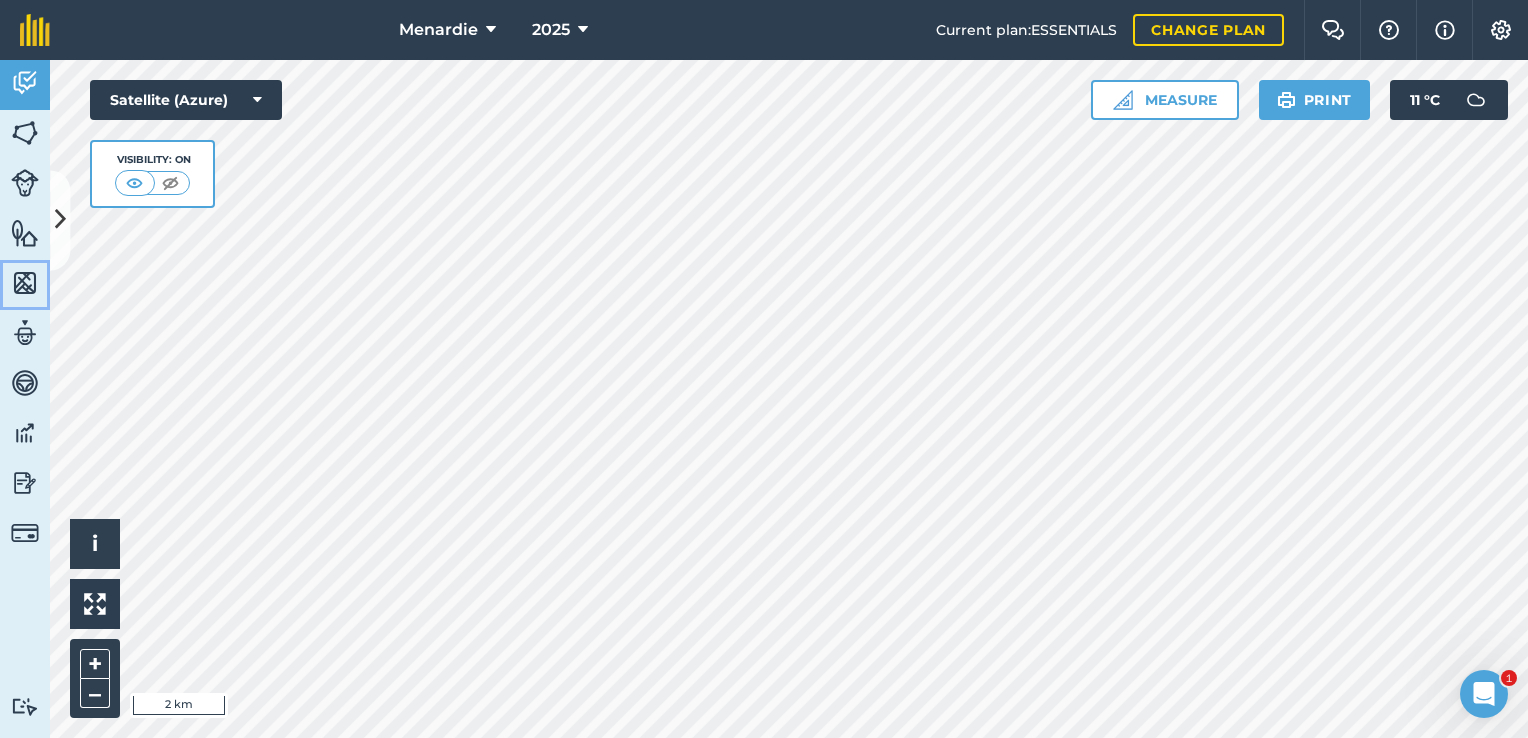 click at bounding box center (25, 283) 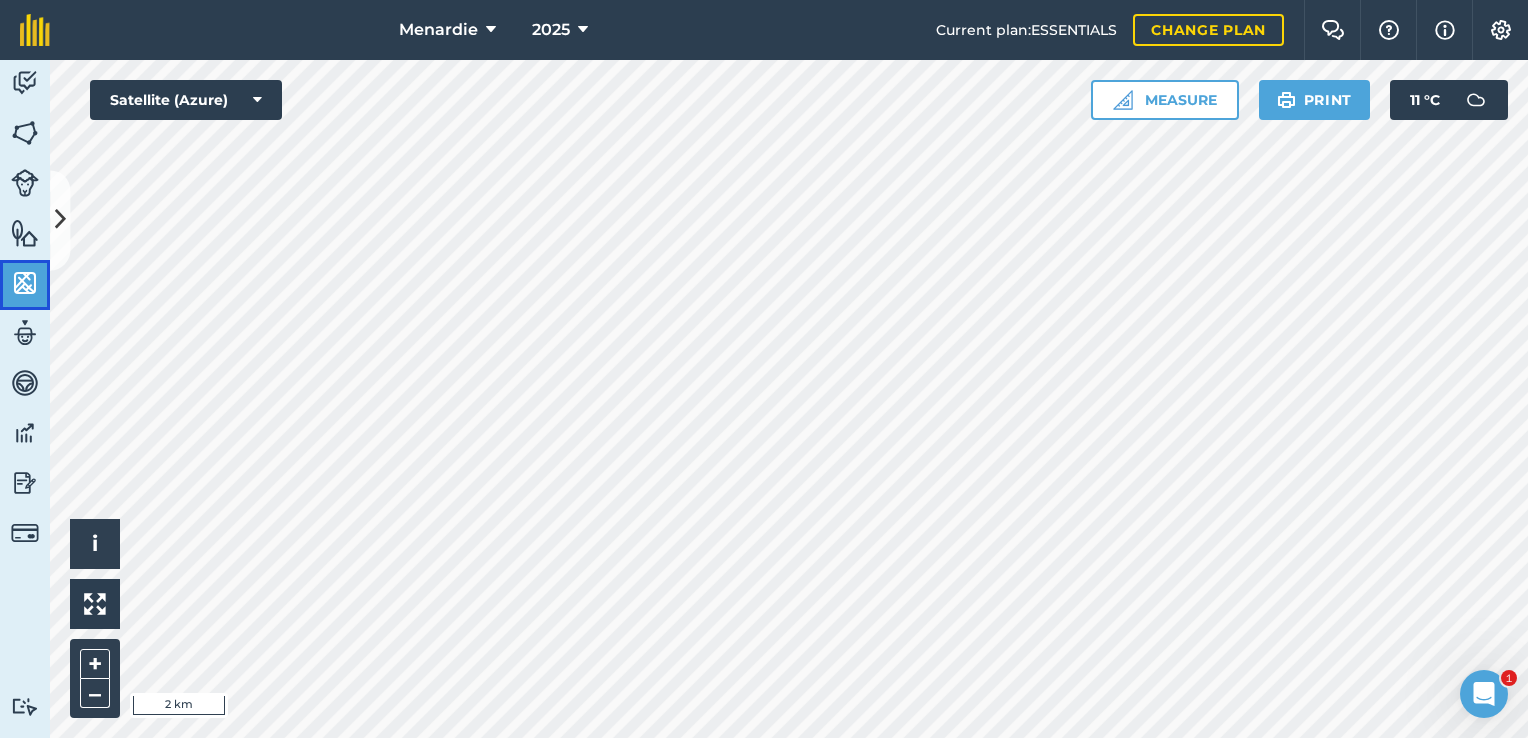 click at bounding box center (25, 283) 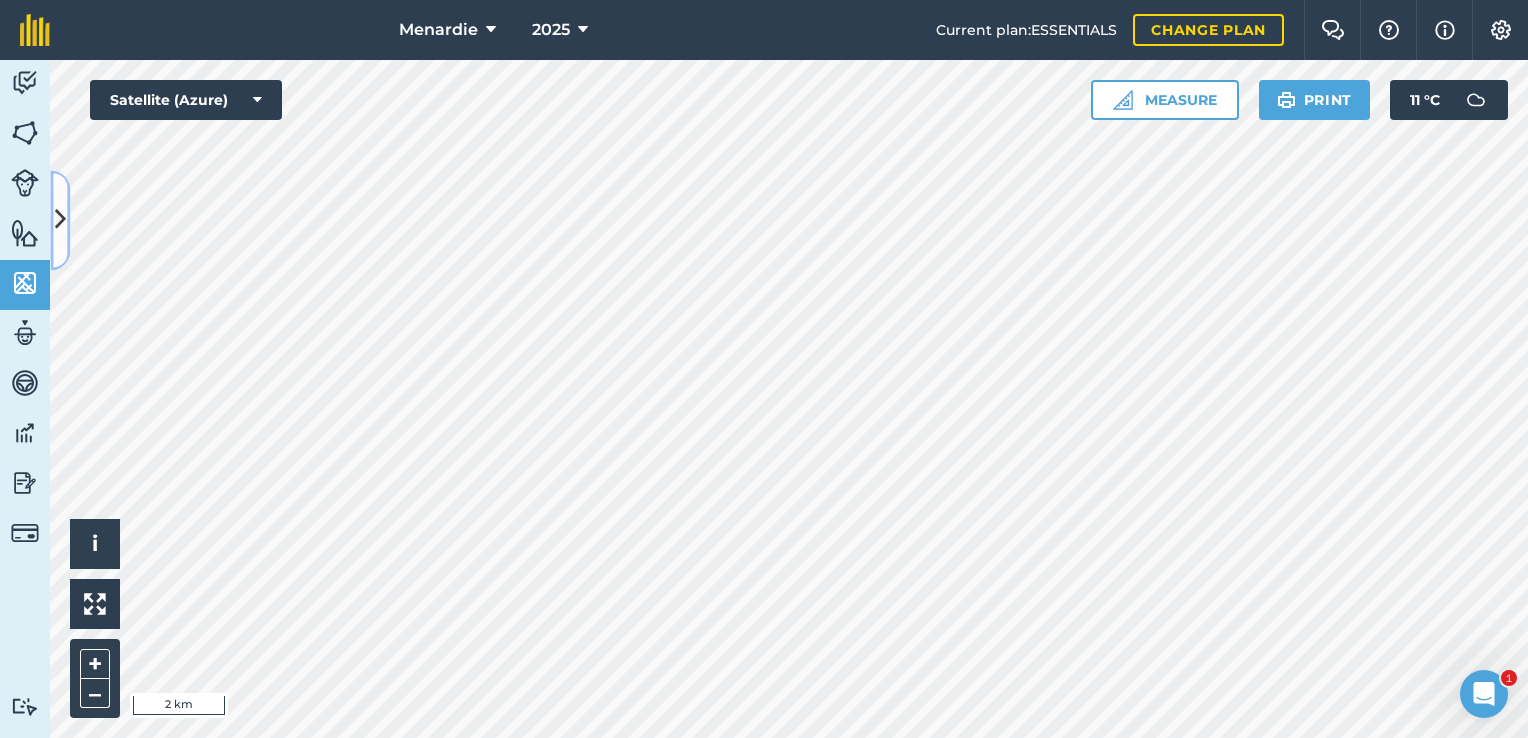 click at bounding box center (60, 220) 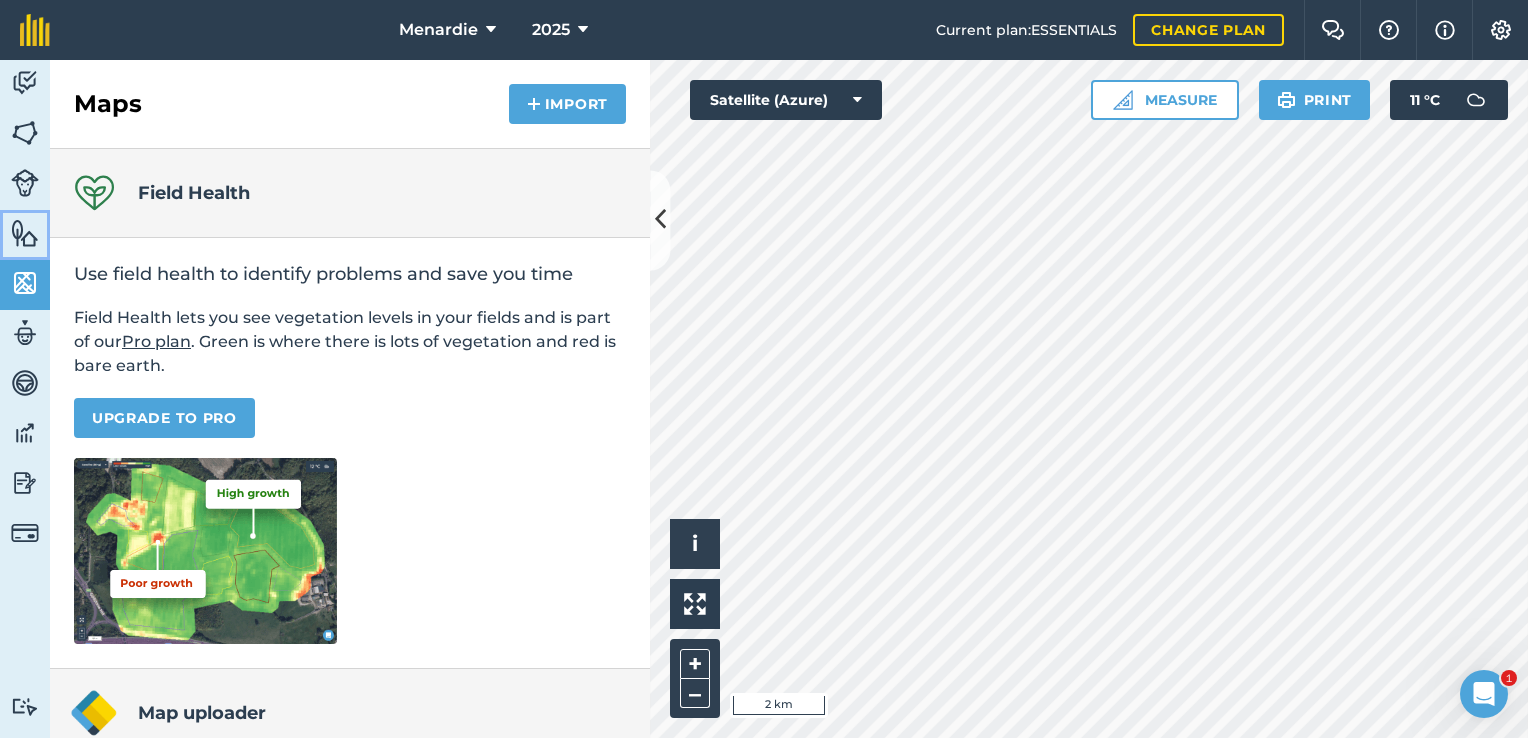 click at bounding box center [25, 233] 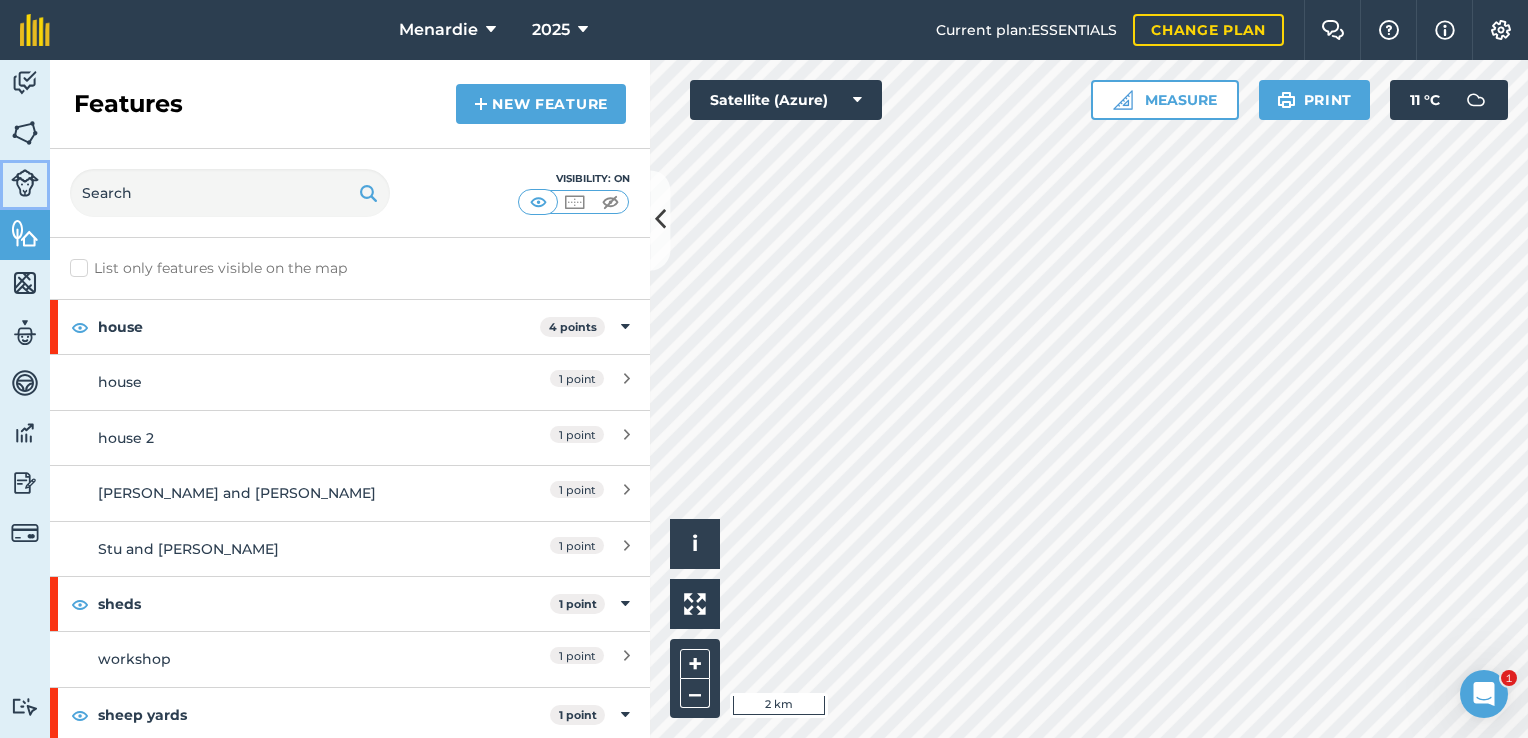 click at bounding box center (25, 183) 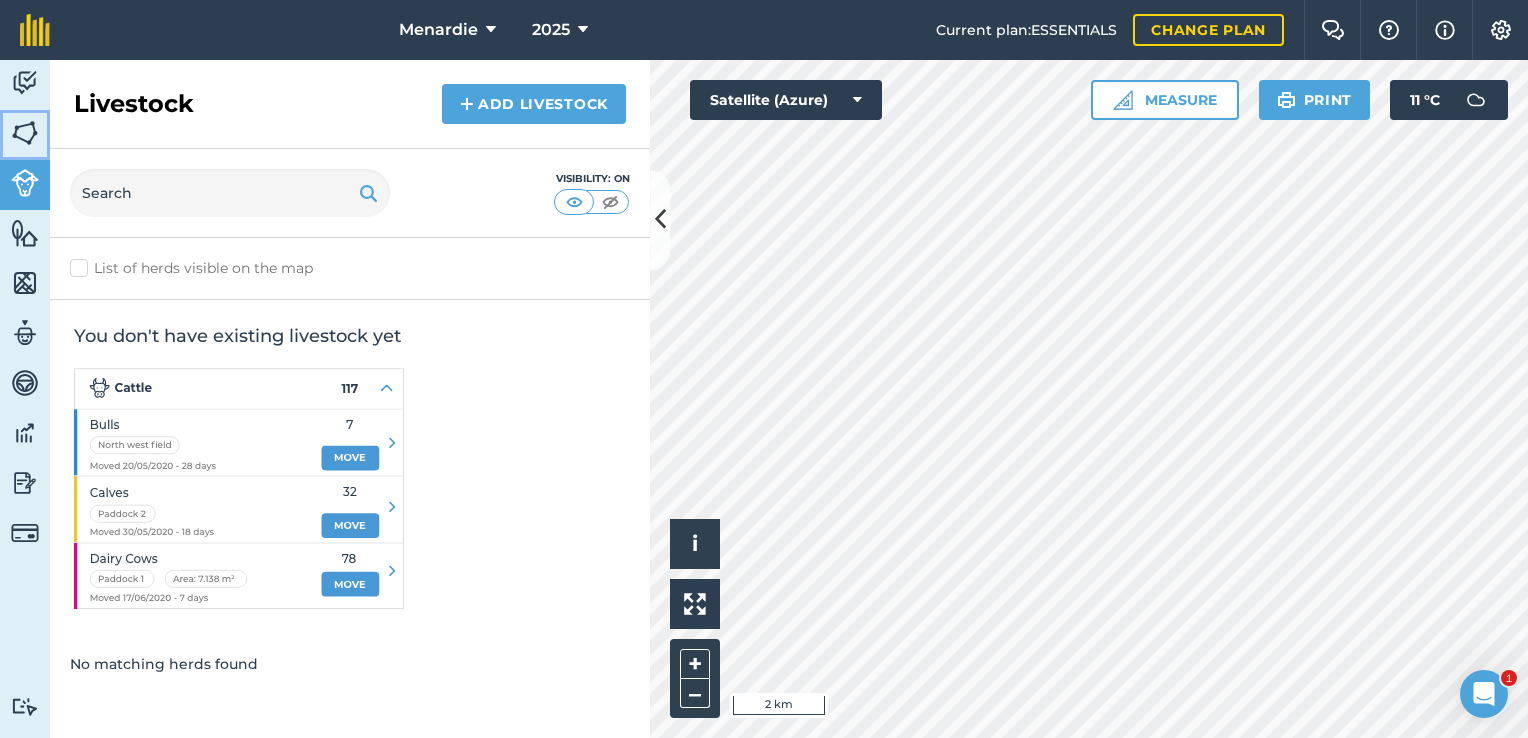 click at bounding box center [25, 133] 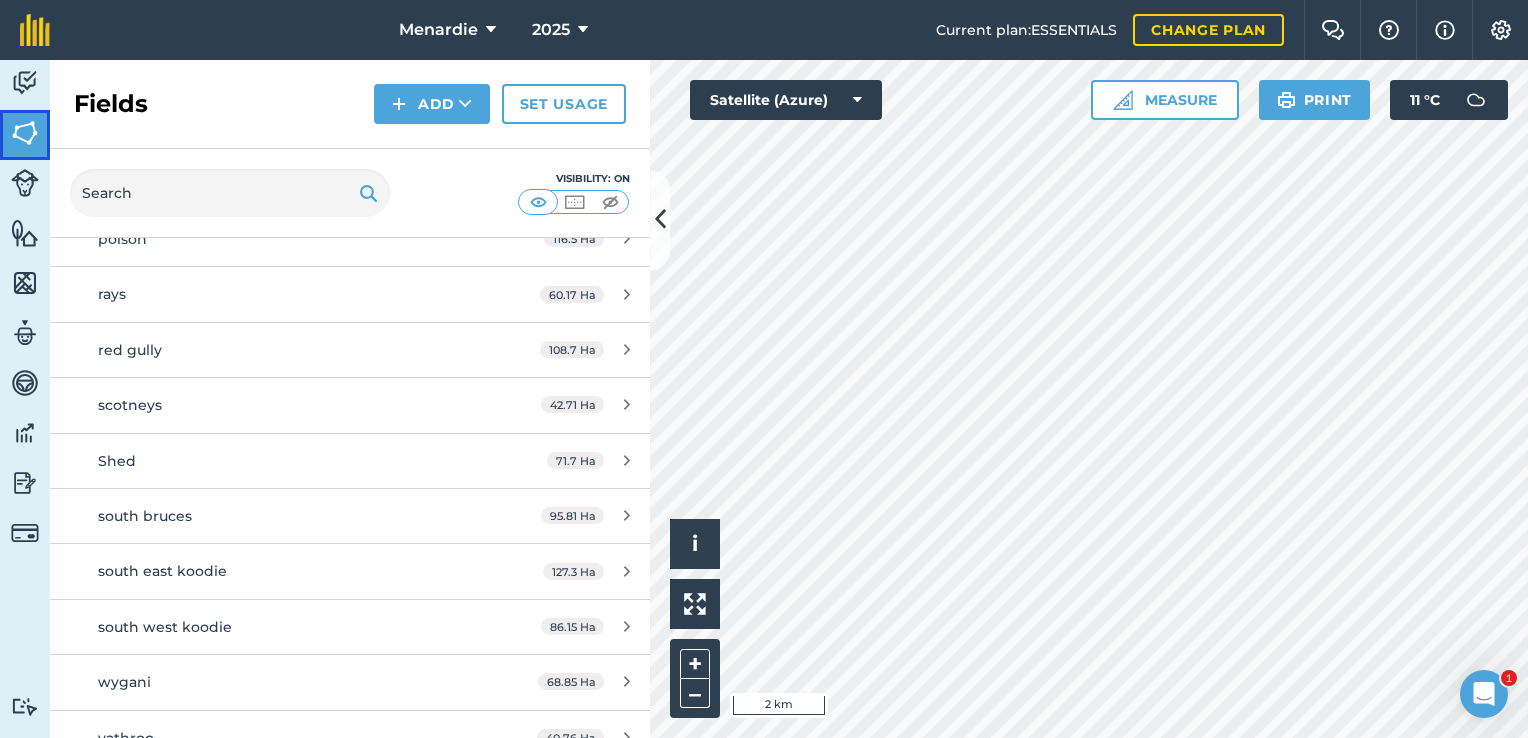 scroll, scrollTop: 3300, scrollLeft: 0, axis: vertical 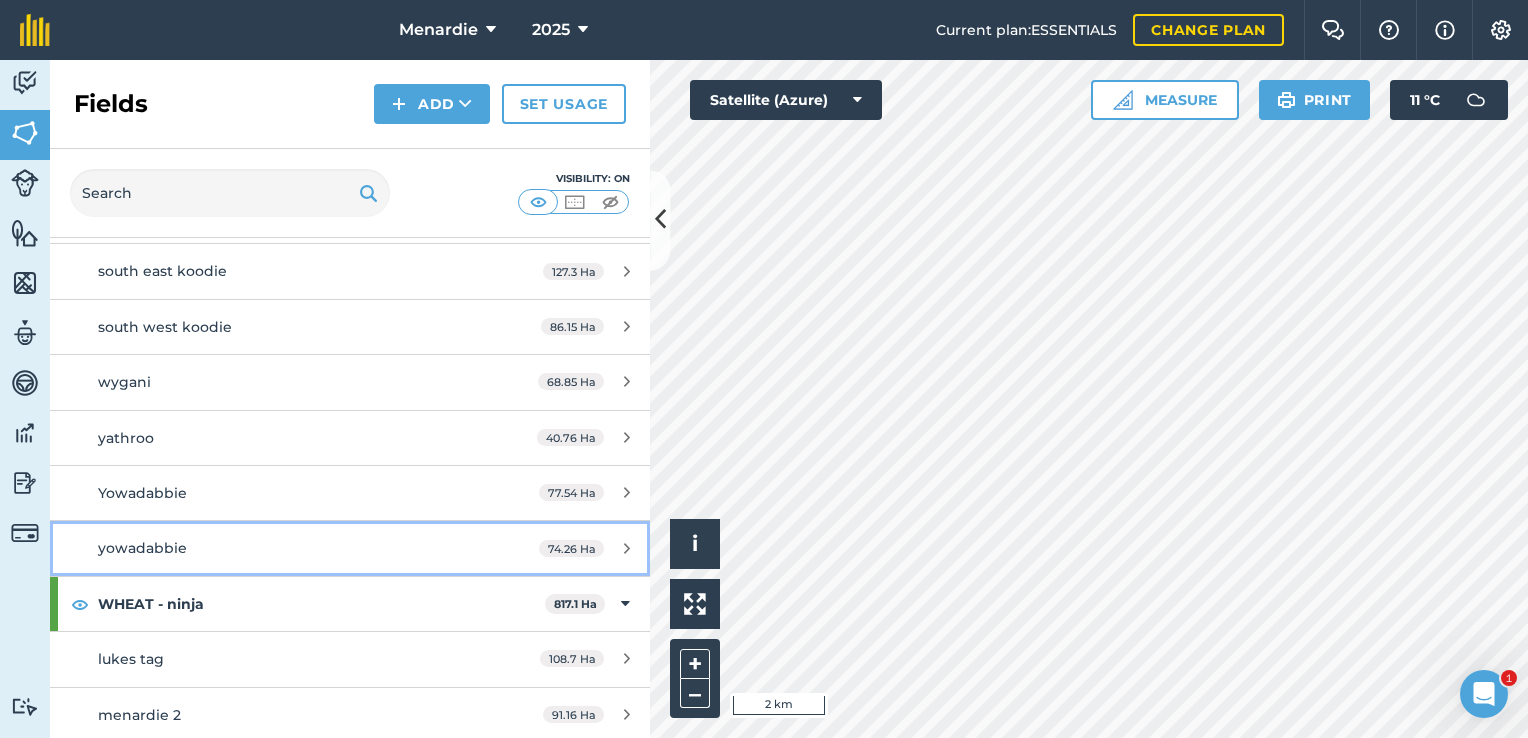 click on "74.26   Ha" at bounding box center [571, 548] 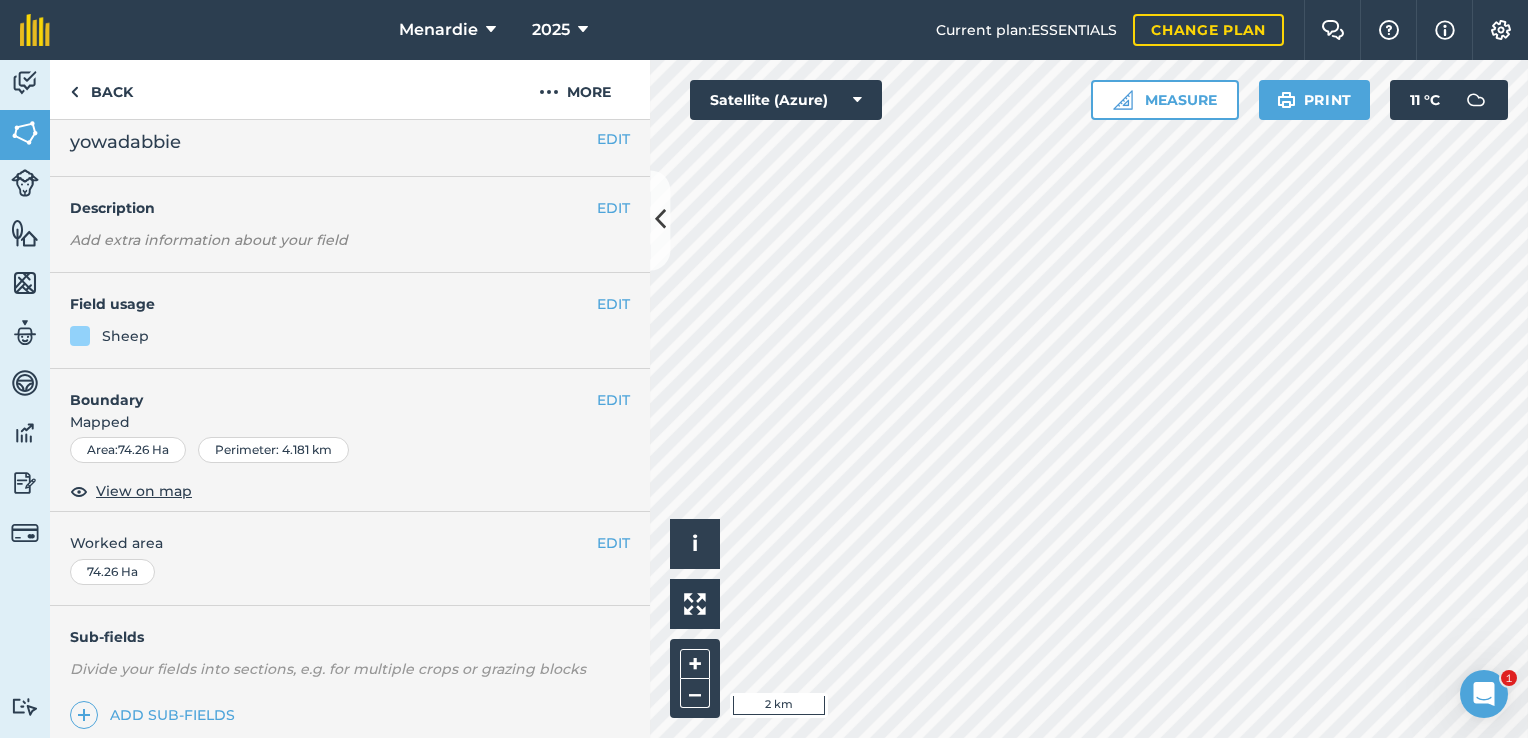 scroll, scrollTop: 0, scrollLeft: 0, axis: both 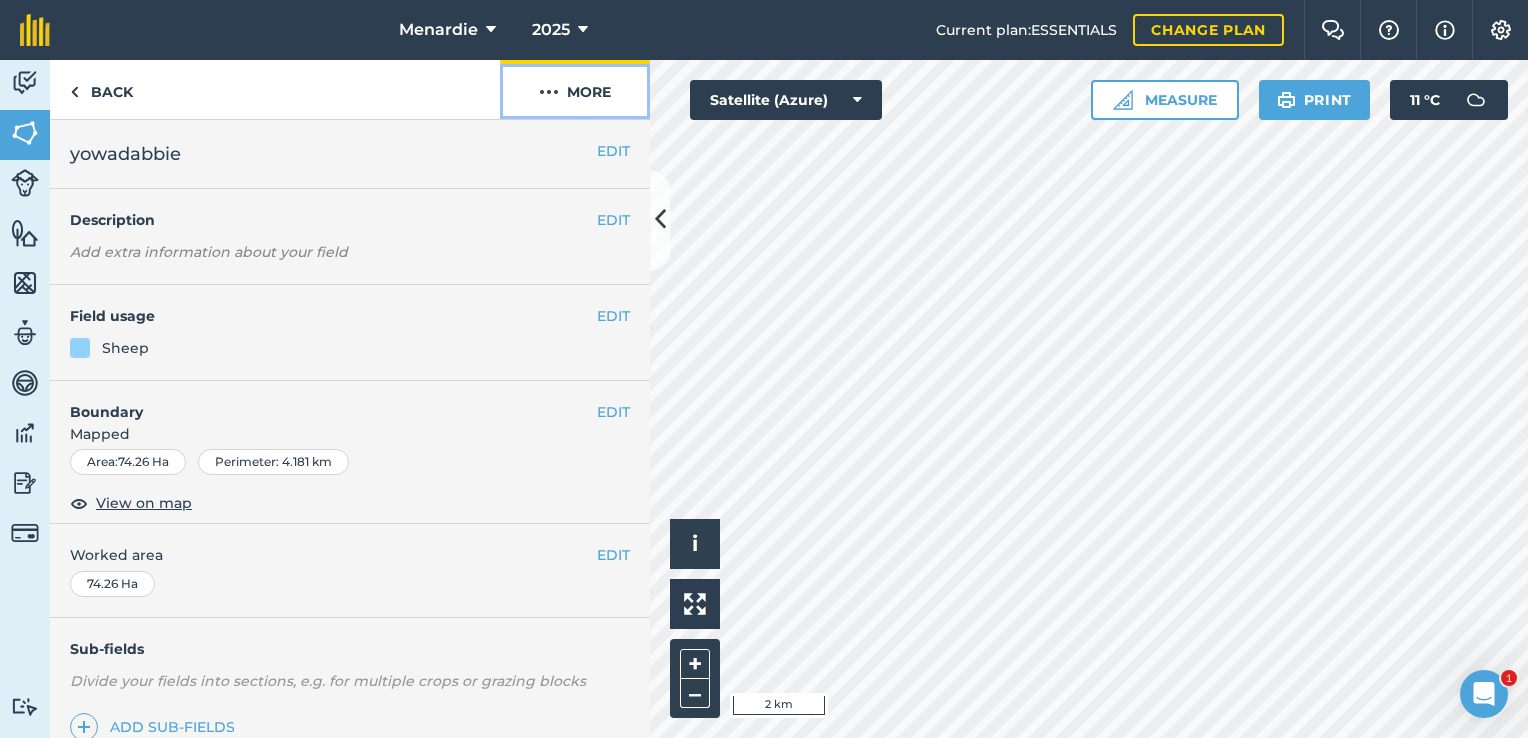 click on "More" at bounding box center (575, 89) 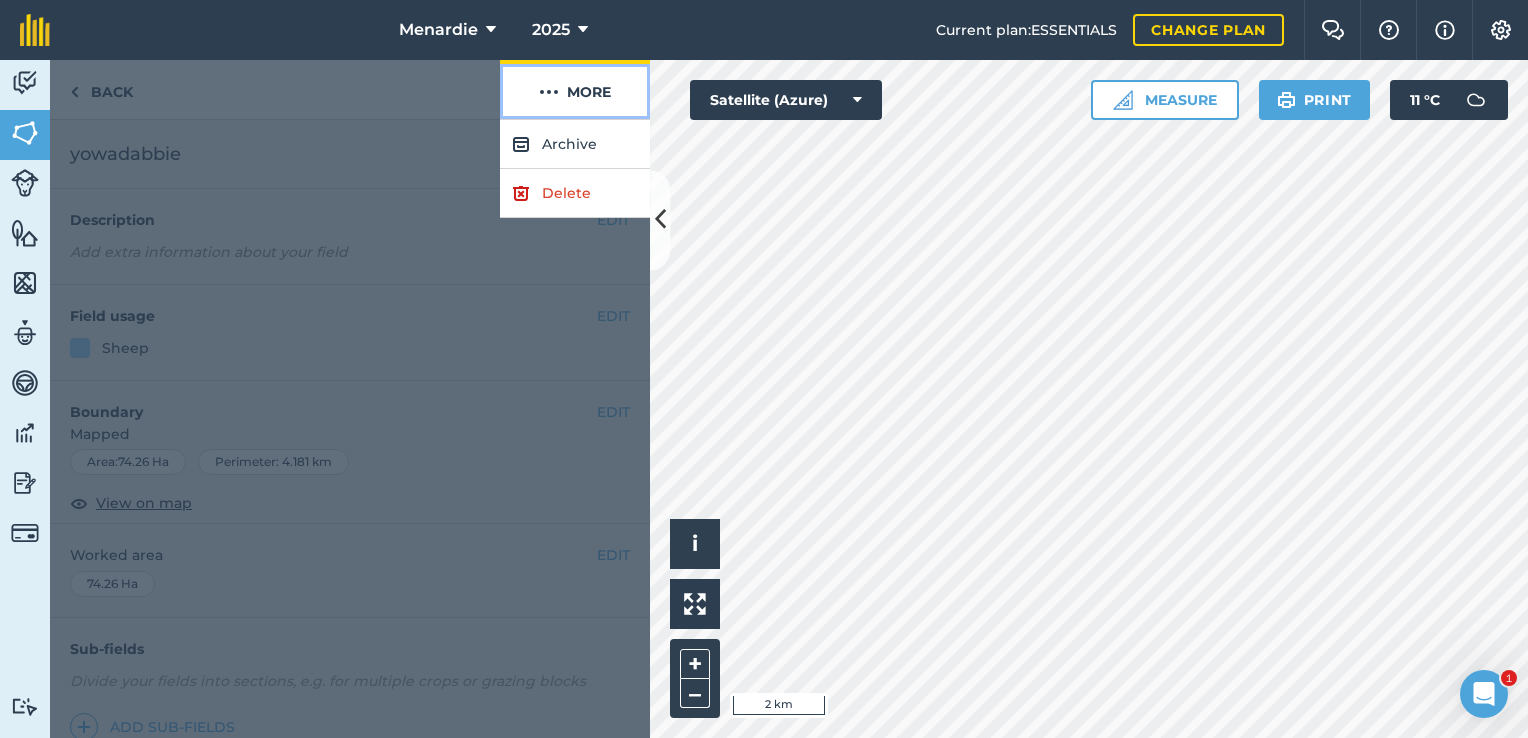 click on "More" at bounding box center [575, 89] 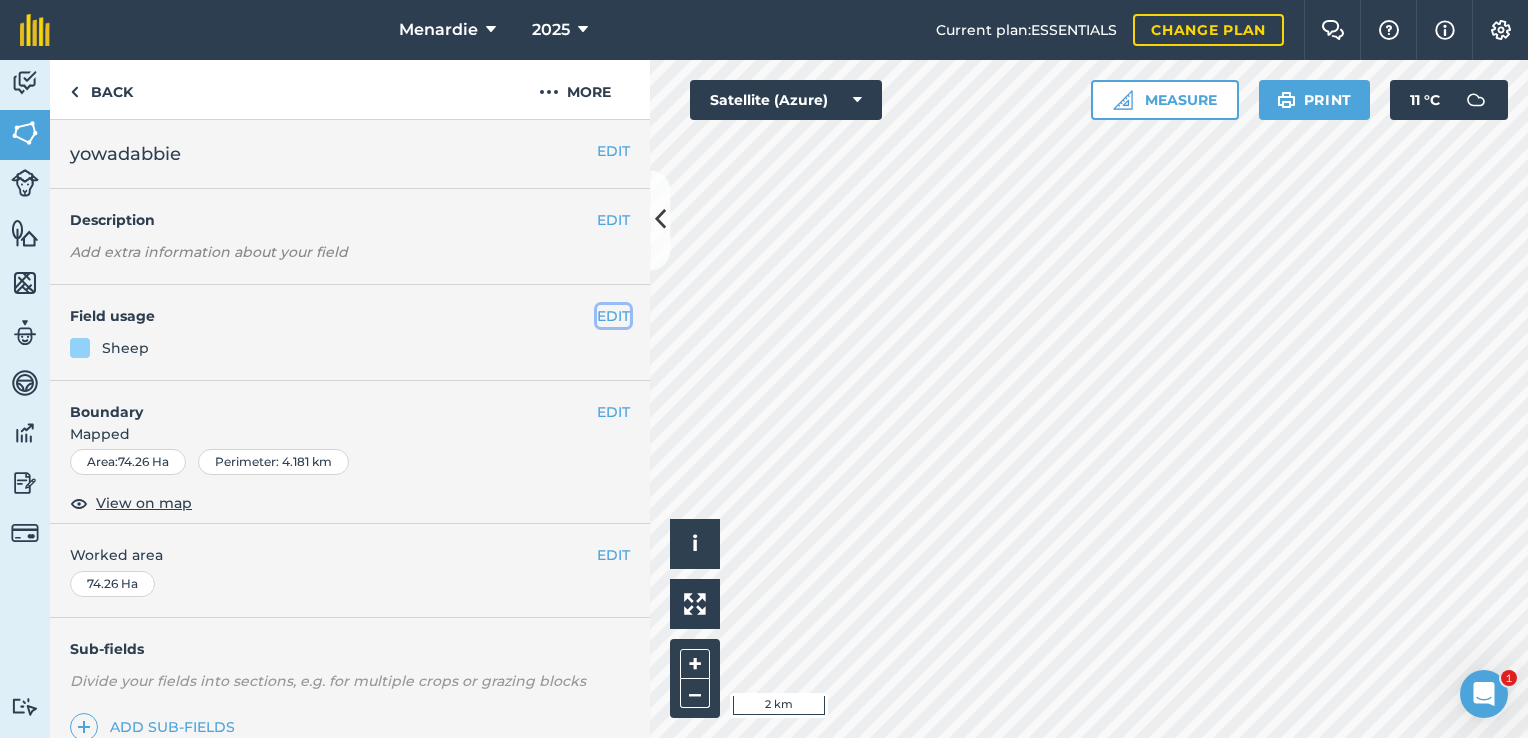 click on "EDIT" at bounding box center [613, 316] 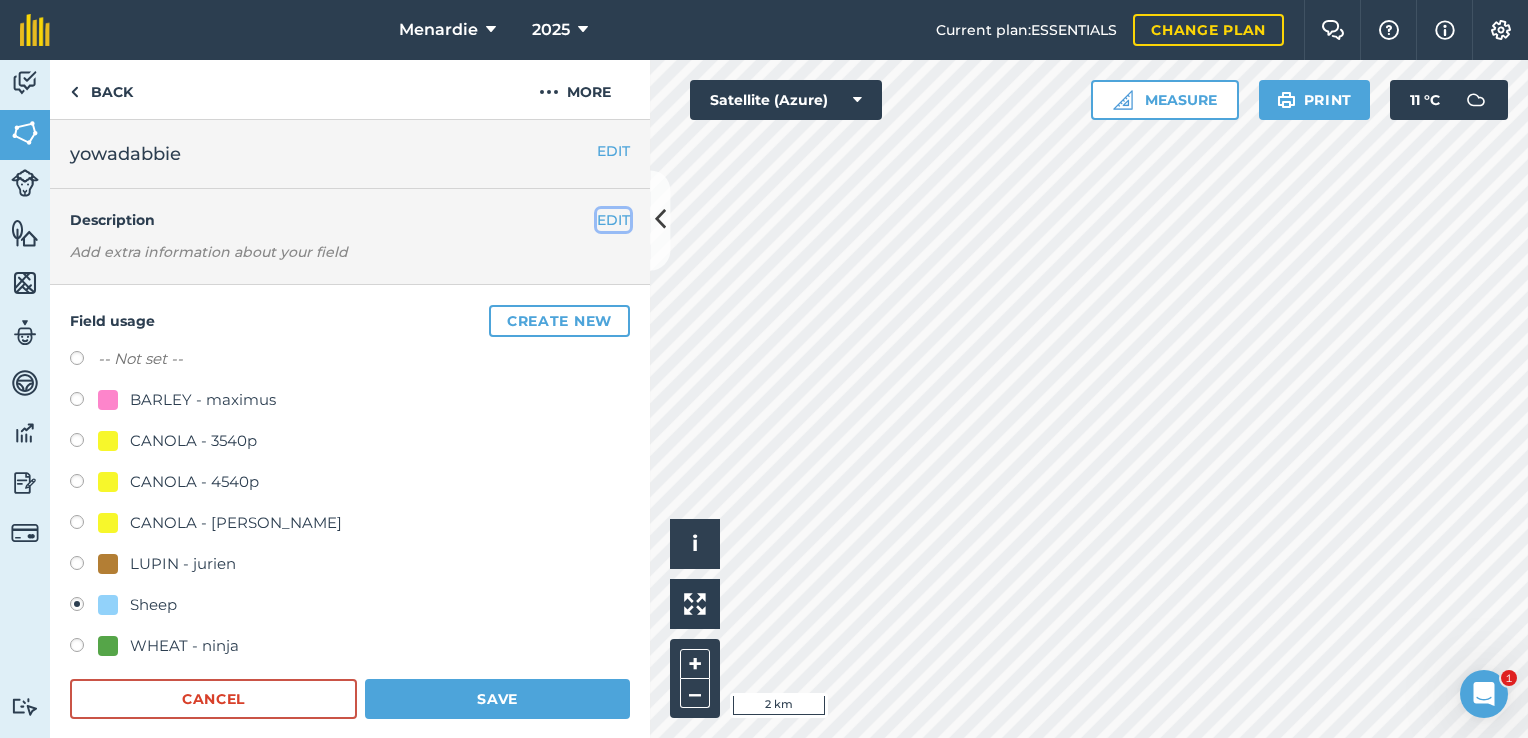 click on "EDIT" at bounding box center [613, 220] 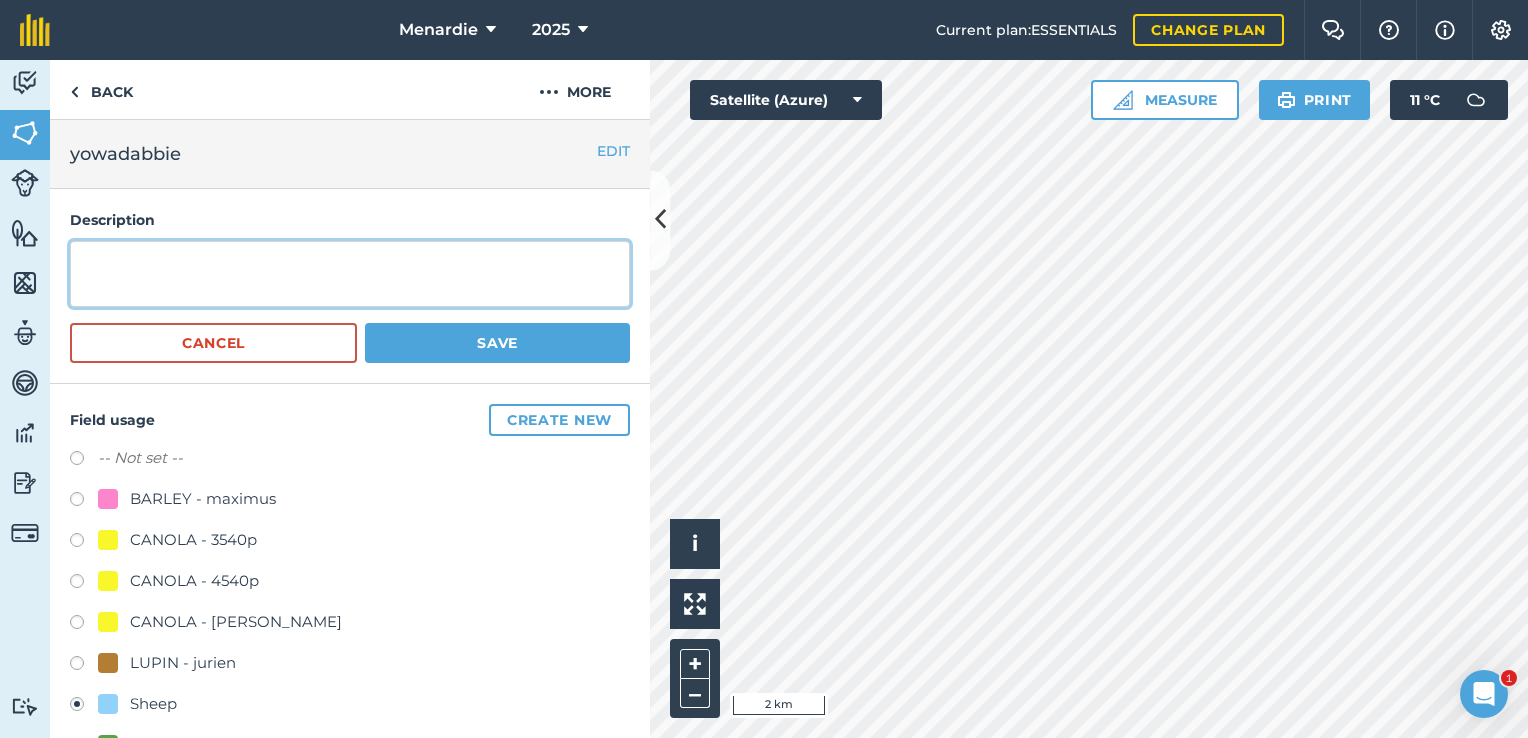 click at bounding box center (350, 274) 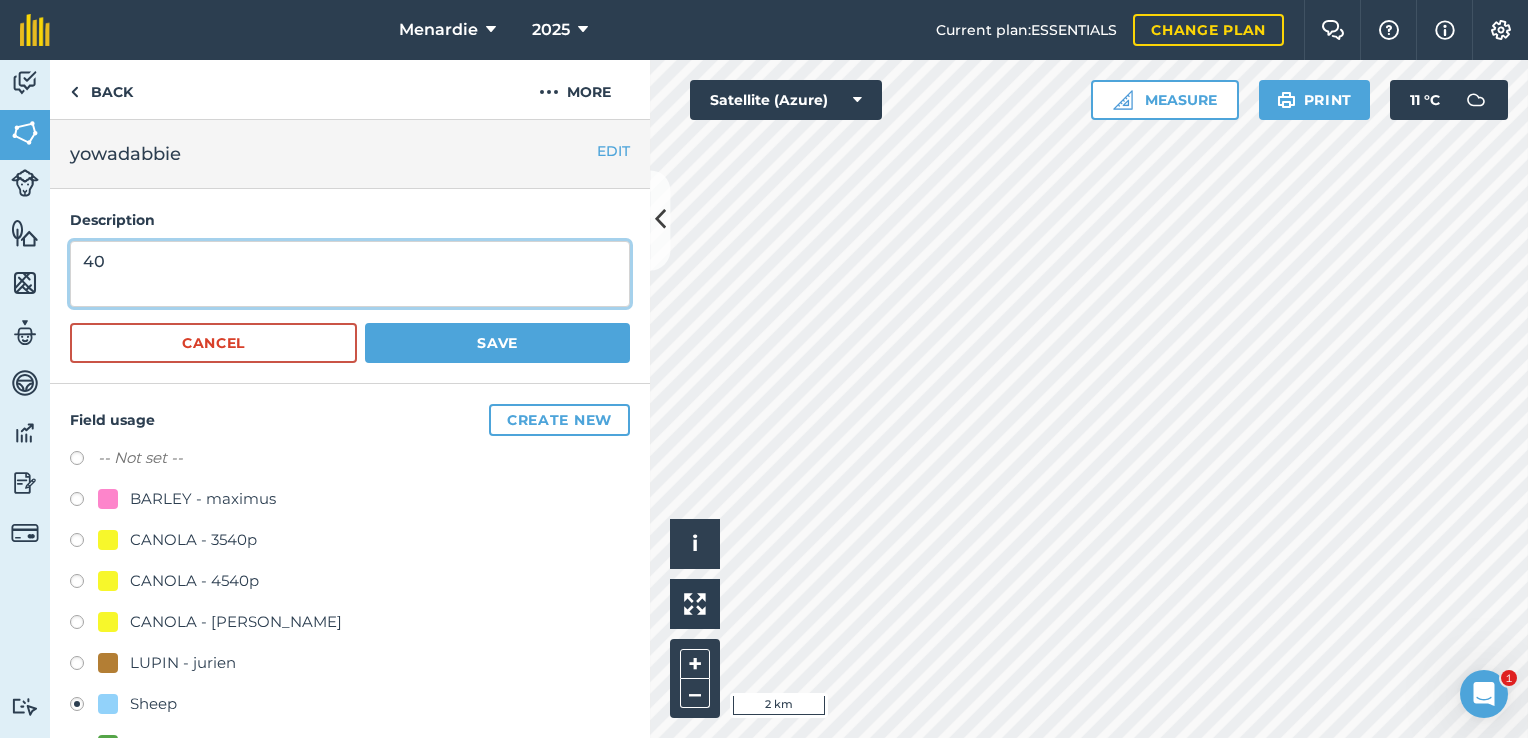type on "4" 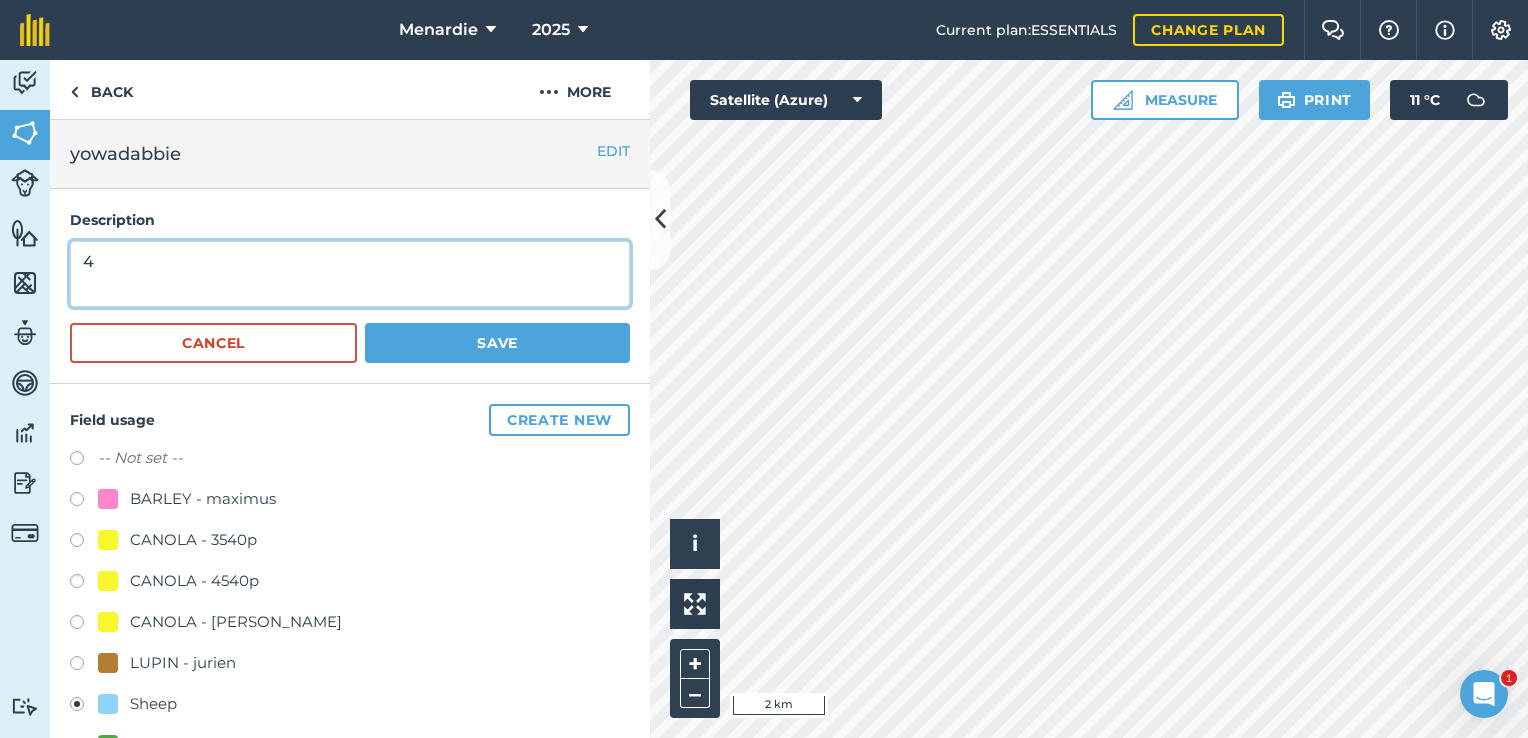type 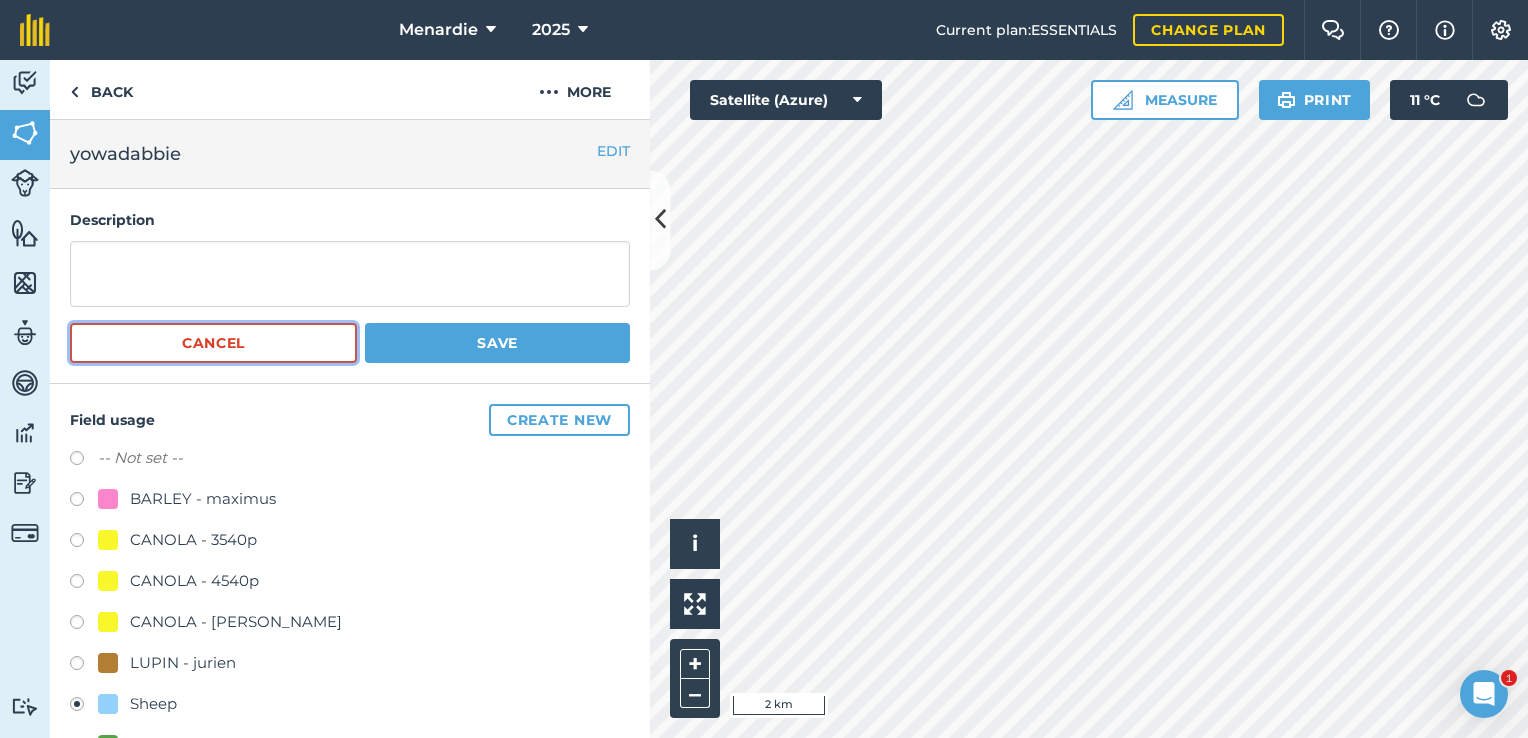 click on "Cancel" at bounding box center [213, 343] 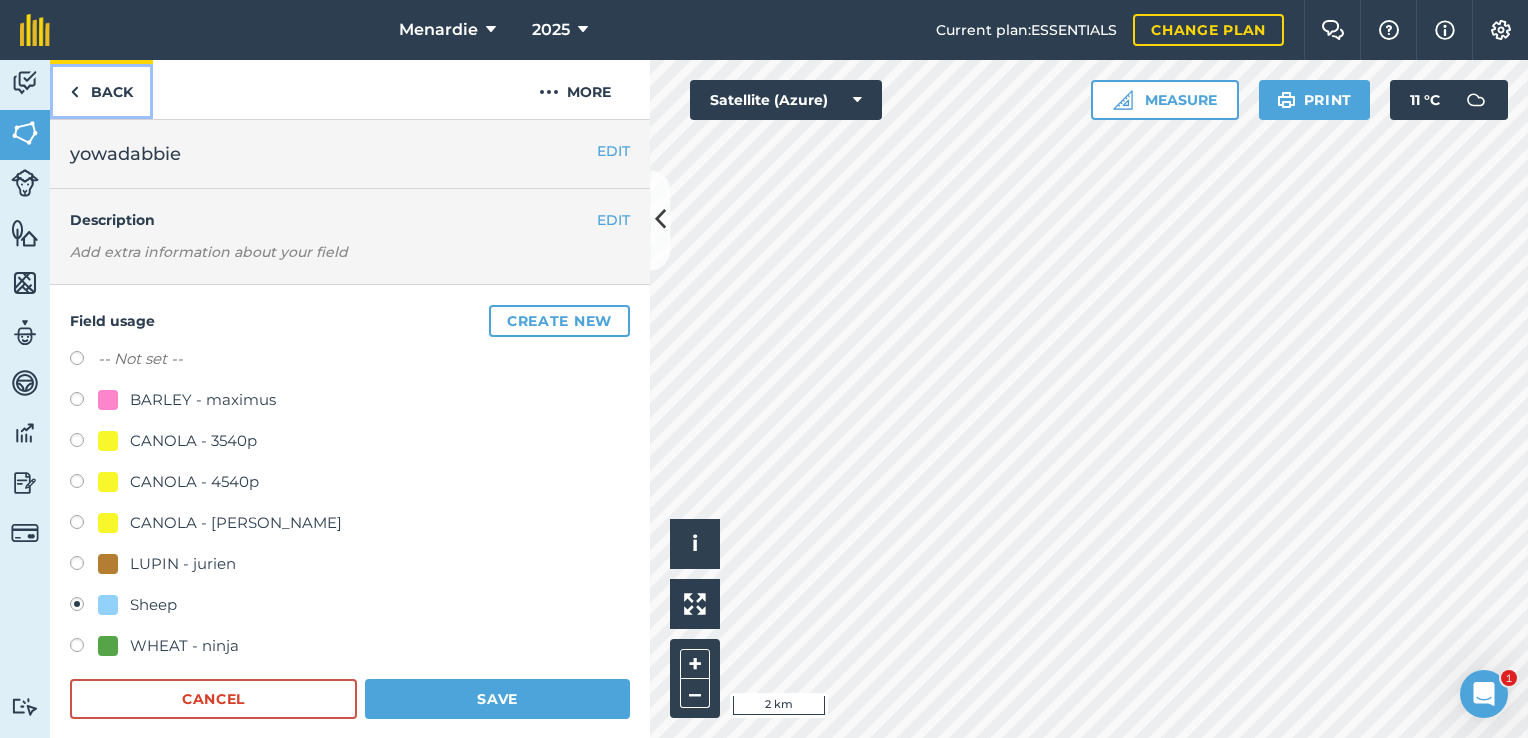 click on "Back" at bounding box center [101, 89] 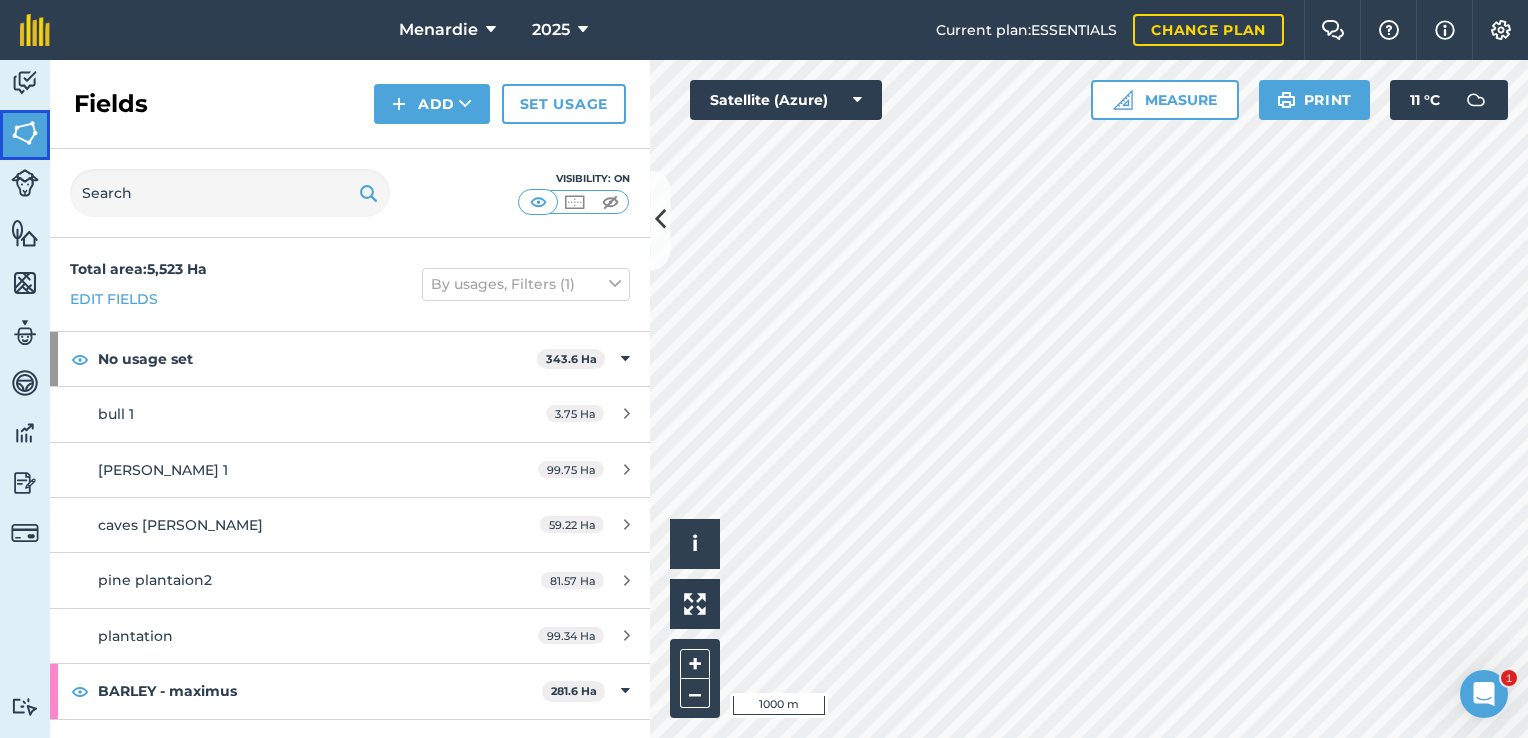 click at bounding box center [25, 133] 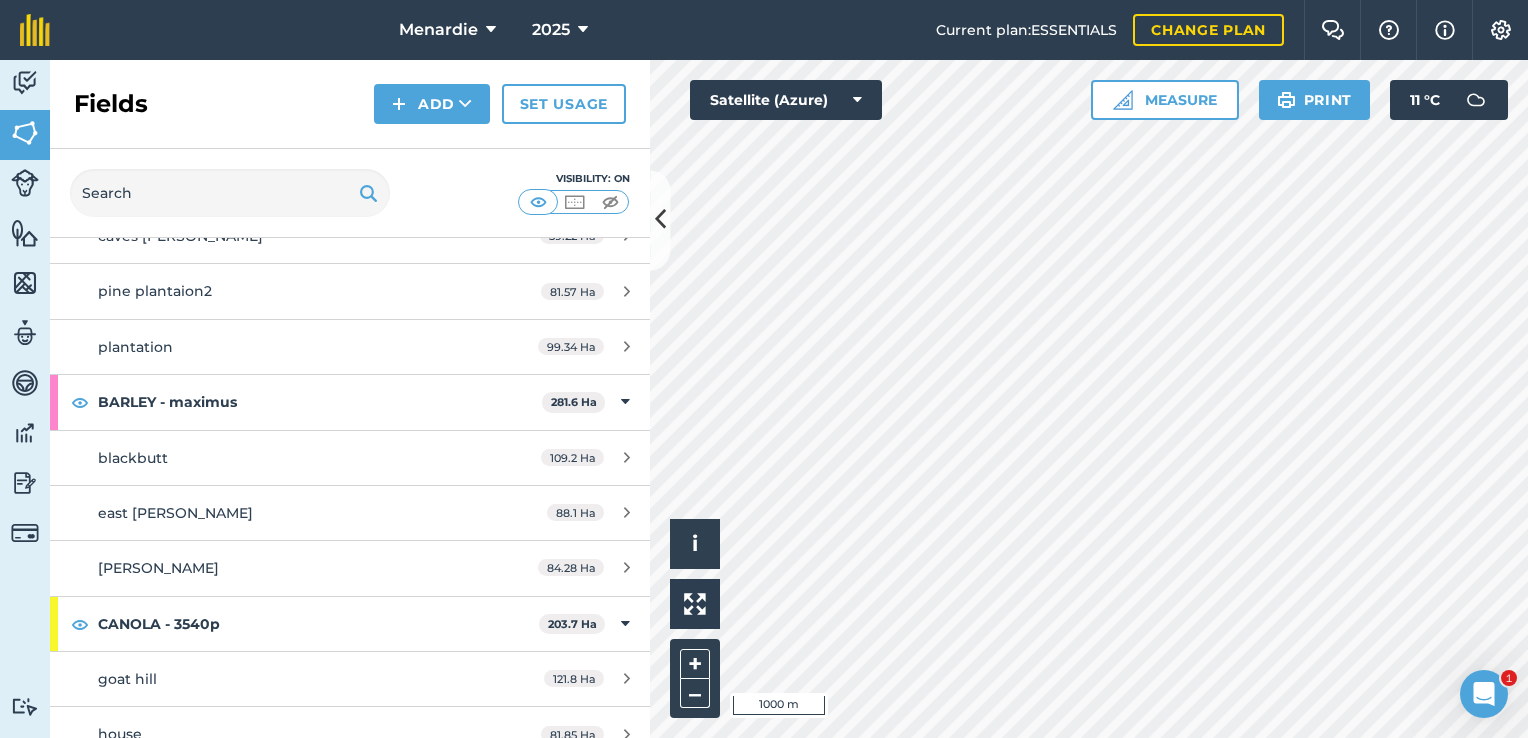 scroll, scrollTop: 300, scrollLeft: 0, axis: vertical 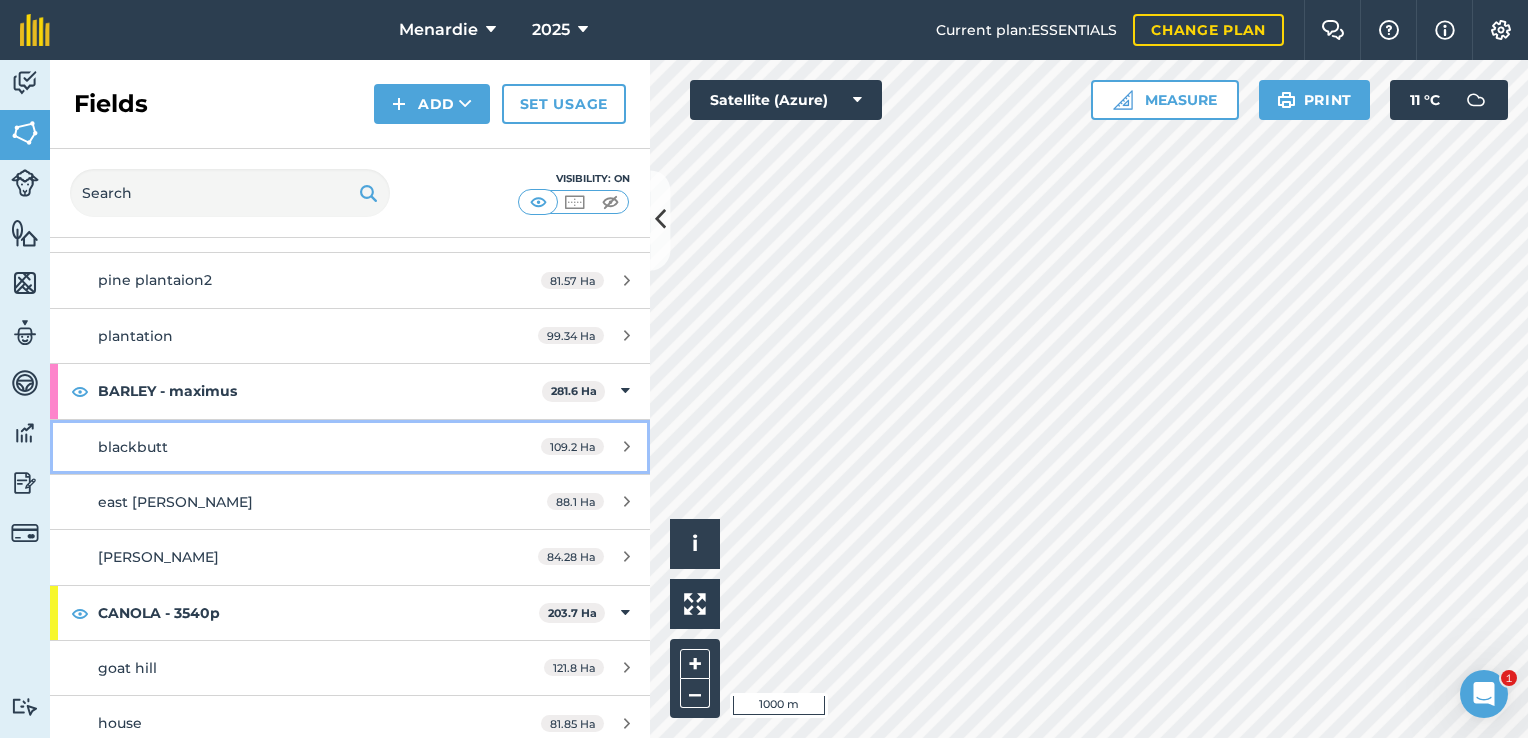 click on "blackbutt" at bounding box center [286, 447] 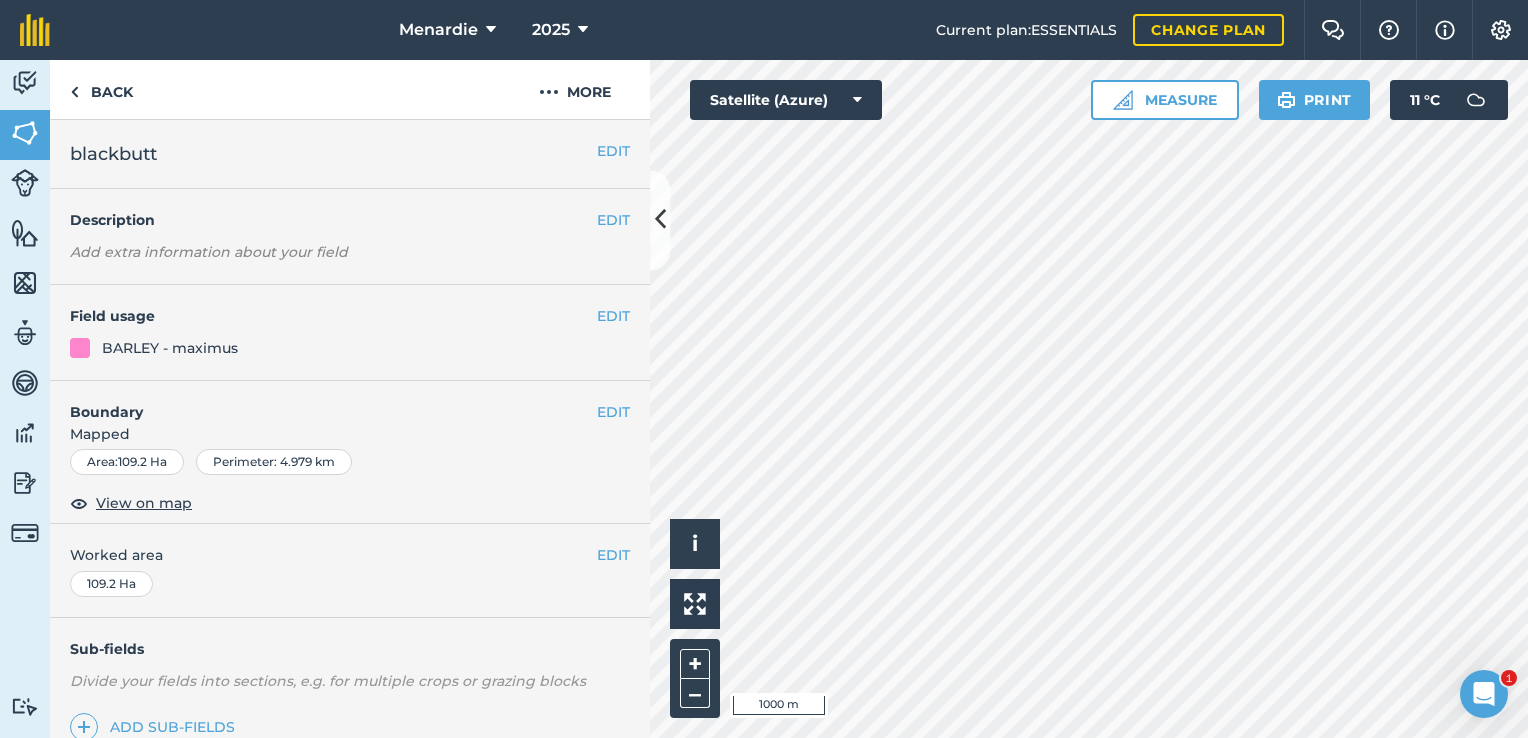 scroll, scrollTop: 100, scrollLeft: 0, axis: vertical 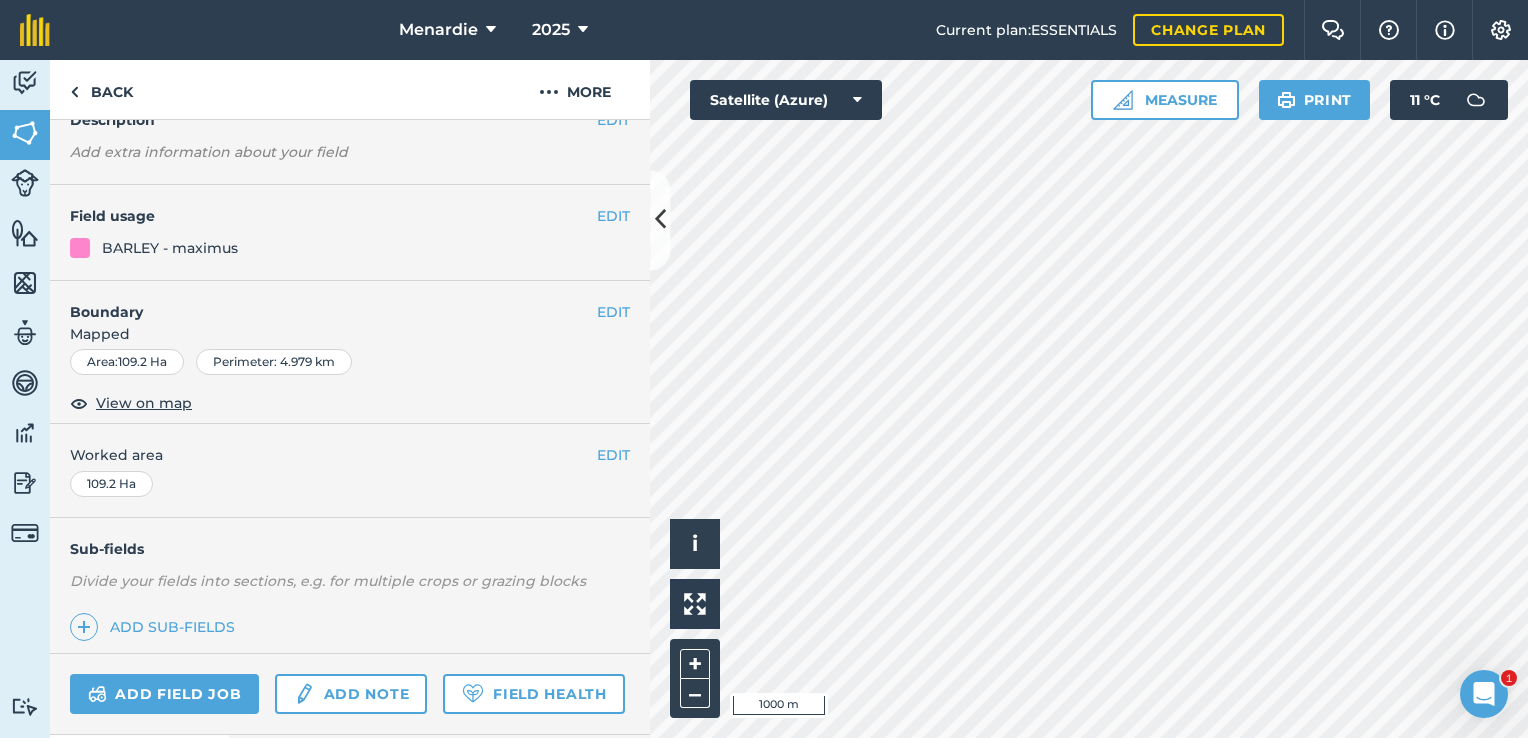click on "109.2   Ha" at bounding box center [111, 484] 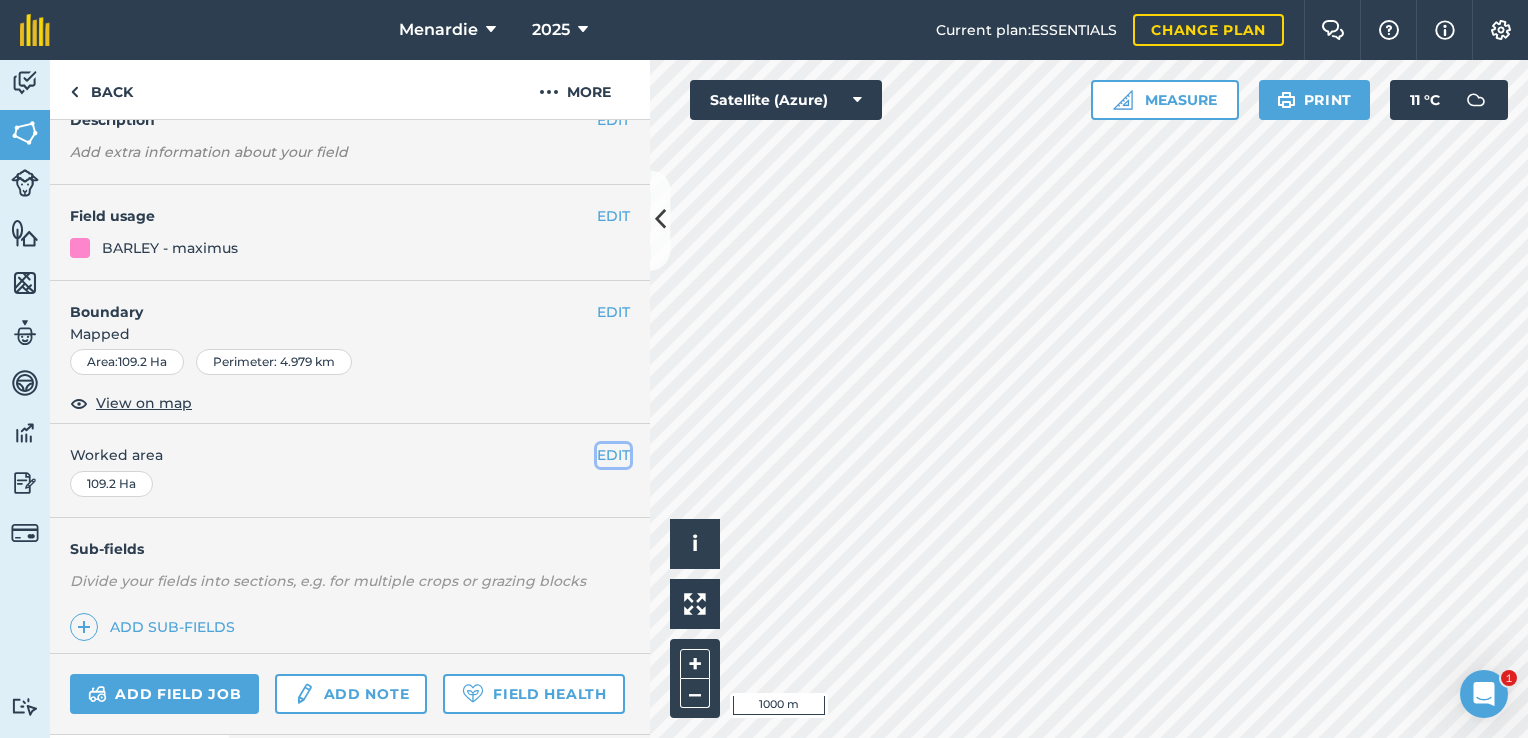 click on "EDIT" at bounding box center [613, 455] 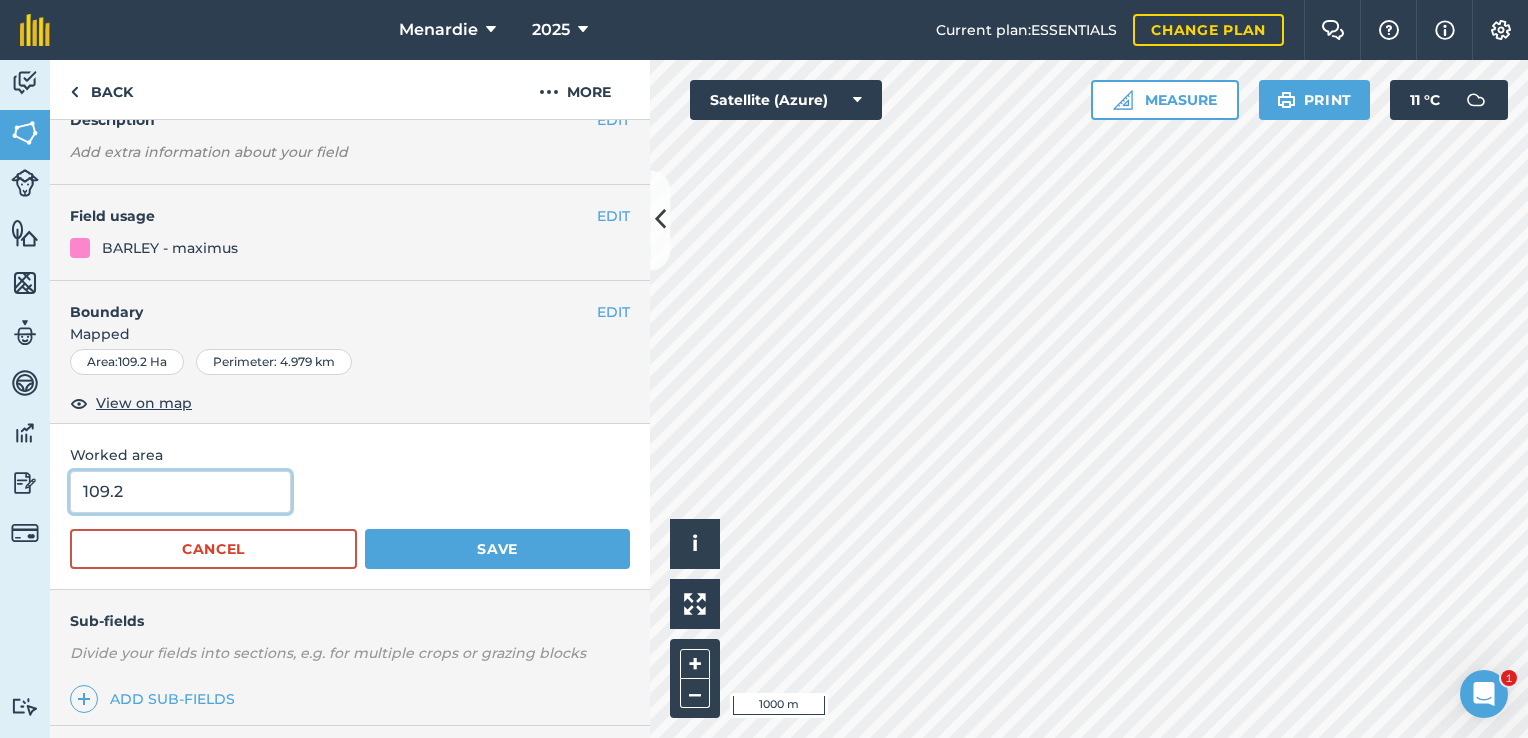 drag, startPoint x: 132, startPoint y: 491, endPoint x: 12, endPoint y: 500, distance: 120.33703 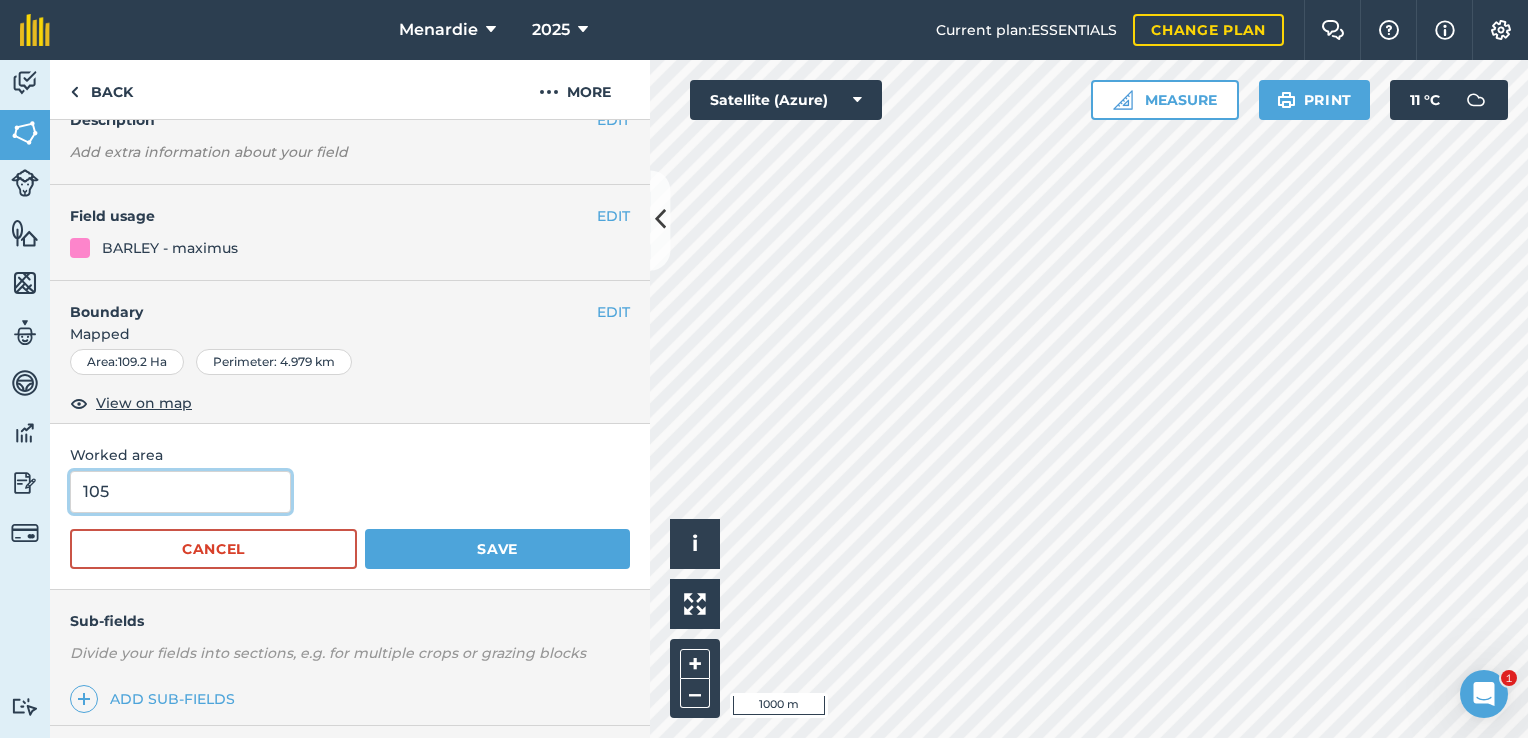 type on "105" 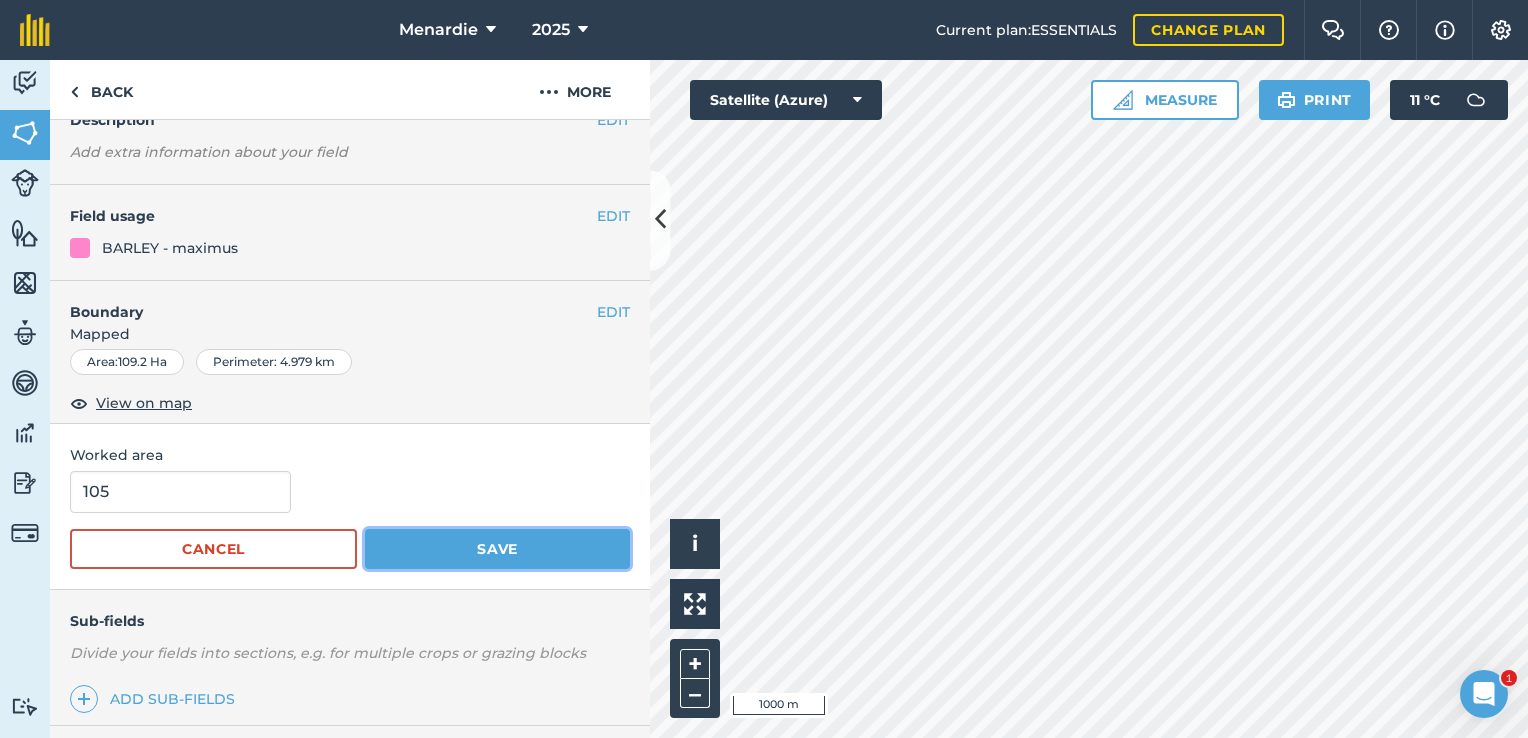 click on "Save" at bounding box center (497, 549) 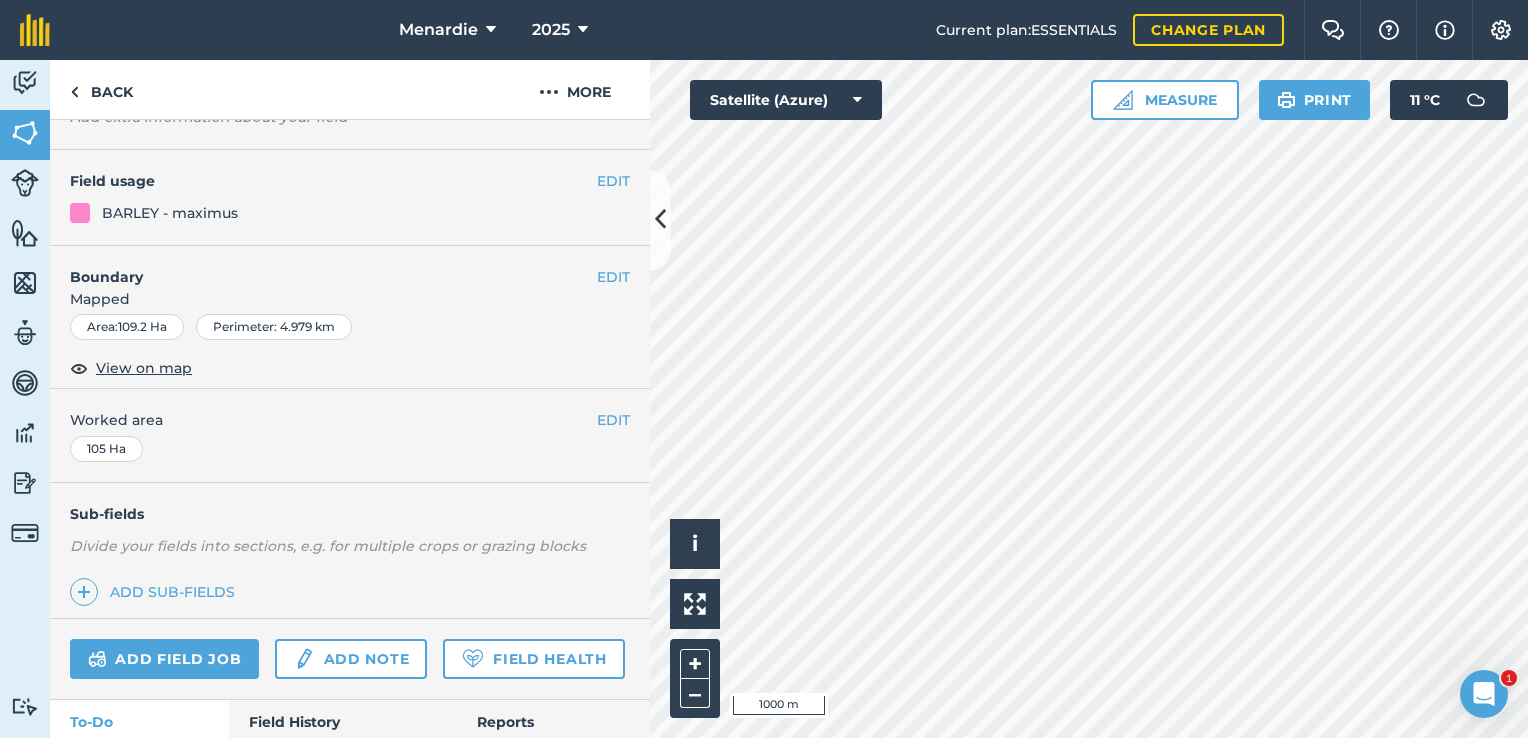 scroll, scrollTop: 0, scrollLeft: 0, axis: both 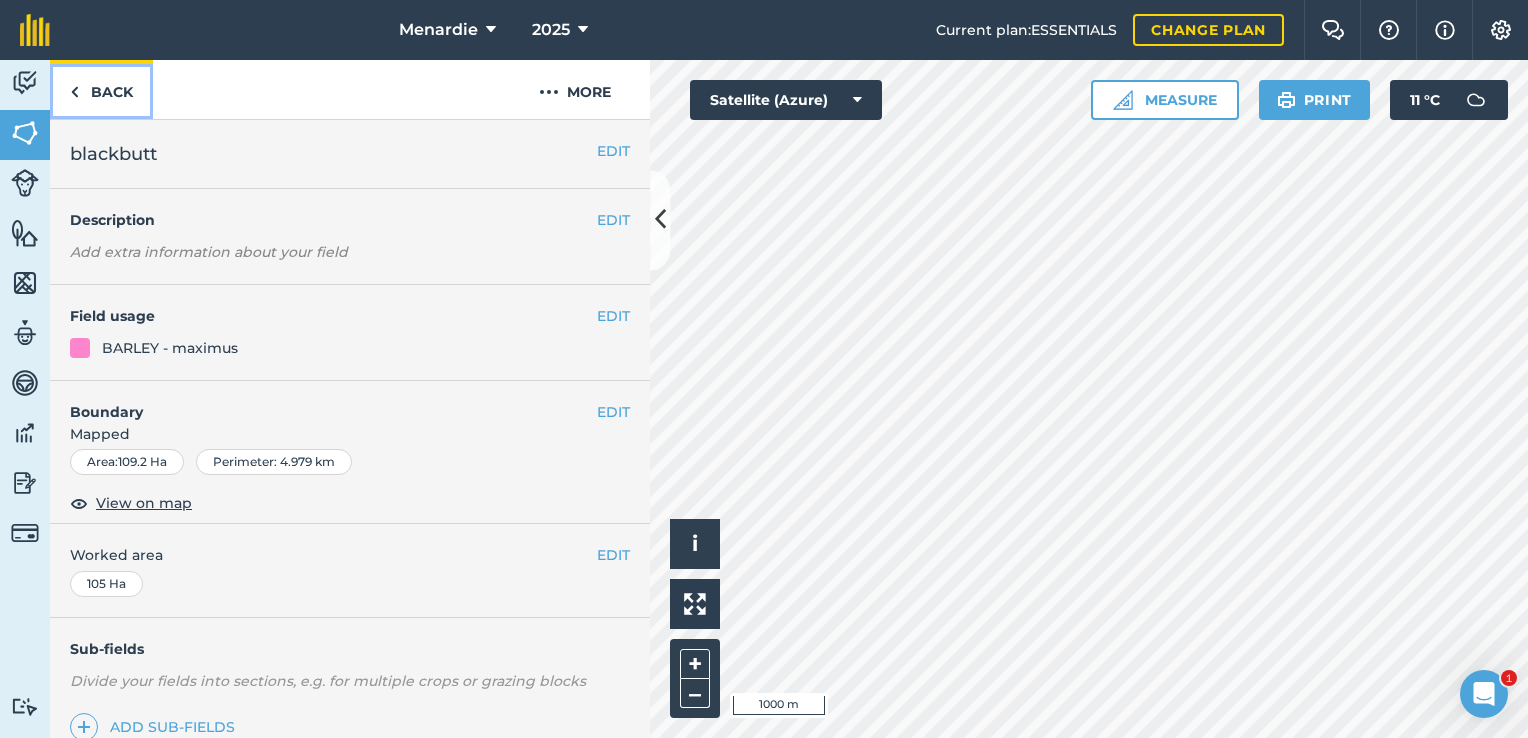 click on "Back" at bounding box center [101, 89] 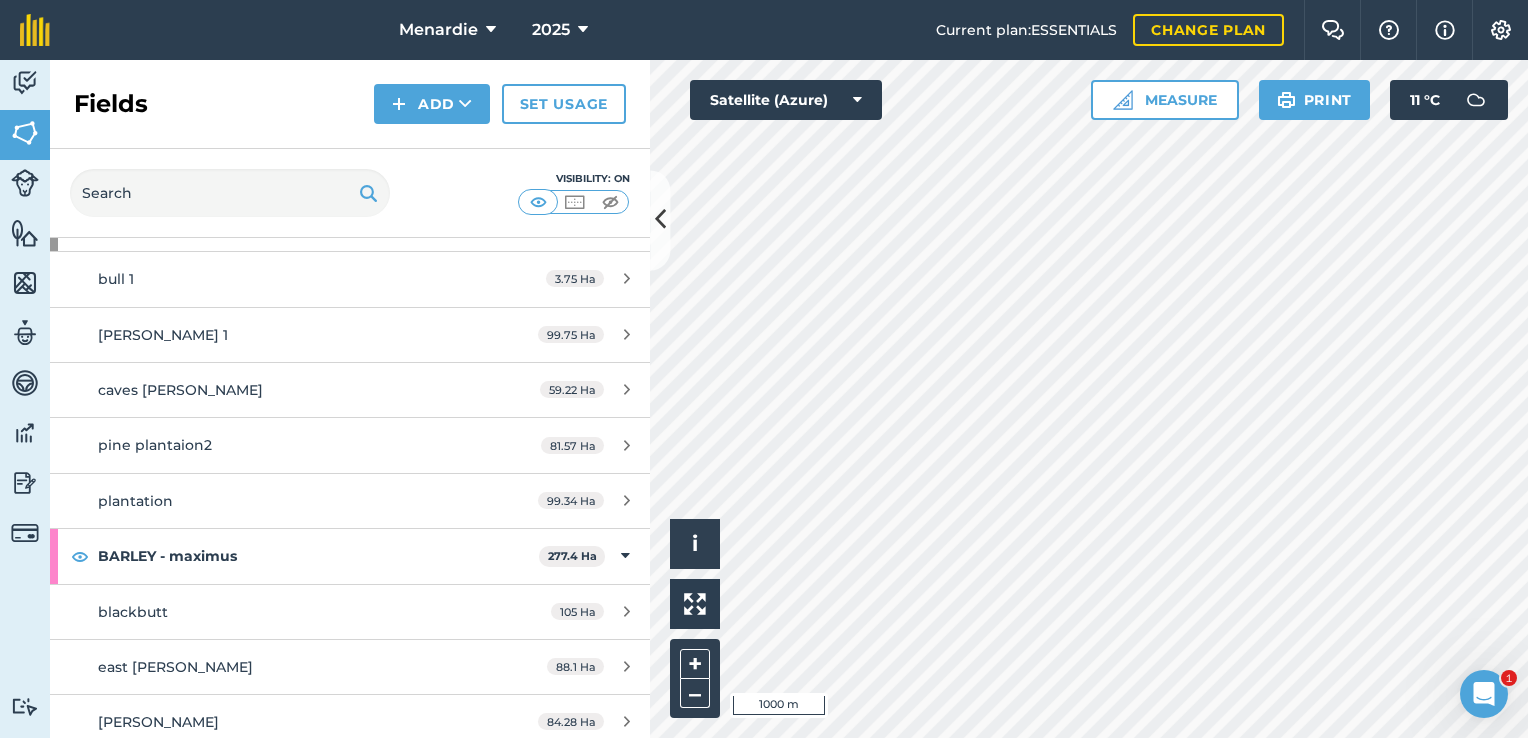 scroll, scrollTop: 200, scrollLeft: 0, axis: vertical 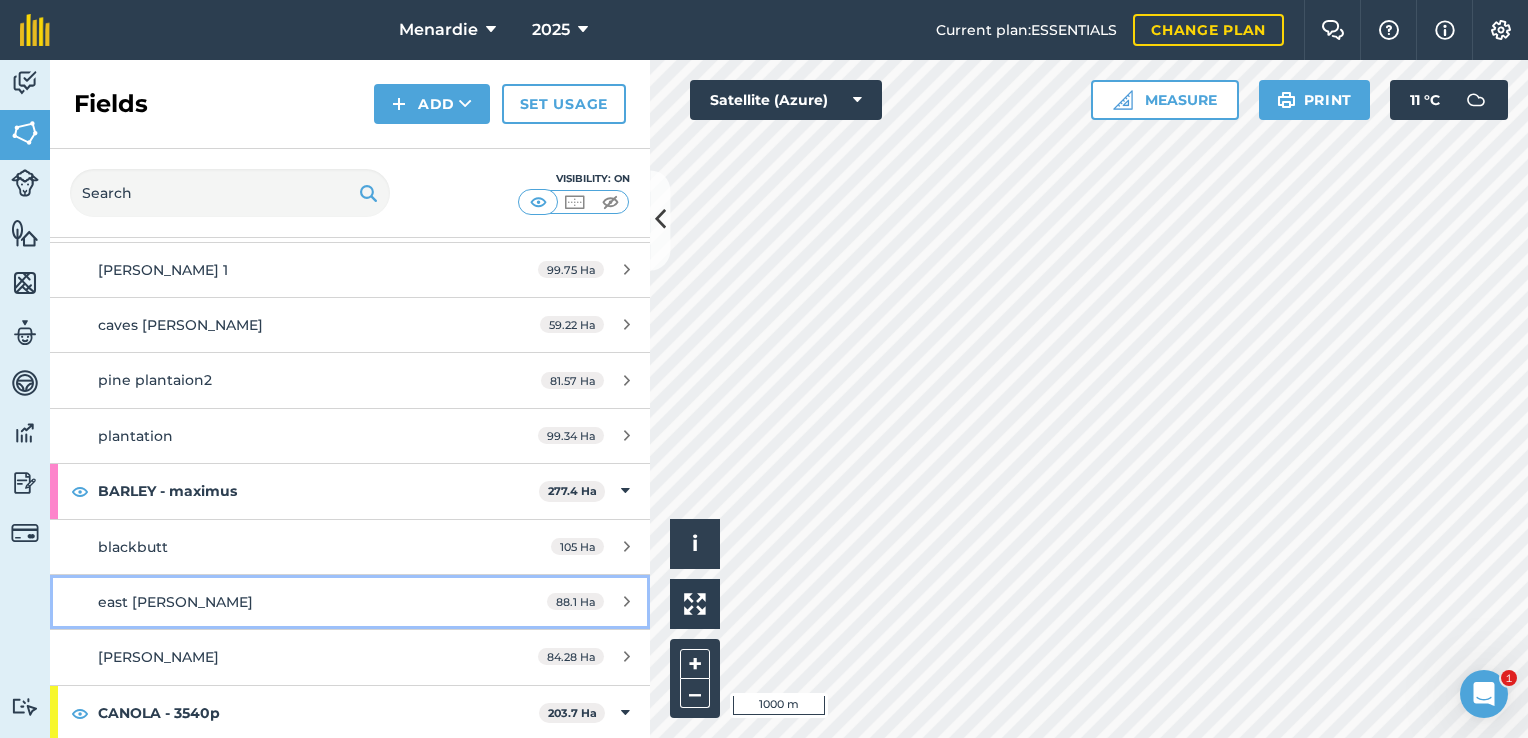 click on "east [PERSON_NAME]" at bounding box center (175, 602) 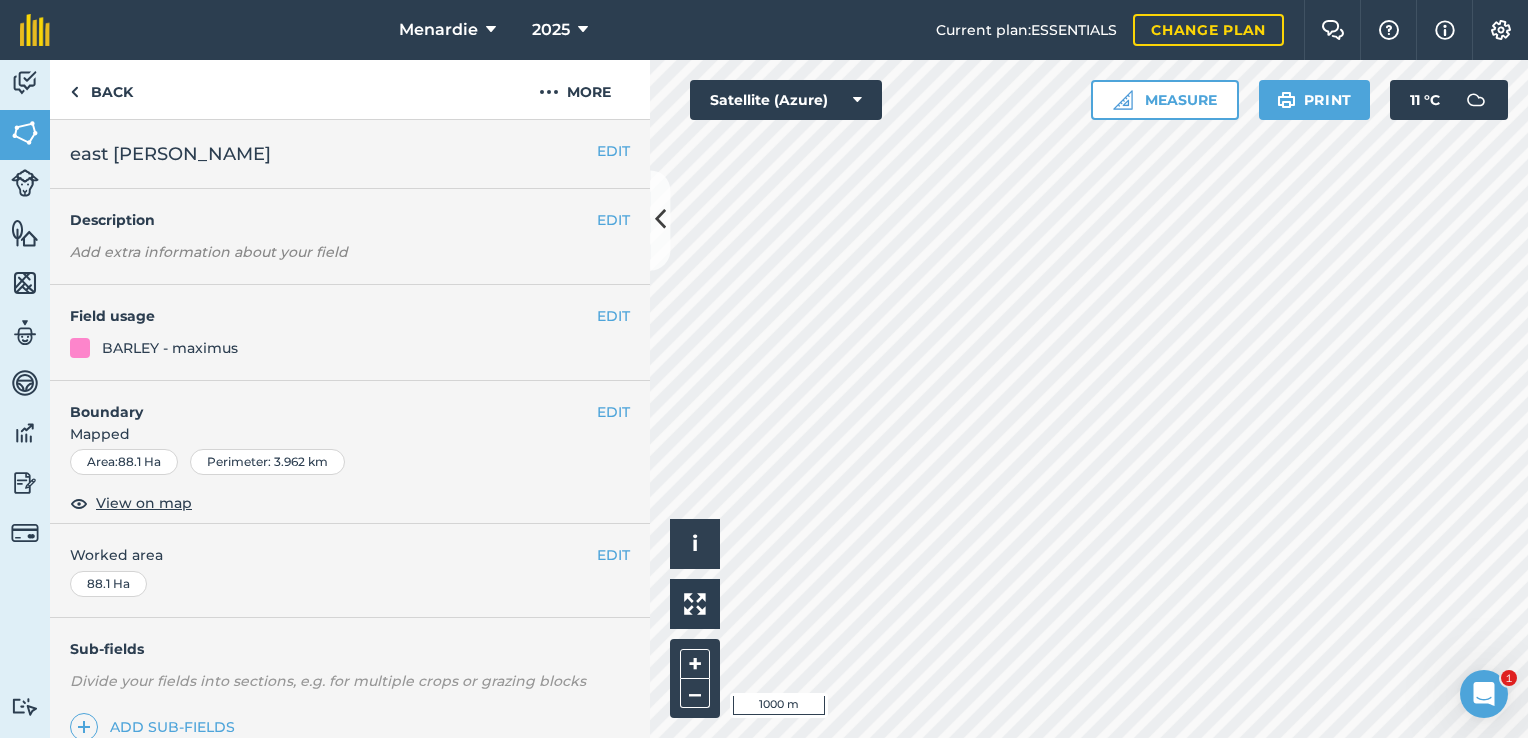 click on "88.1   Ha" at bounding box center [108, 584] 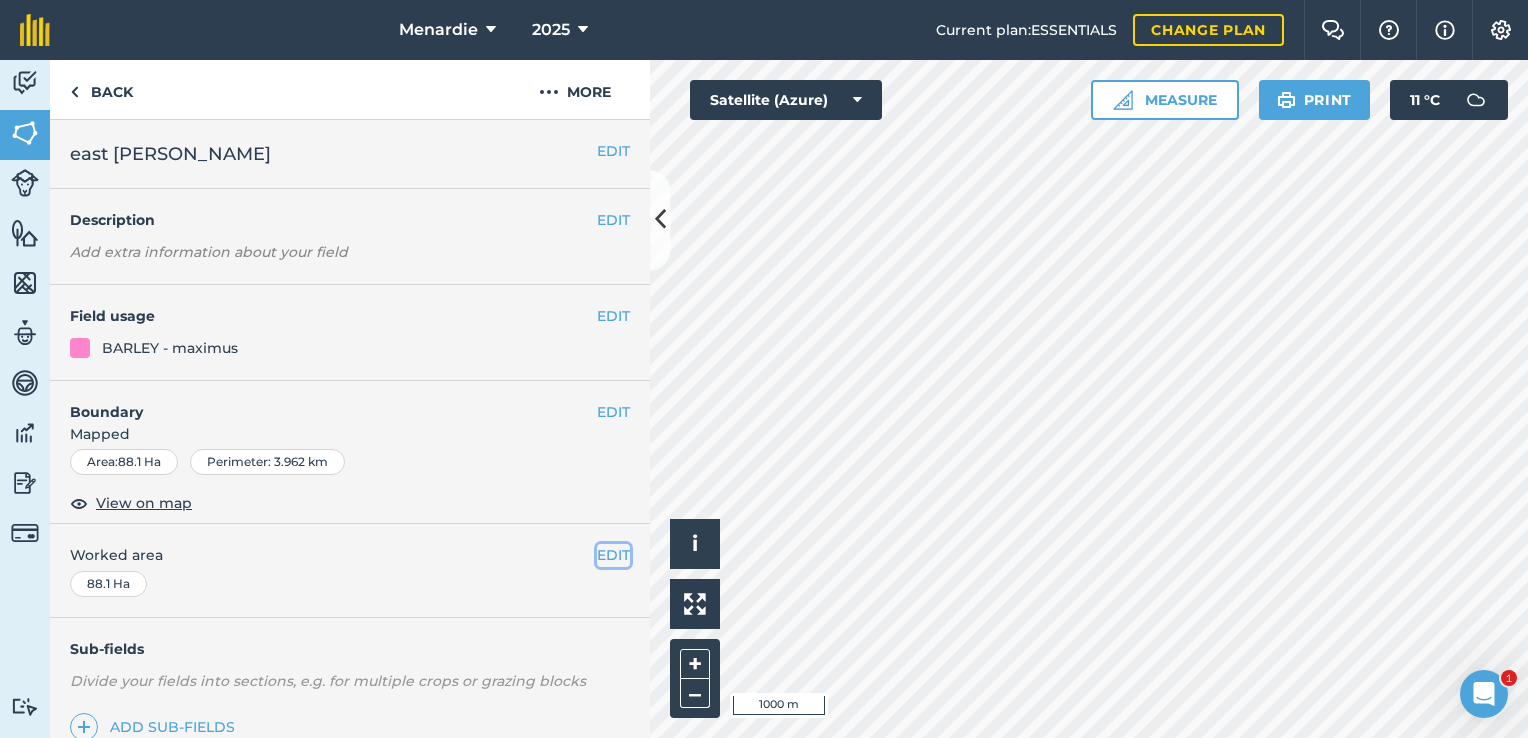 click on "EDIT" at bounding box center [613, 555] 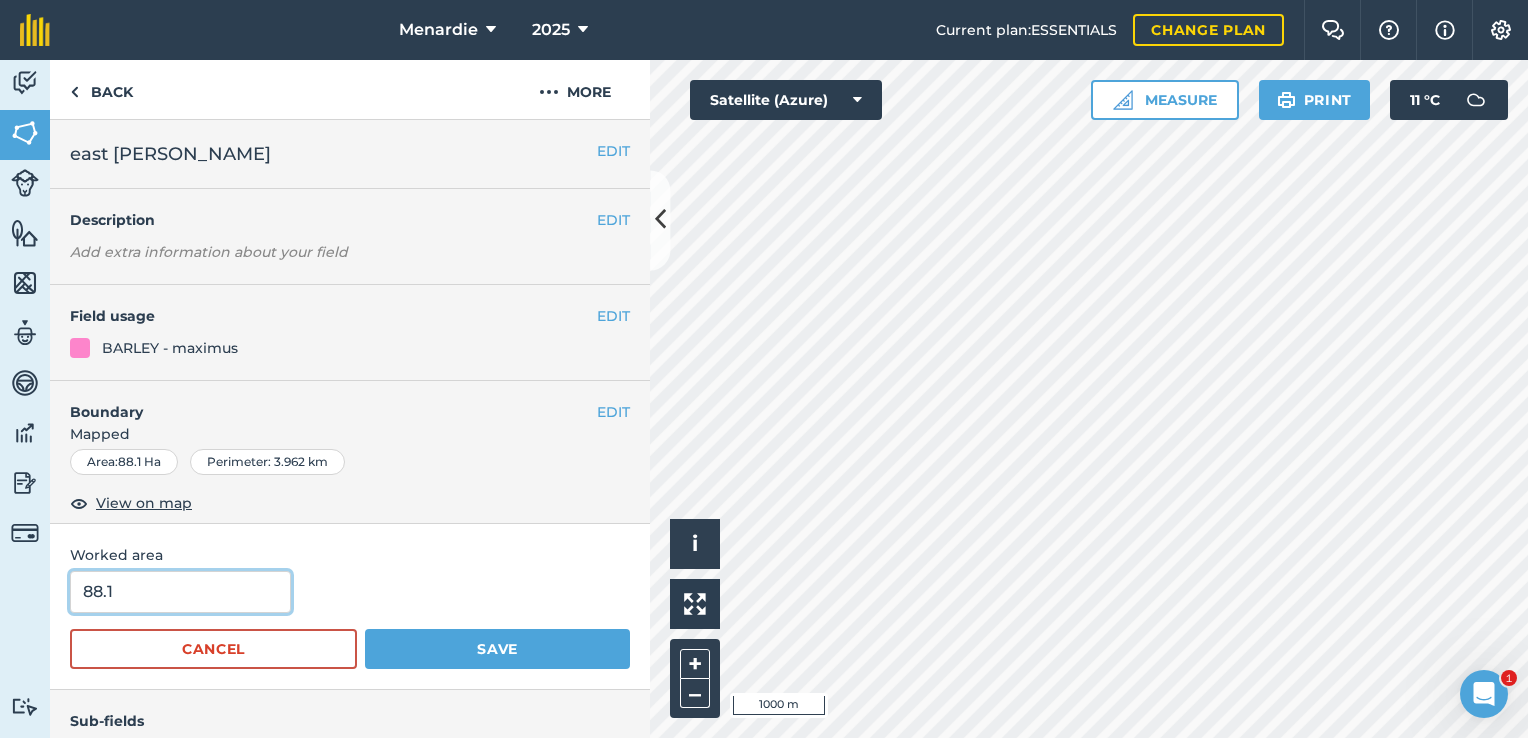 click on "88.1" at bounding box center [180, 592] 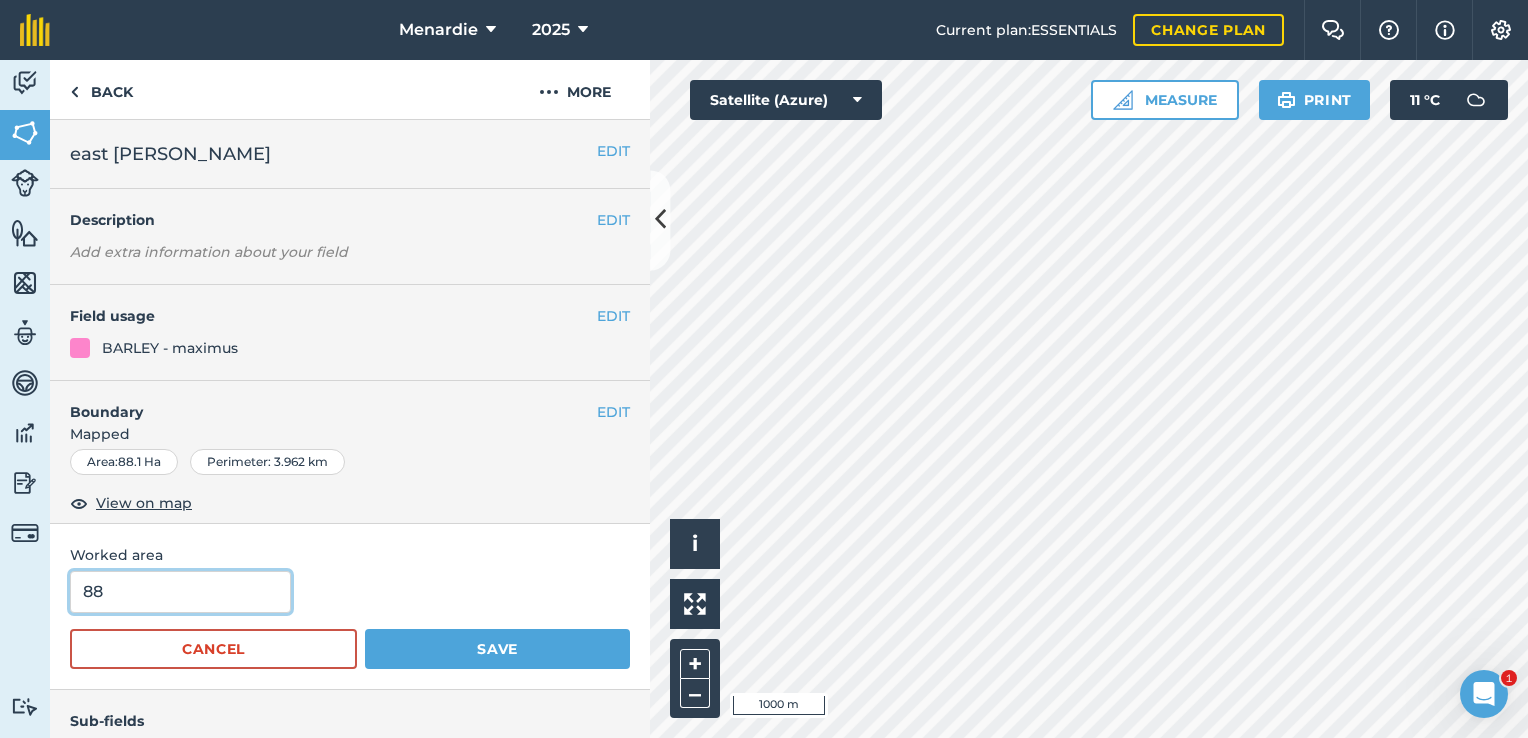 type on "8" 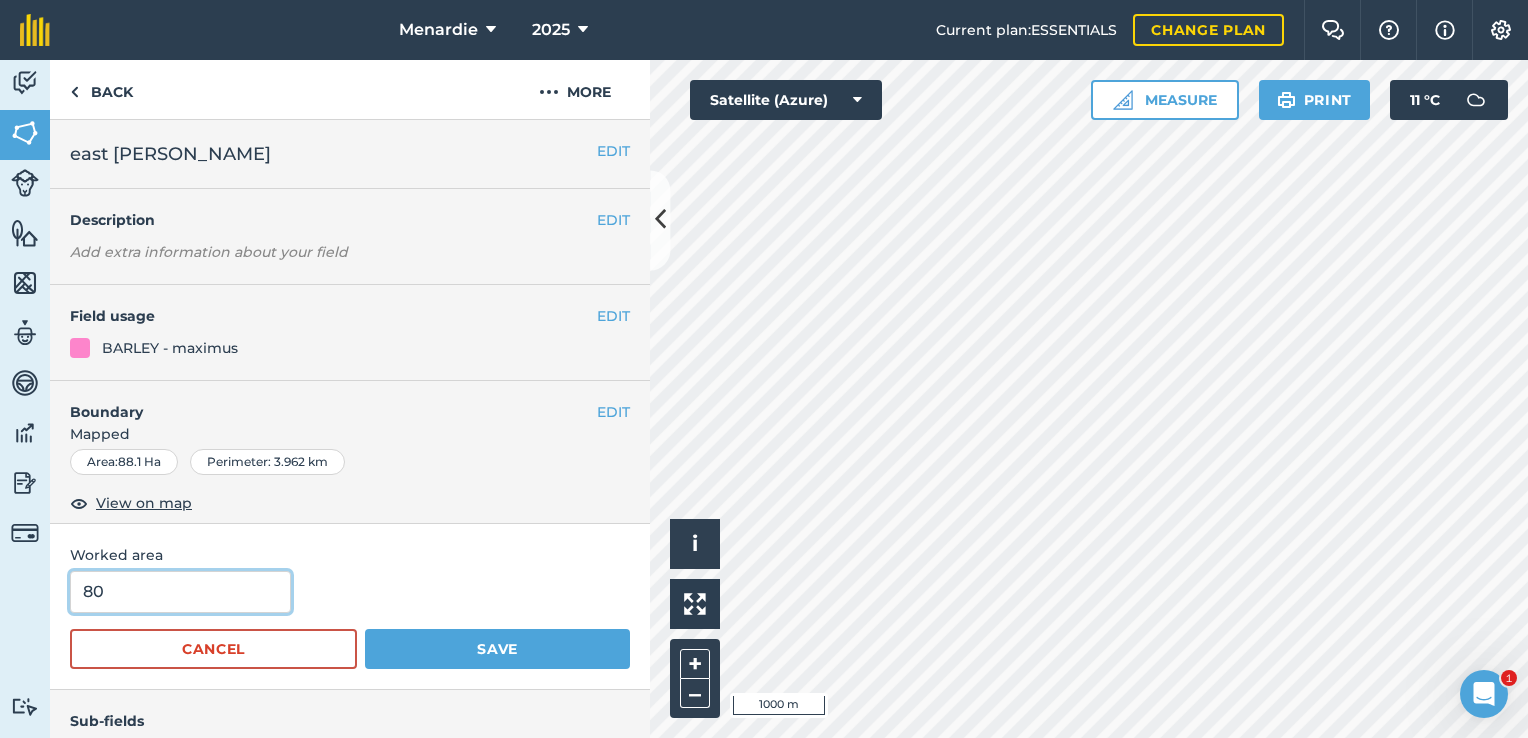 type on "80" 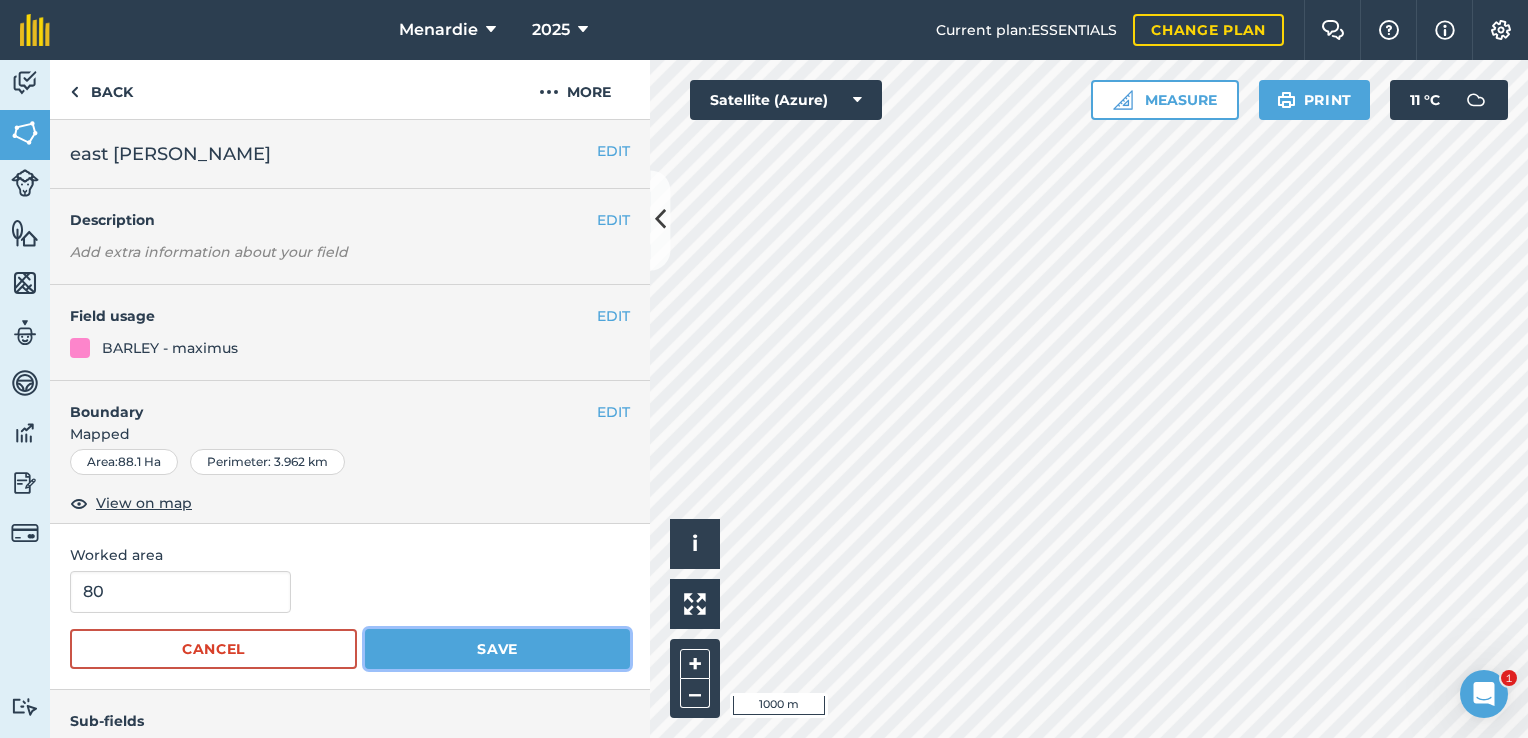 click on "Save" at bounding box center [497, 649] 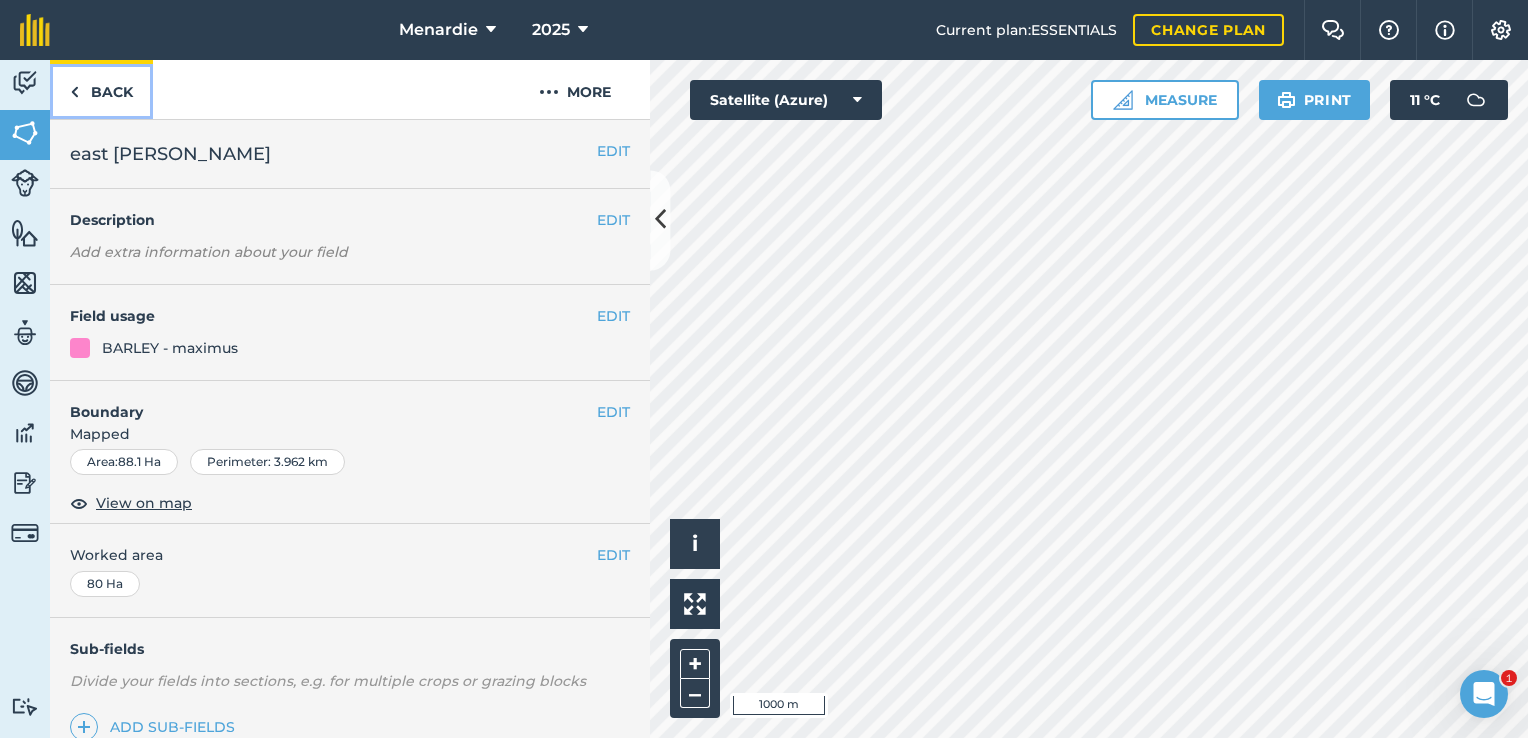 click on "Back" at bounding box center [101, 89] 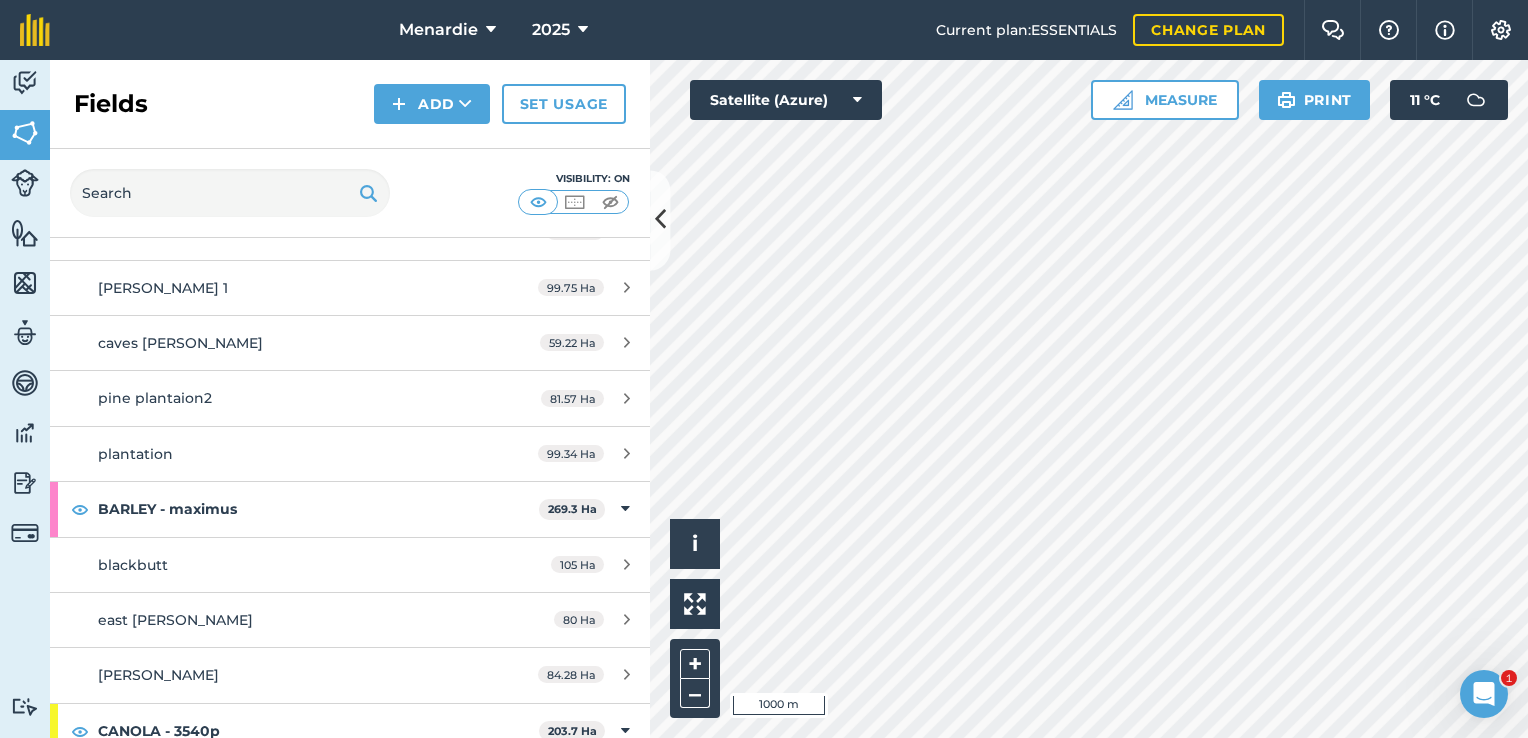 scroll, scrollTop: 200, scrollLeft: 0, axis: vertical 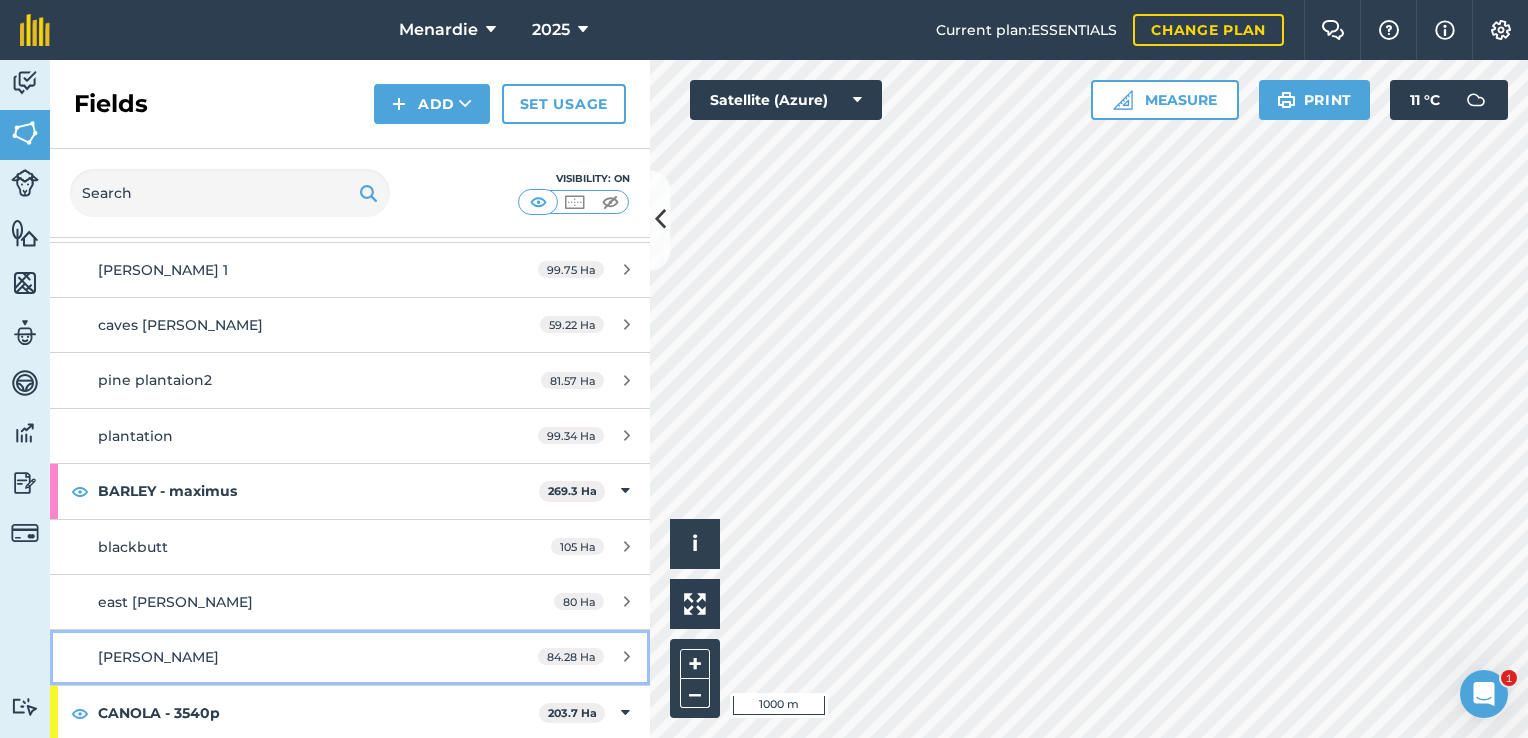 click on "[PERSON_NAME]" at bounding box center [286, 657] 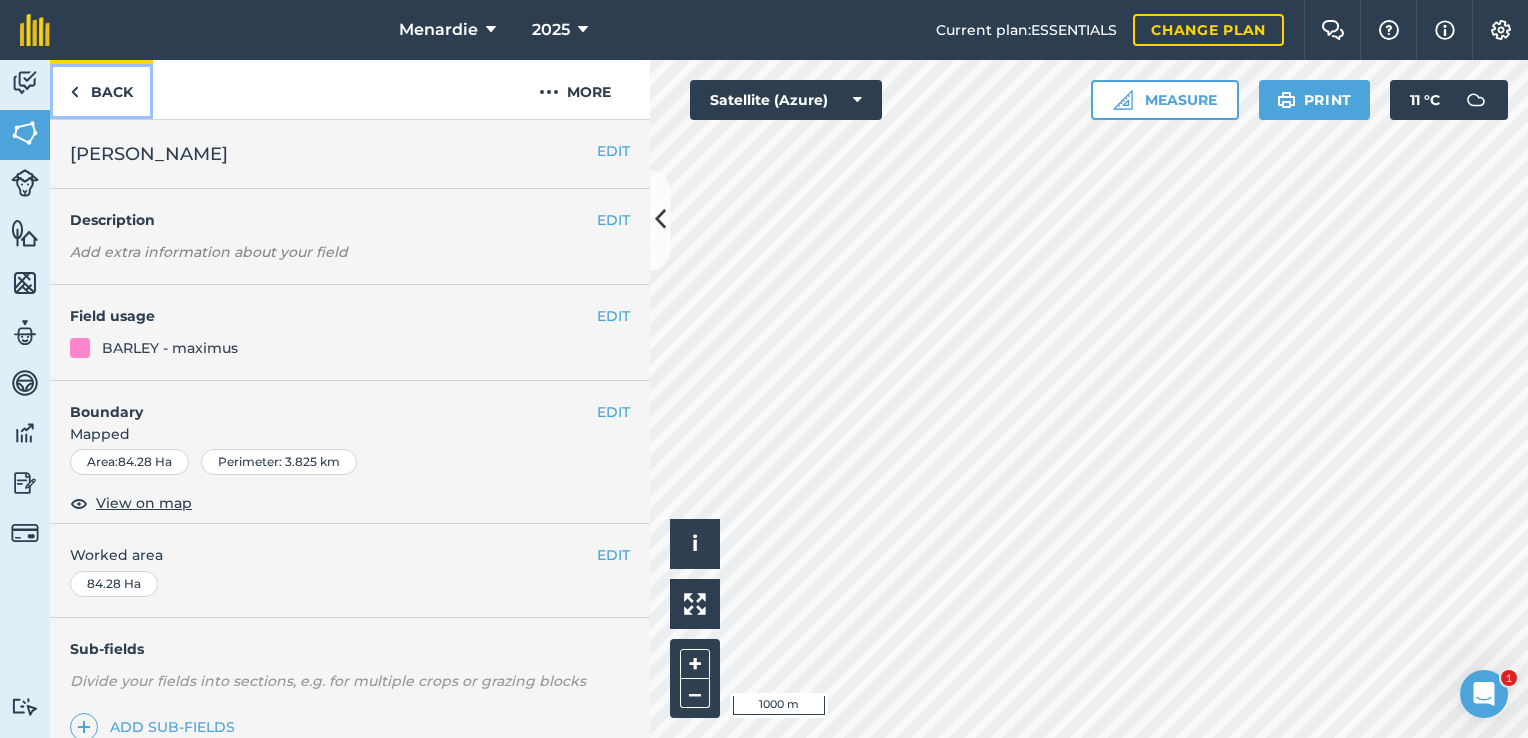 click on "Back" at bounding box center (101, 89) 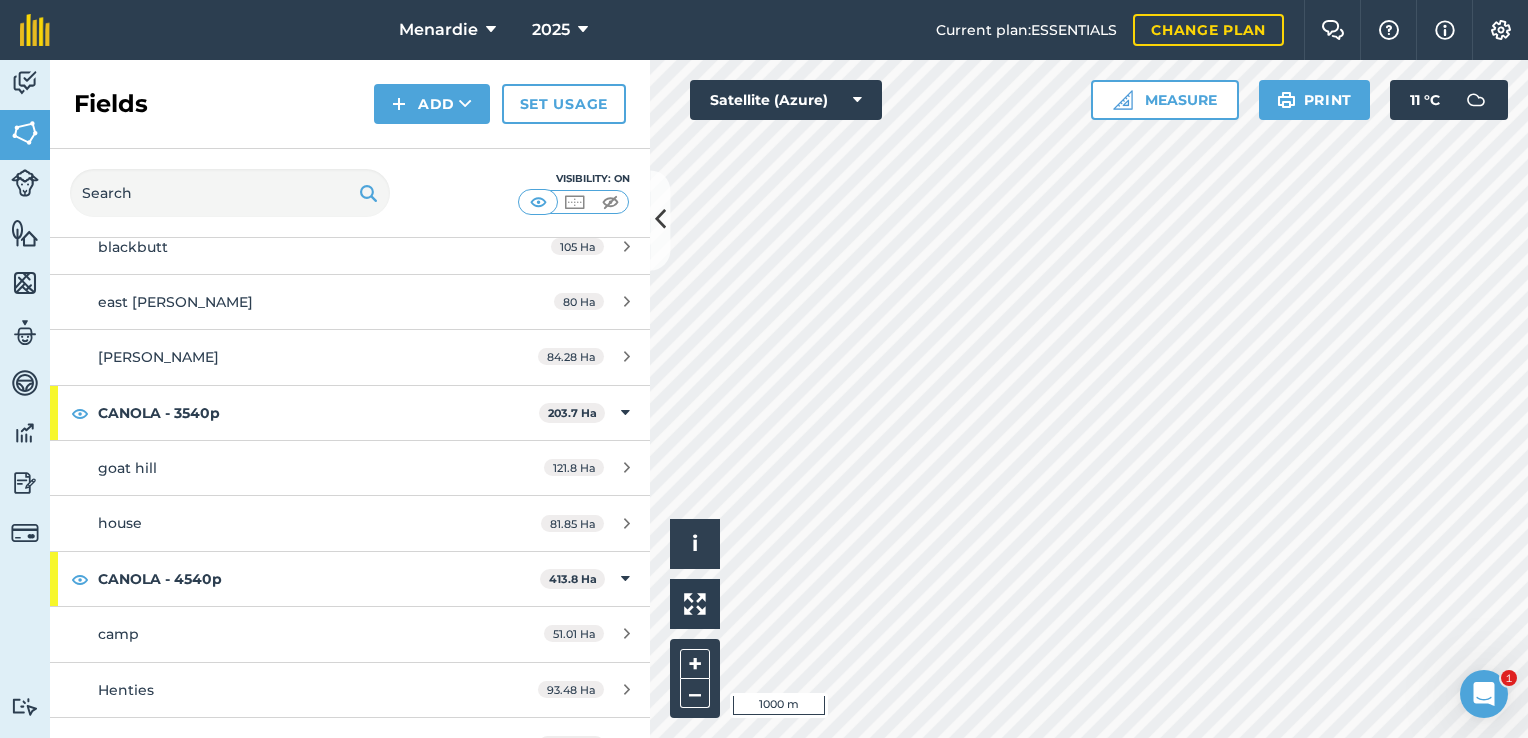 scroll, scrollTop: 600, scrollLeft: 0, axis: vertical 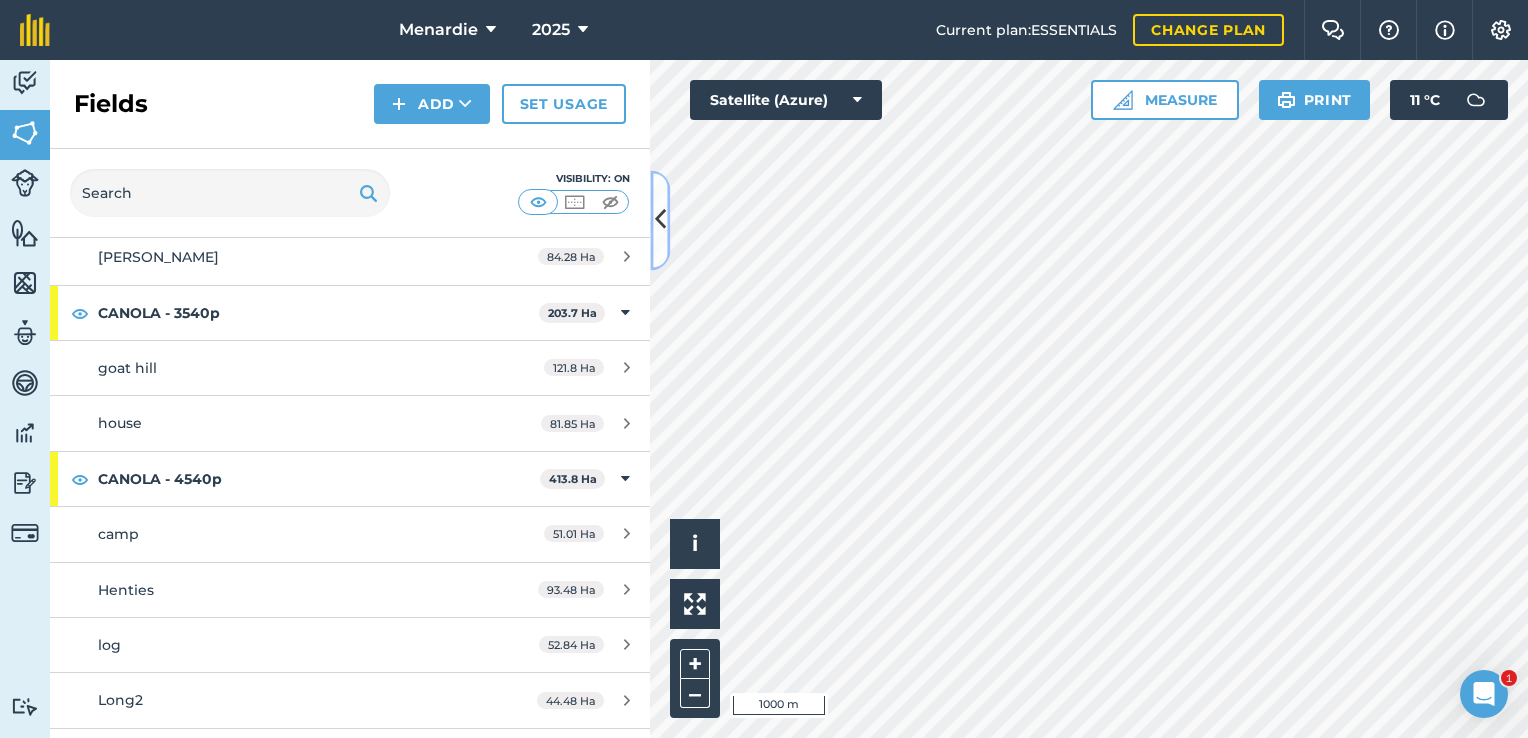 click at bounding box center [660, 220] 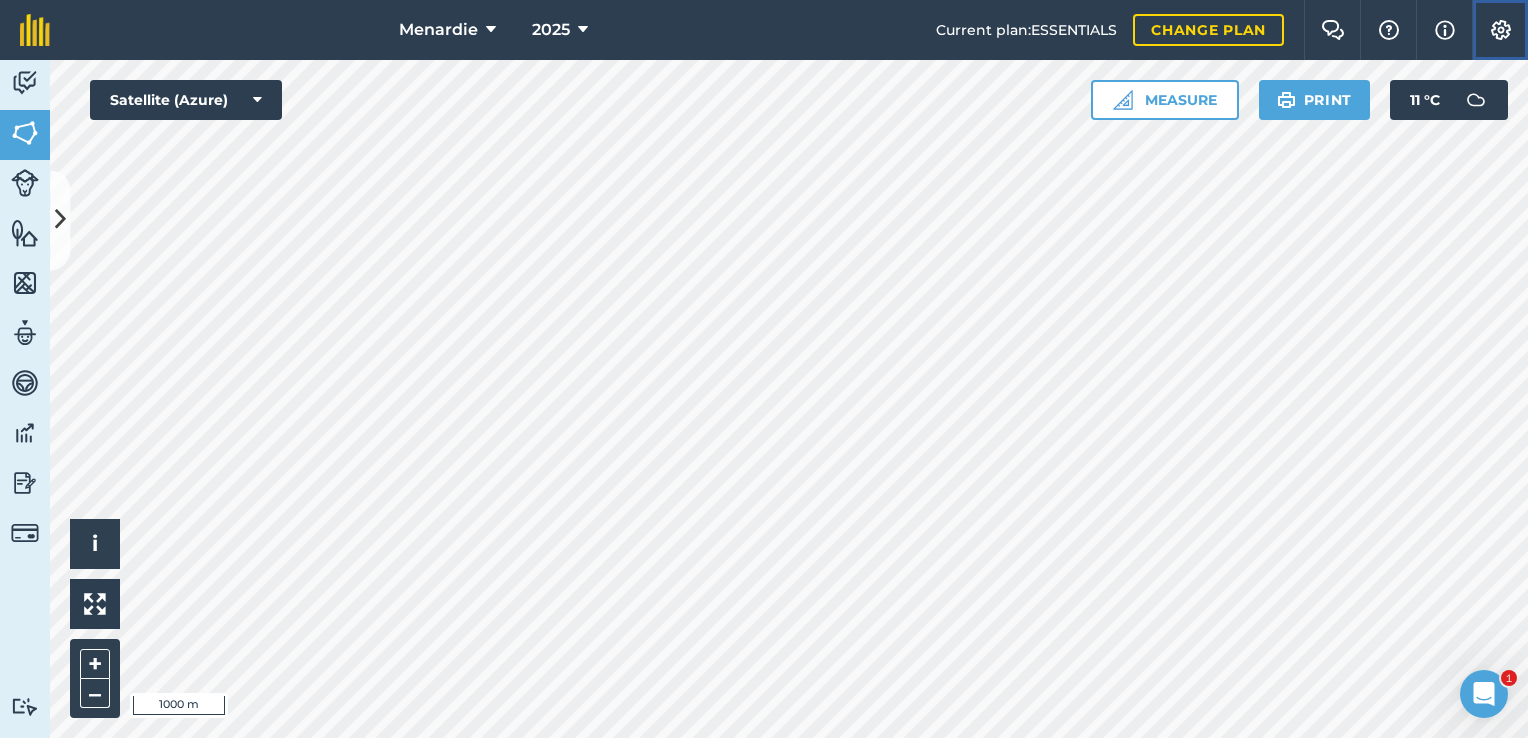 click at bounding box center (1501, 30) 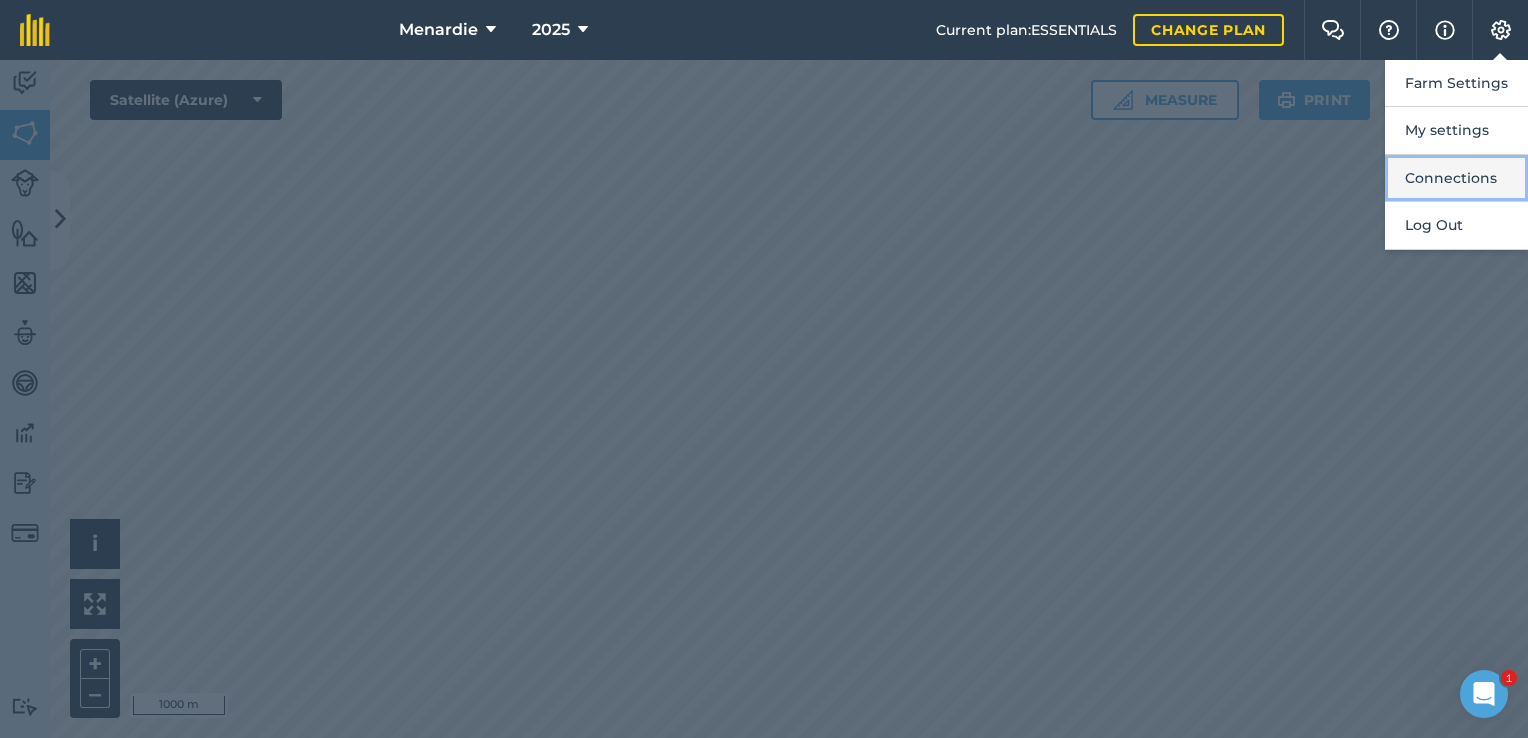 click on "Connections" at bounding box center (1456, 178) 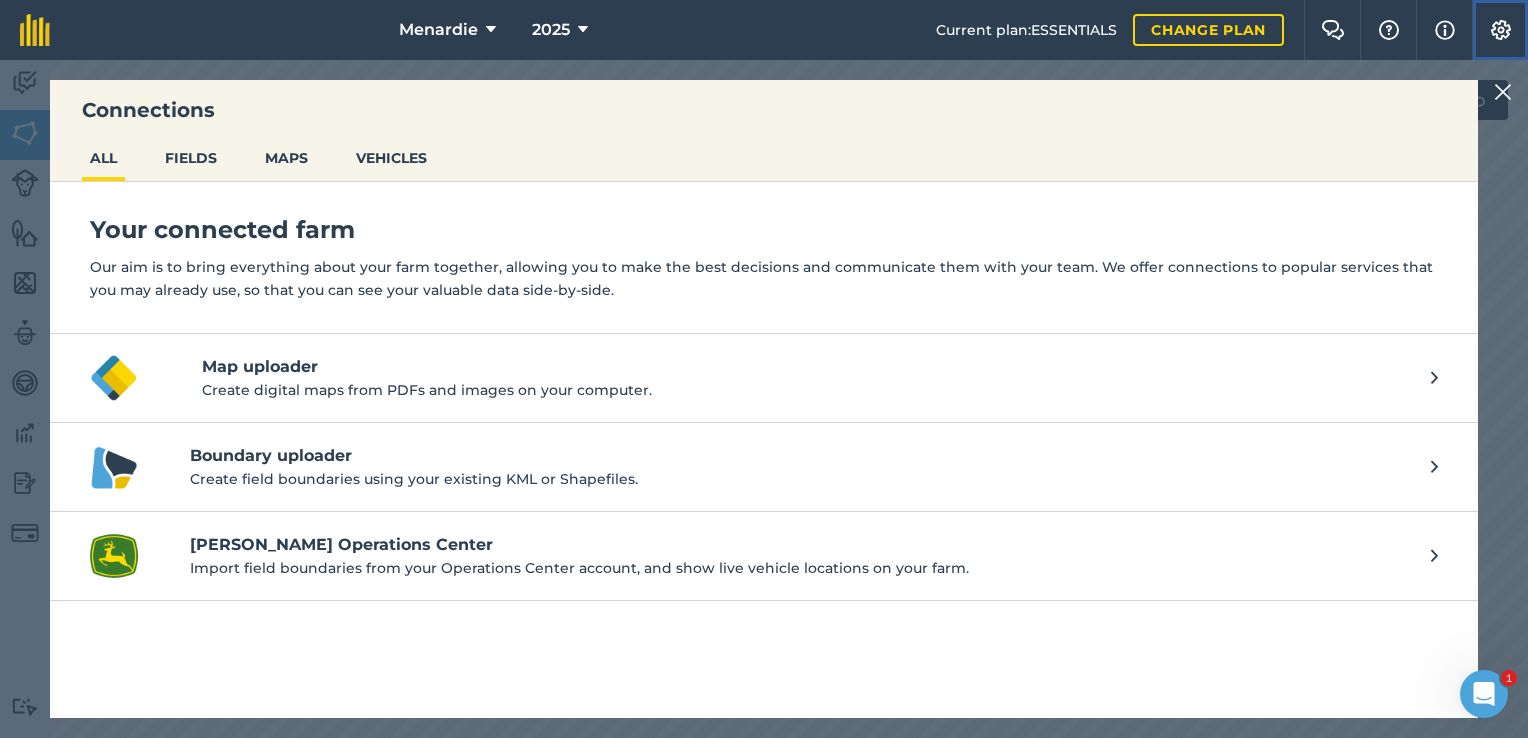 click at bounding box center (1501, 30) 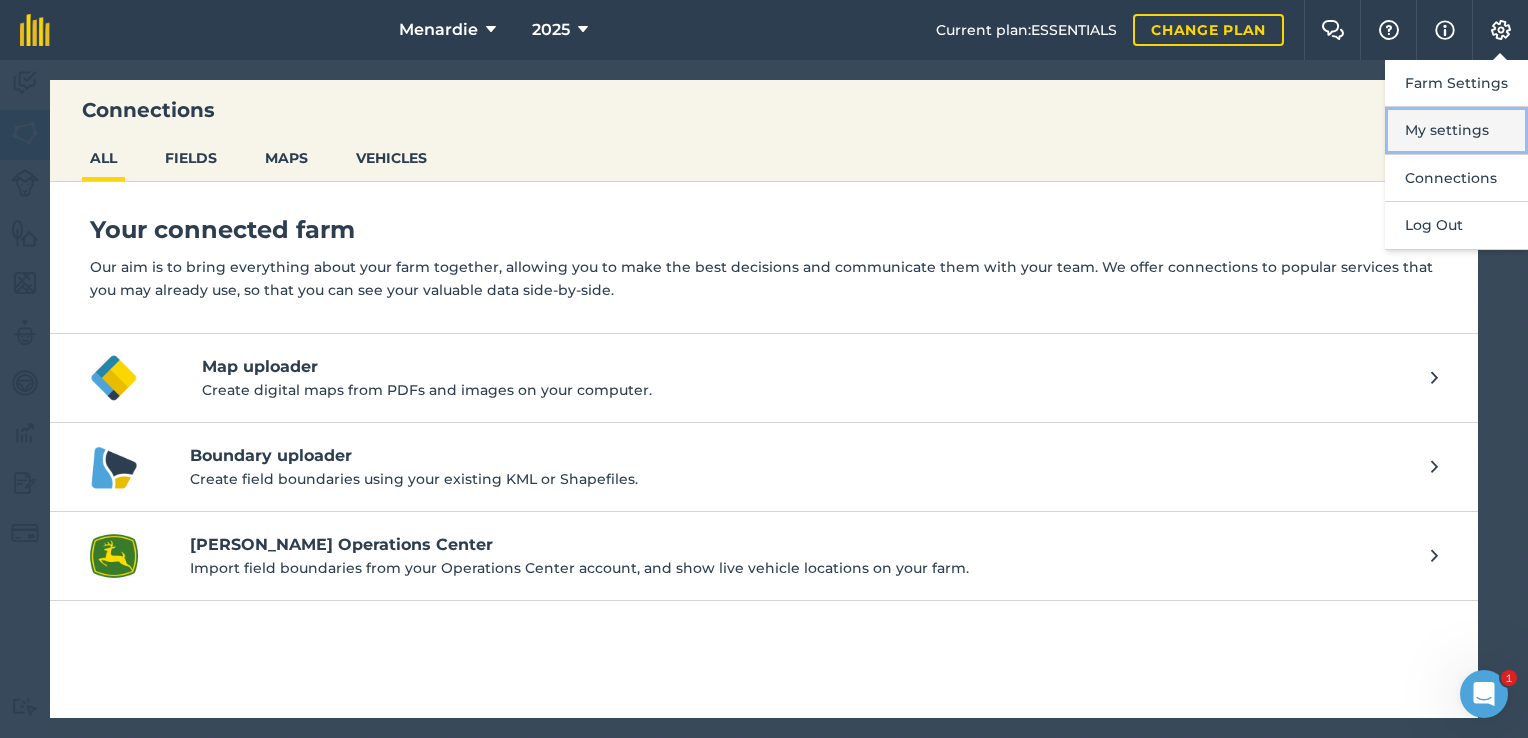 click on "My settings" at bounding box center (1456, 130) 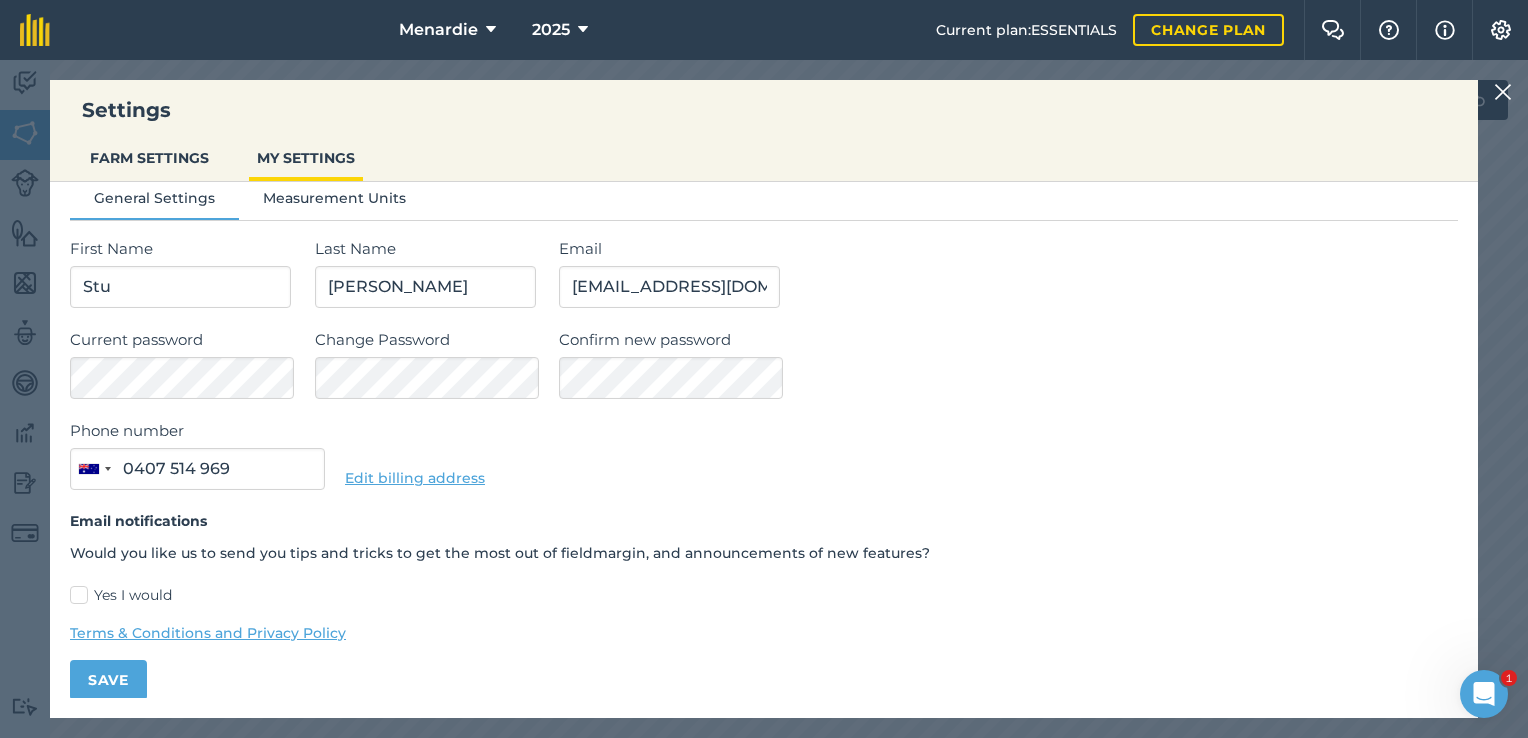 scroll, scrollTop: 27, scrollLeft: 0, axis: vertical 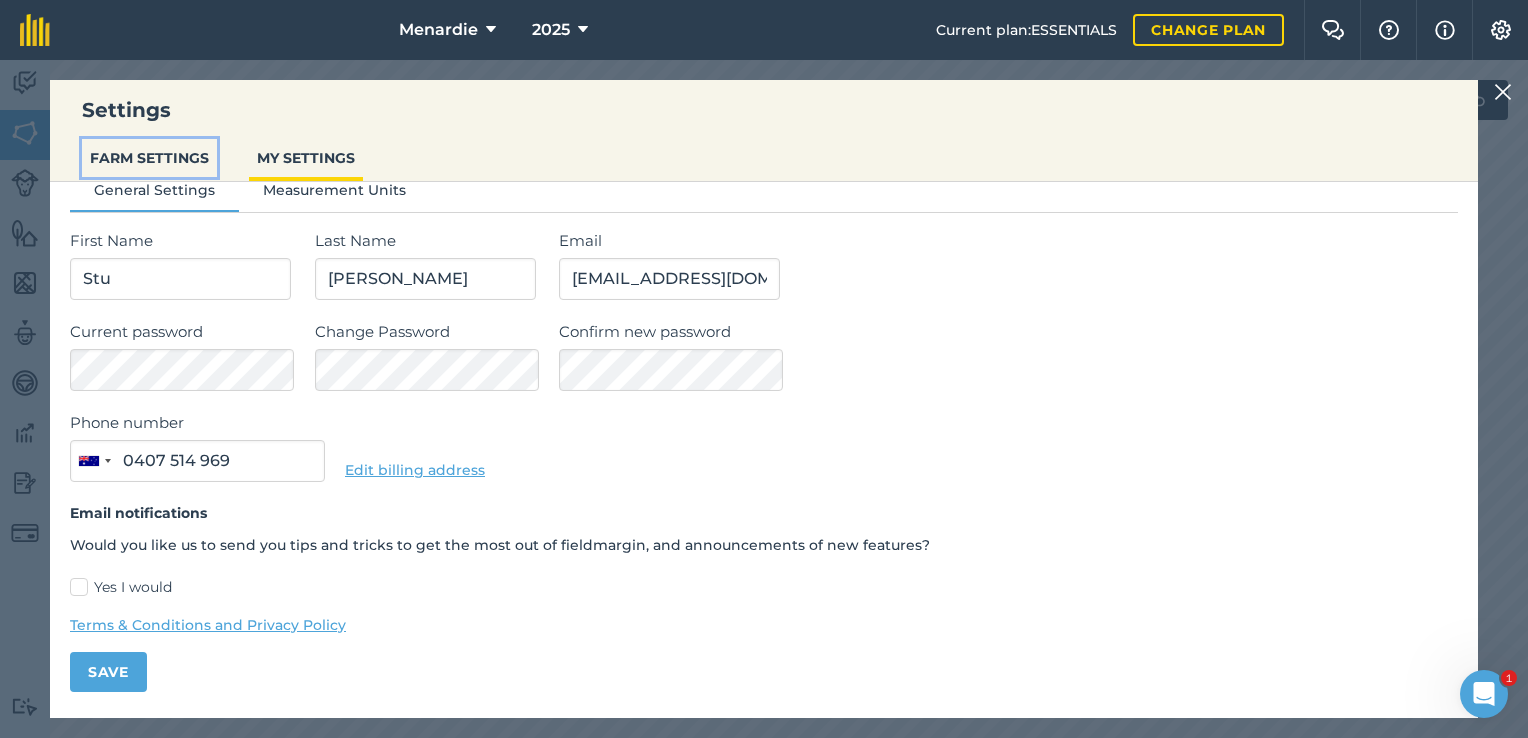 click on "FARM SETTINGS" at bounding box center [149, 158] 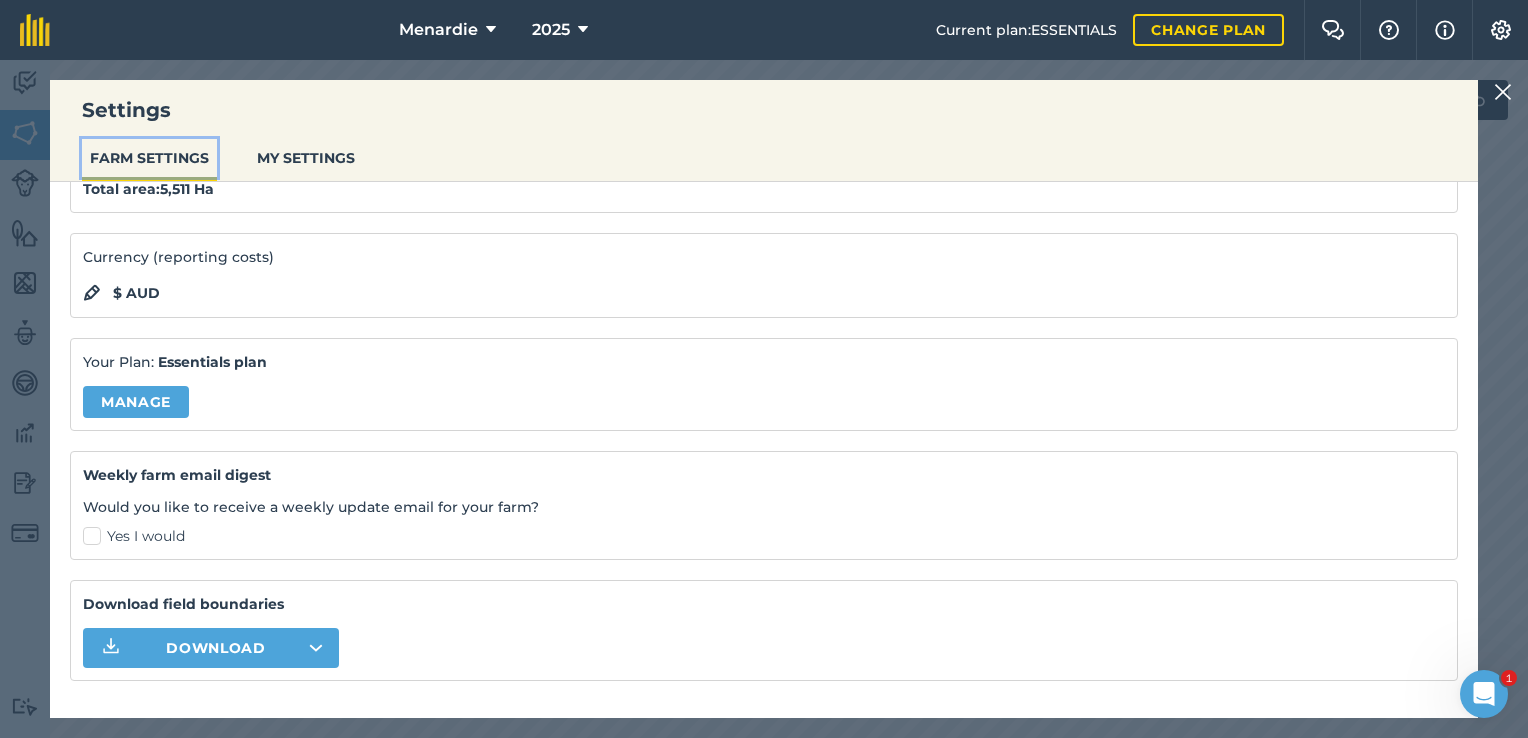 scroll, scrollTop: 165, scrollLeft: 0, axis: vertical 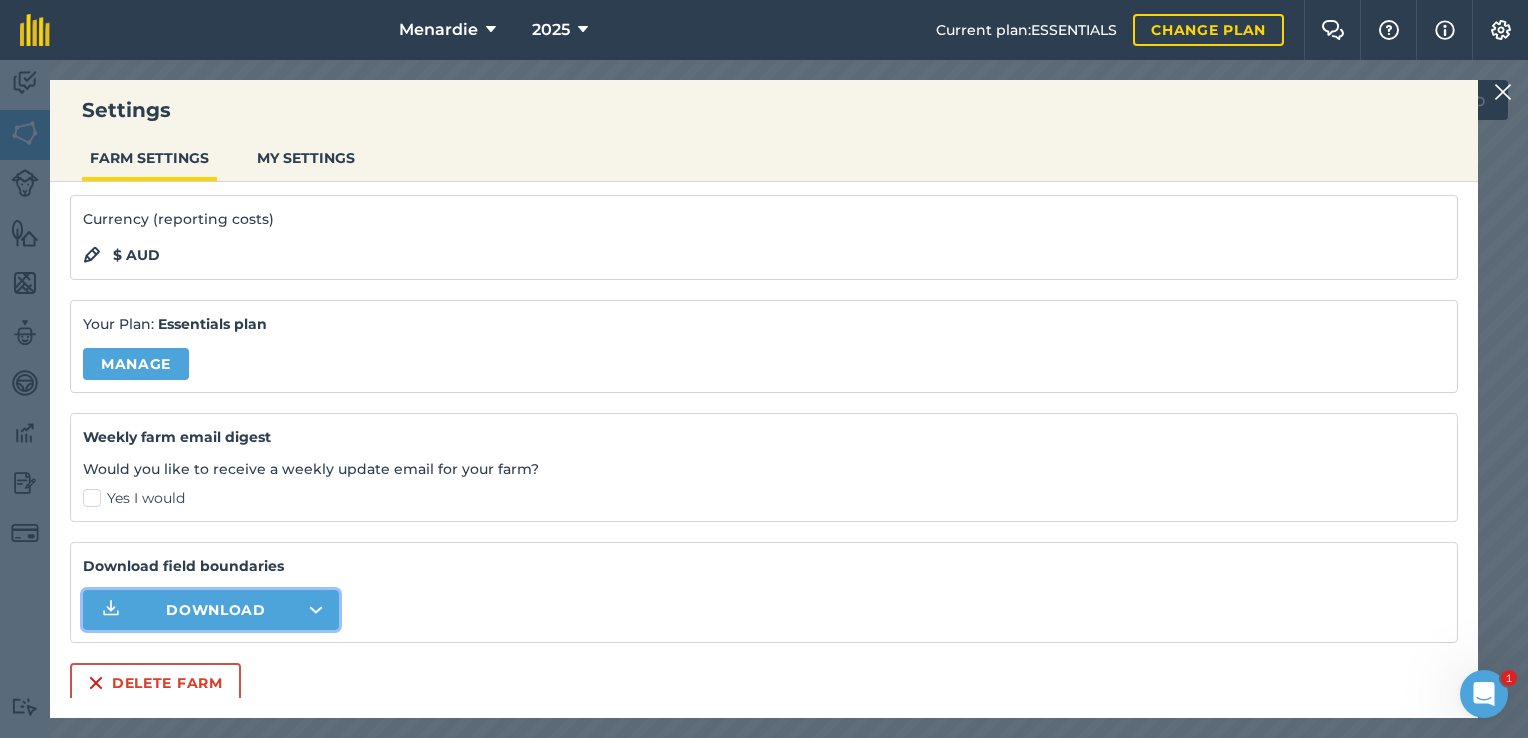 click 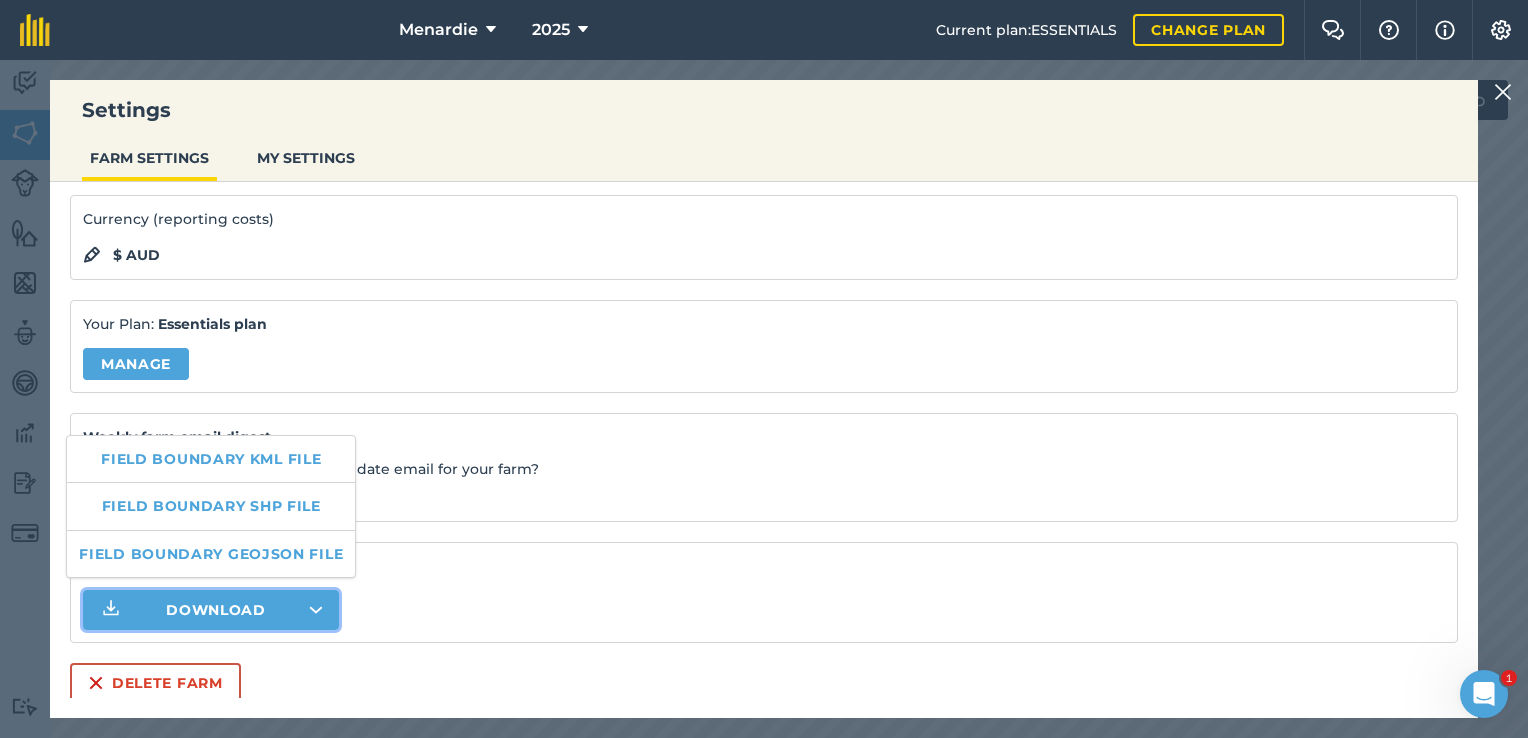 click at bounding box center [1503, 92] 